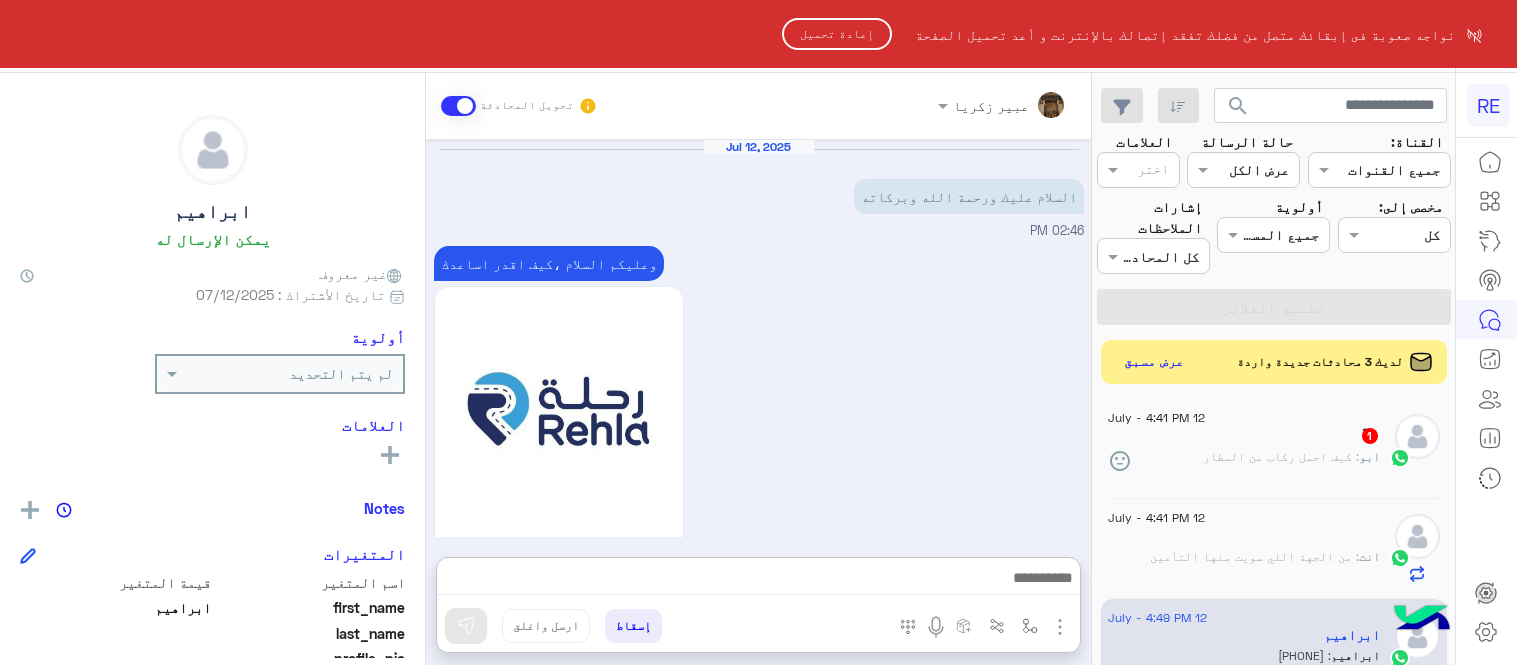 scroll, scrollTop: 0, scrollLeft: 0, axis: both 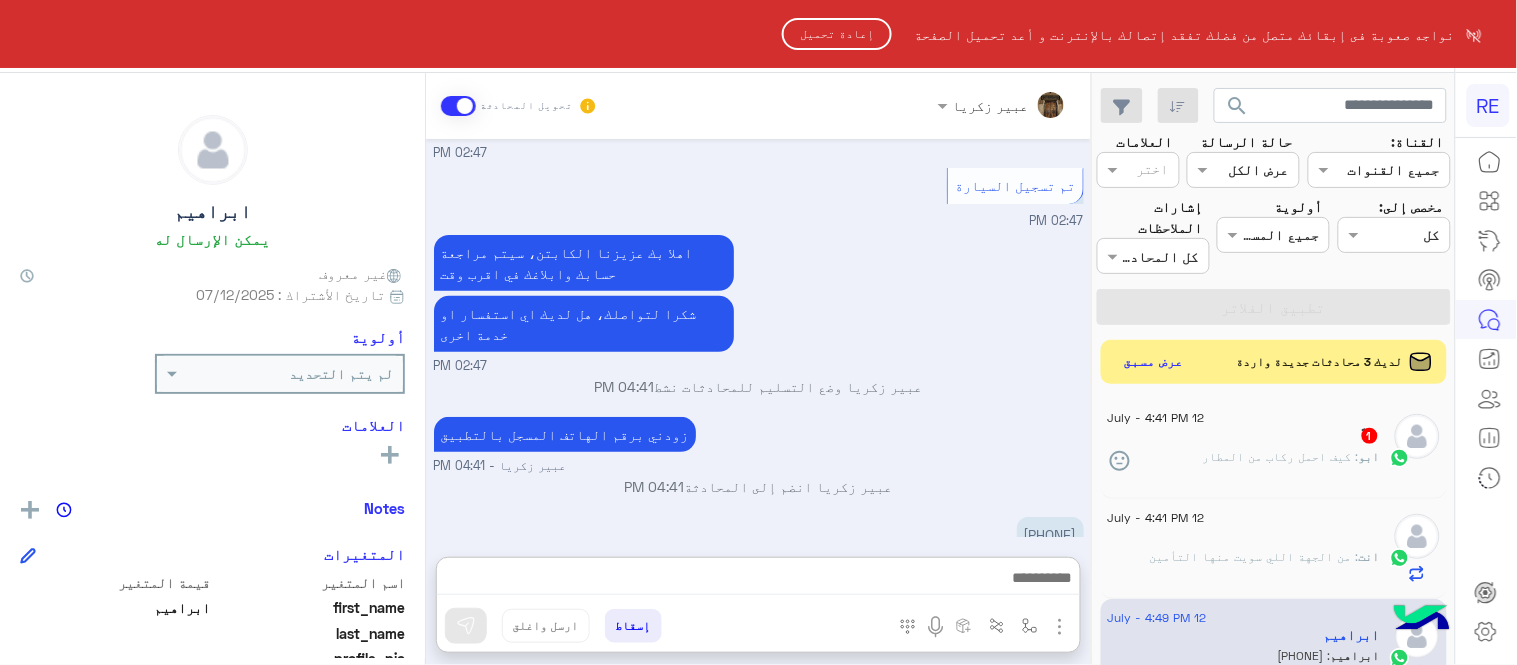click on "إعادة تحميل" 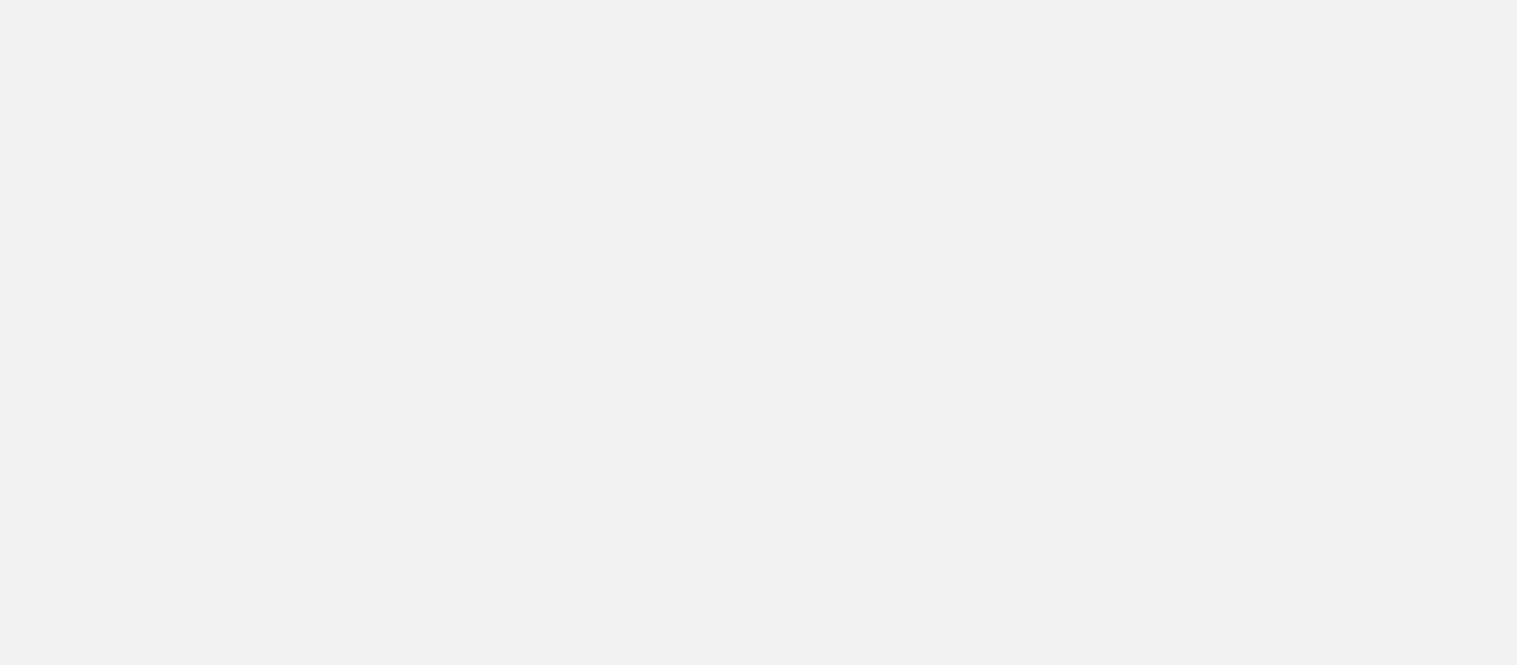 scroll, scrollTop: 0, scrollLeft: 0, axis: both 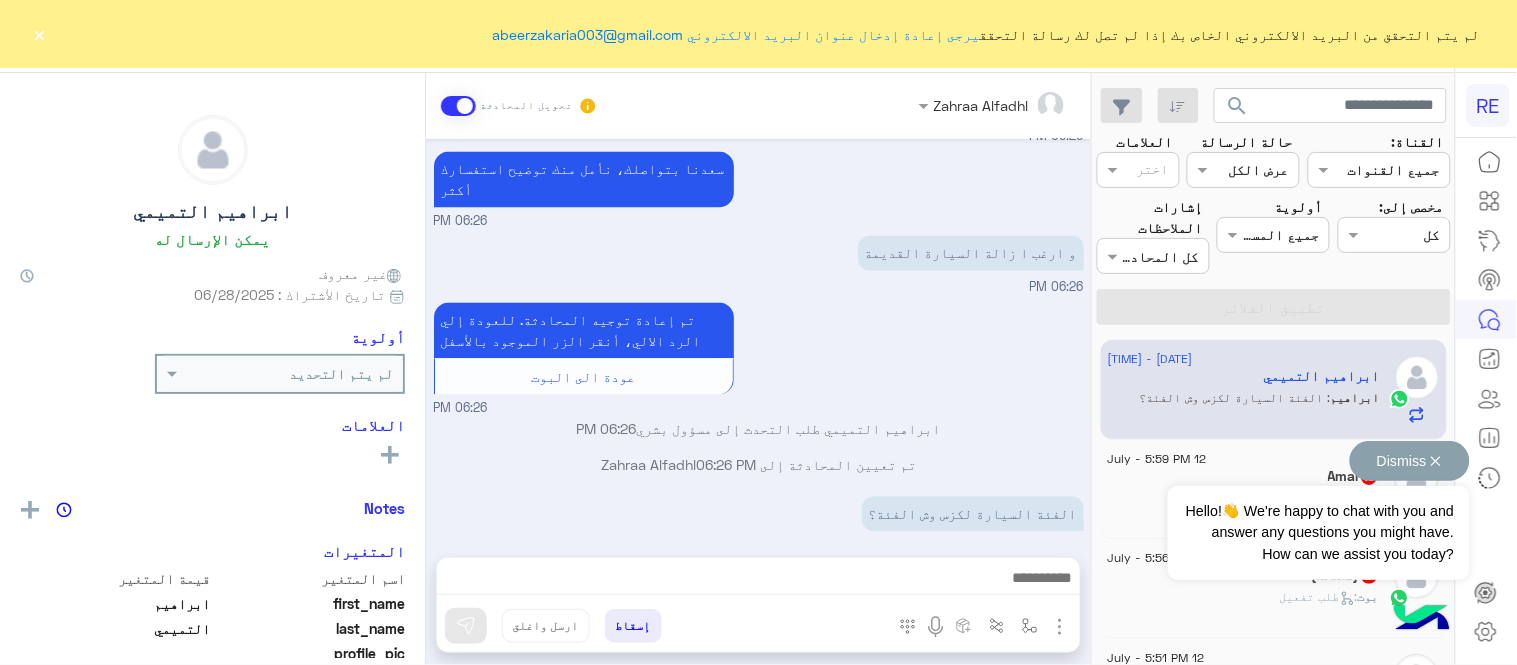 click on "Dismiss ✕" at bounding box center (1410, 461) 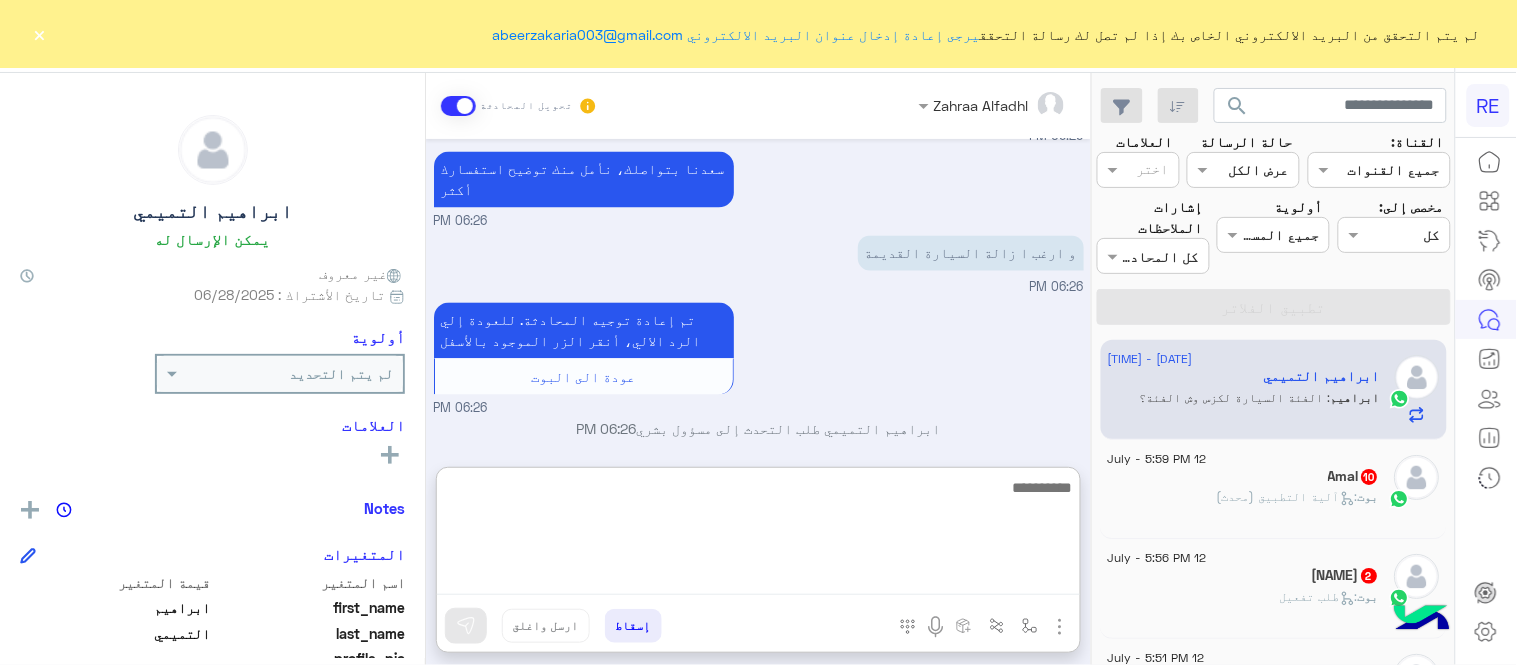 click at bounding box center [758, 535] 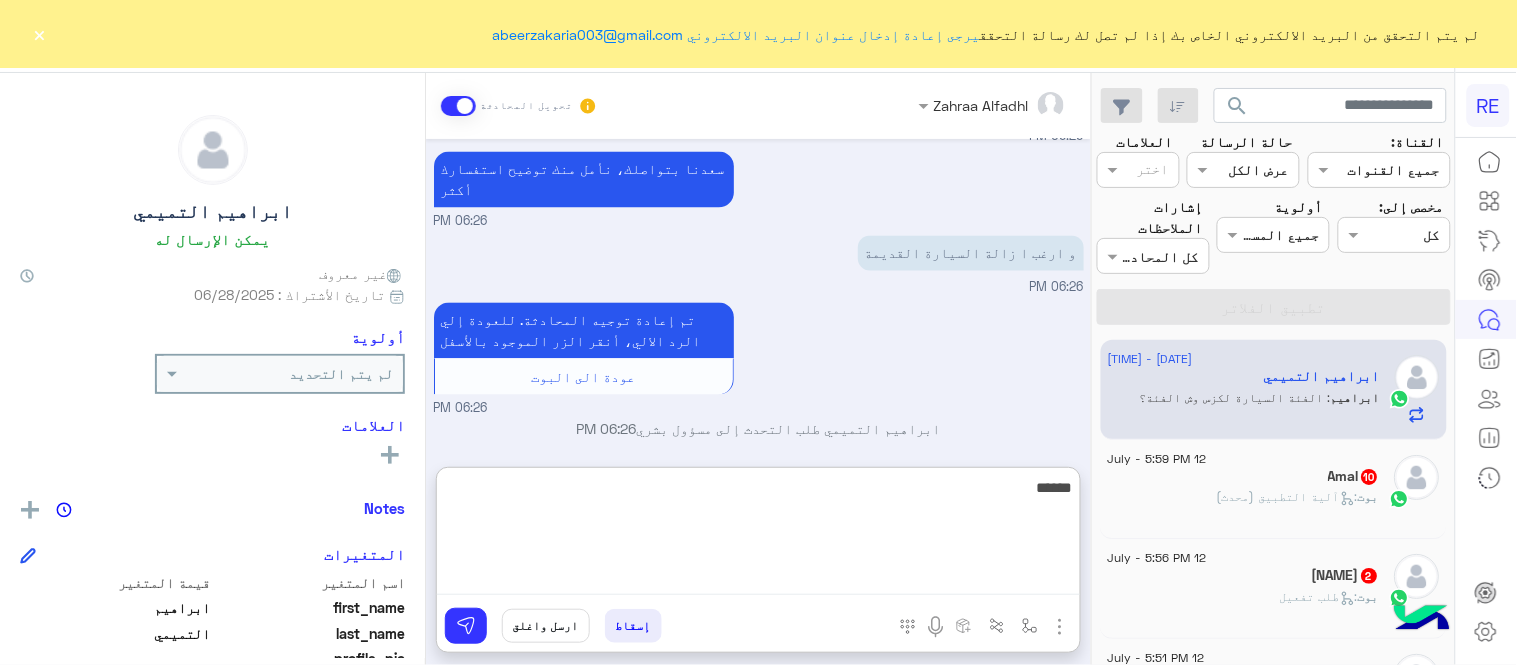 type on "******" 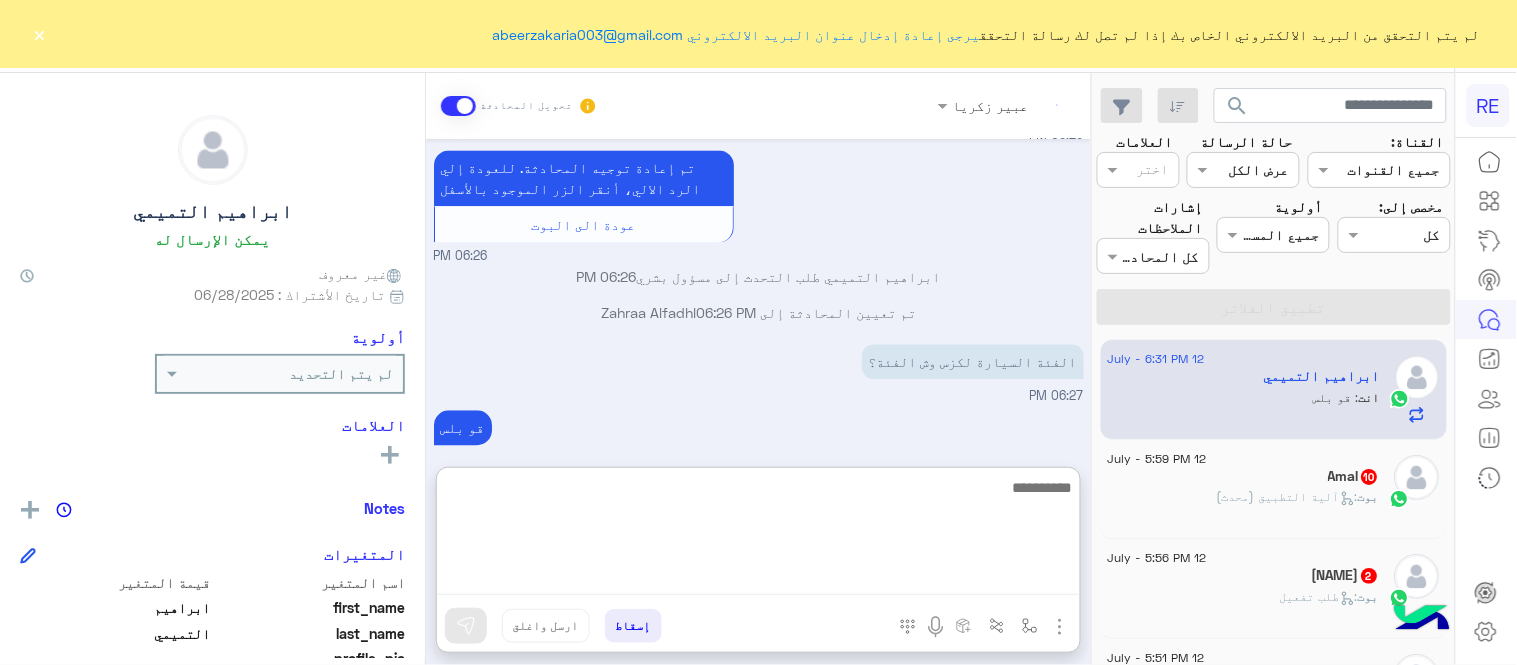 scroll, scrollTop: 1193, scrollLeft: 0, axis: vertical 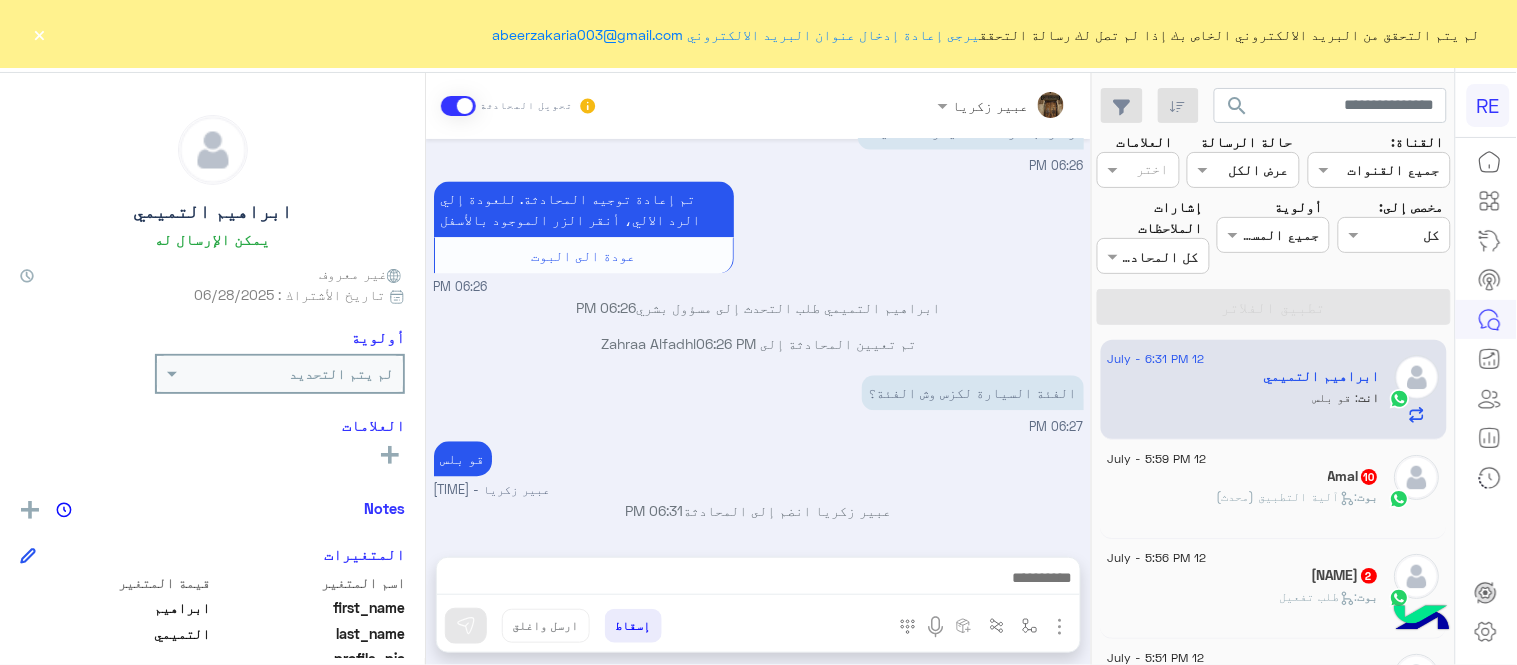 click on "[DATE]   تم إلغاء التخصيص التلقائي للرد على المحادثة في   [TIME]       [DATE]  السلام عليكم أضفت سيارة لكزس موديل ٢٠٢٤ الفئة ابي اعدلها   [TIME]  وعليكم السلام ،كيف اقدر اساعدك
اهلًا بك في تطبيق رحلة 👋
Welcome to Rehla  👋
من فضلك أختر لغة التواصل
Please choose your preferred Language
English   عربي     [TIME]    [TIME]  سعدنا بتواصلك، نأمل منك توضيح استفسارك أكثر    [TIME]  و ارغب ا زالة السيارة القديمة   [TIME]  تم إعادة توجيه المحادثة. للعودة إلي الرد الالي، أنقر الزر الموجود بالأسفل  عودة الى البوت     [TIME]   [FIRST] [LAST] طلب التحدث إلى مسؤول بشري   [TIME]       تم تعيين المحادثة إلى Zahraa Alfadhl   [TIME]        [TIME]" at bounding box center [758, 338] 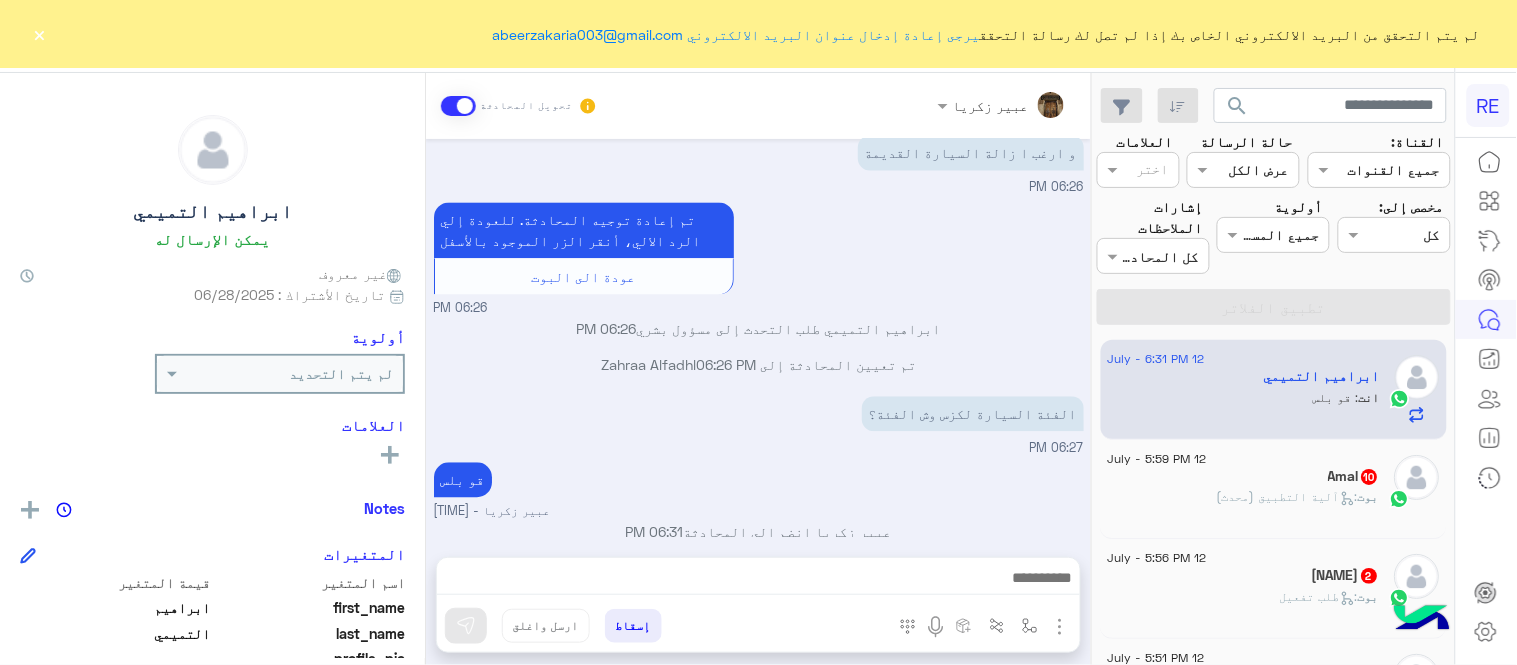 click on "Amal   10" 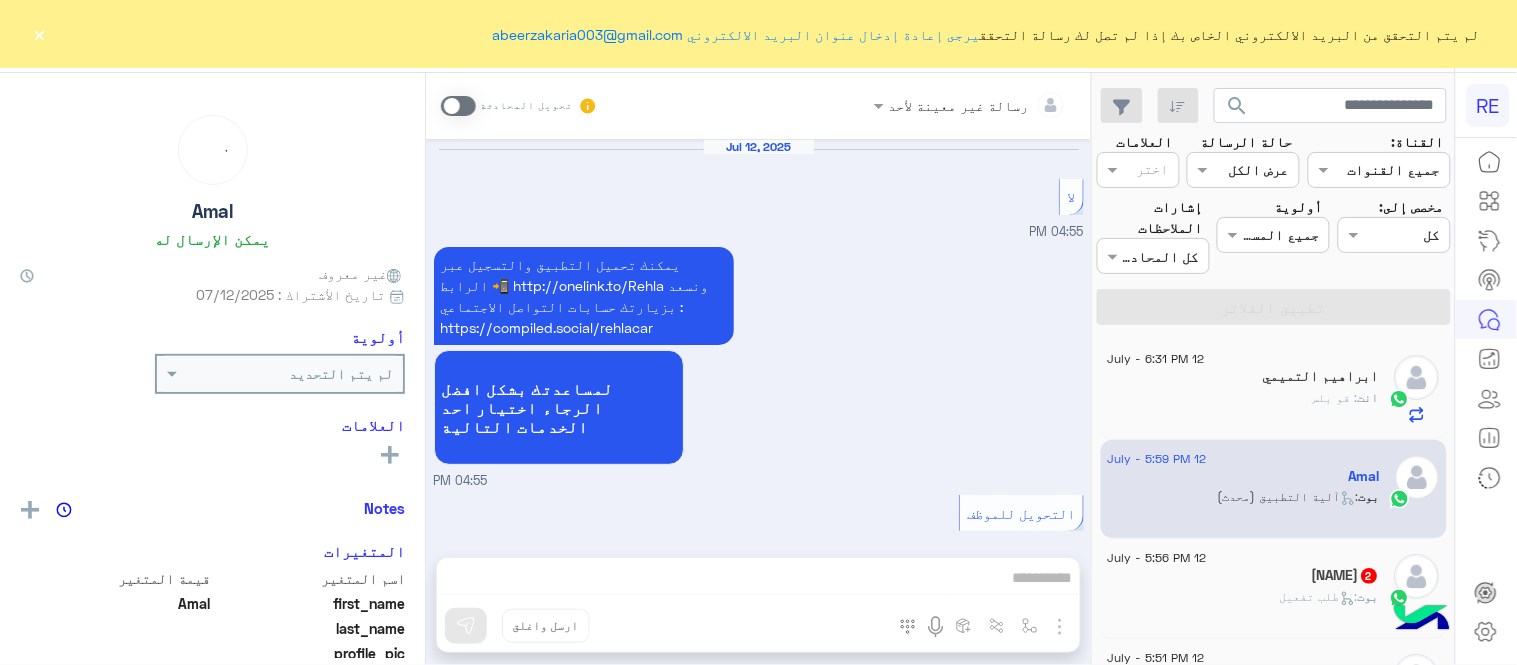 scroll, scrollTop: 1503, scrollLeft: 0, axis: vertical 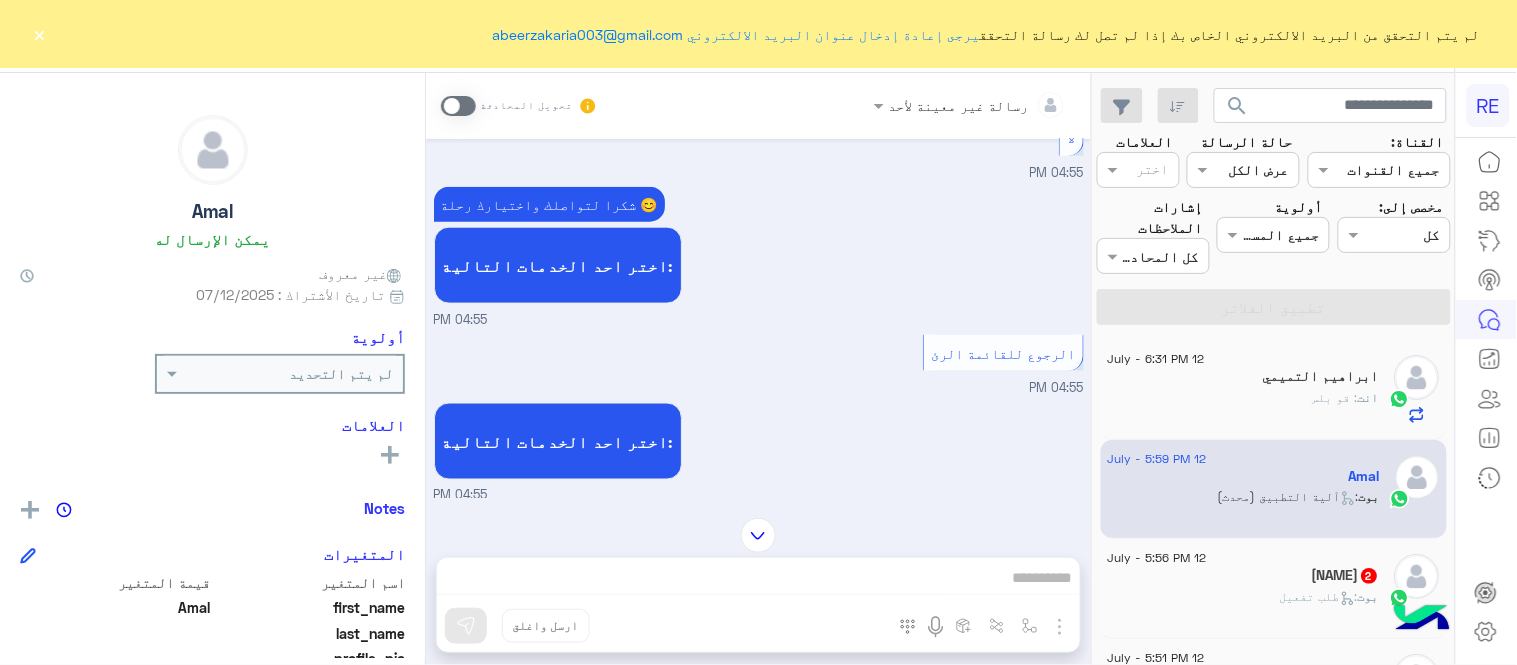 click at bounding box center (458, 106) 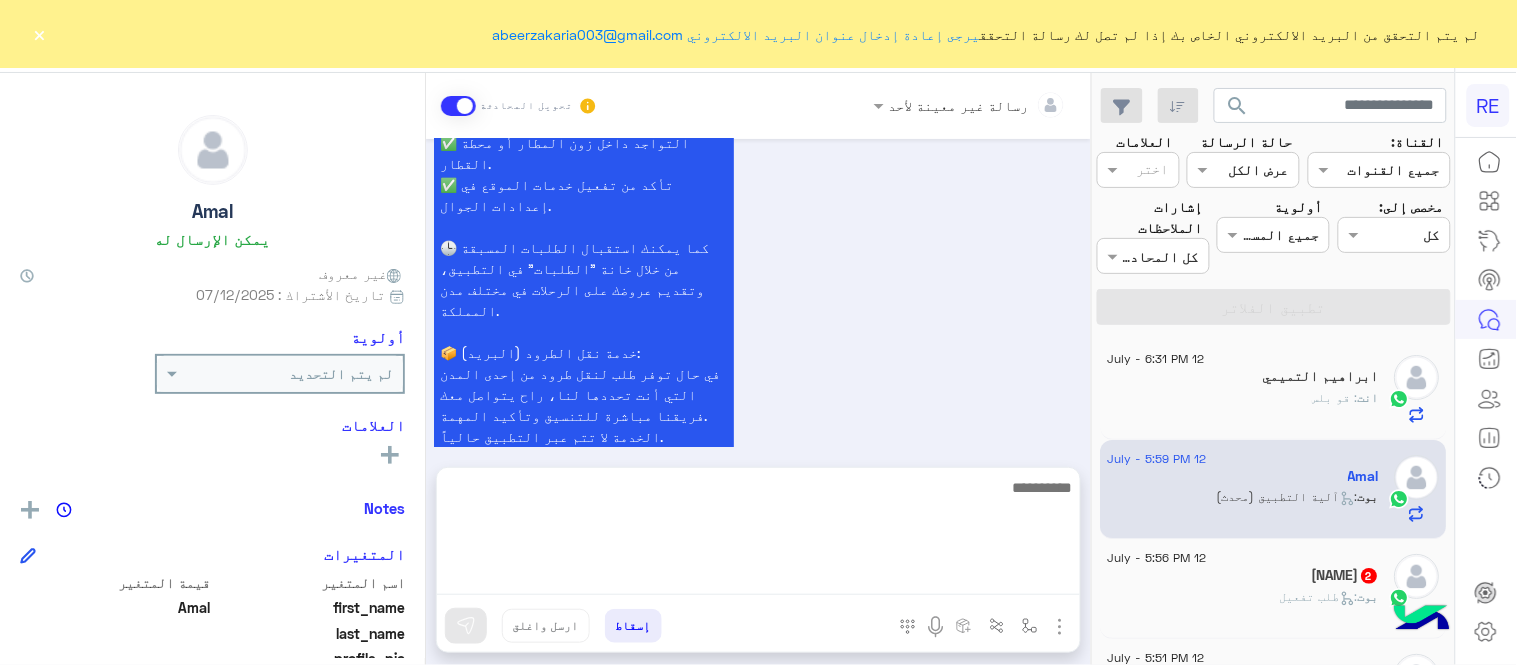 click at bounding box center [758, 535] 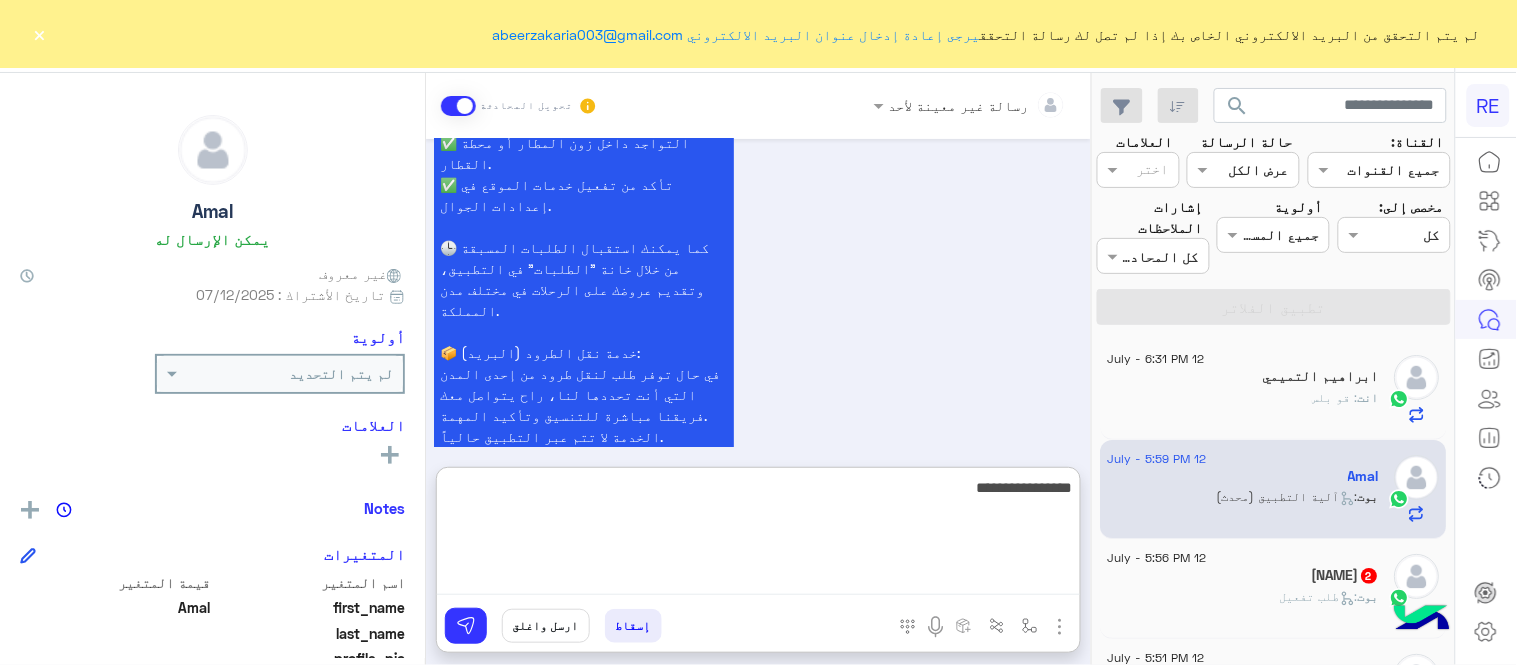 type on "**********" 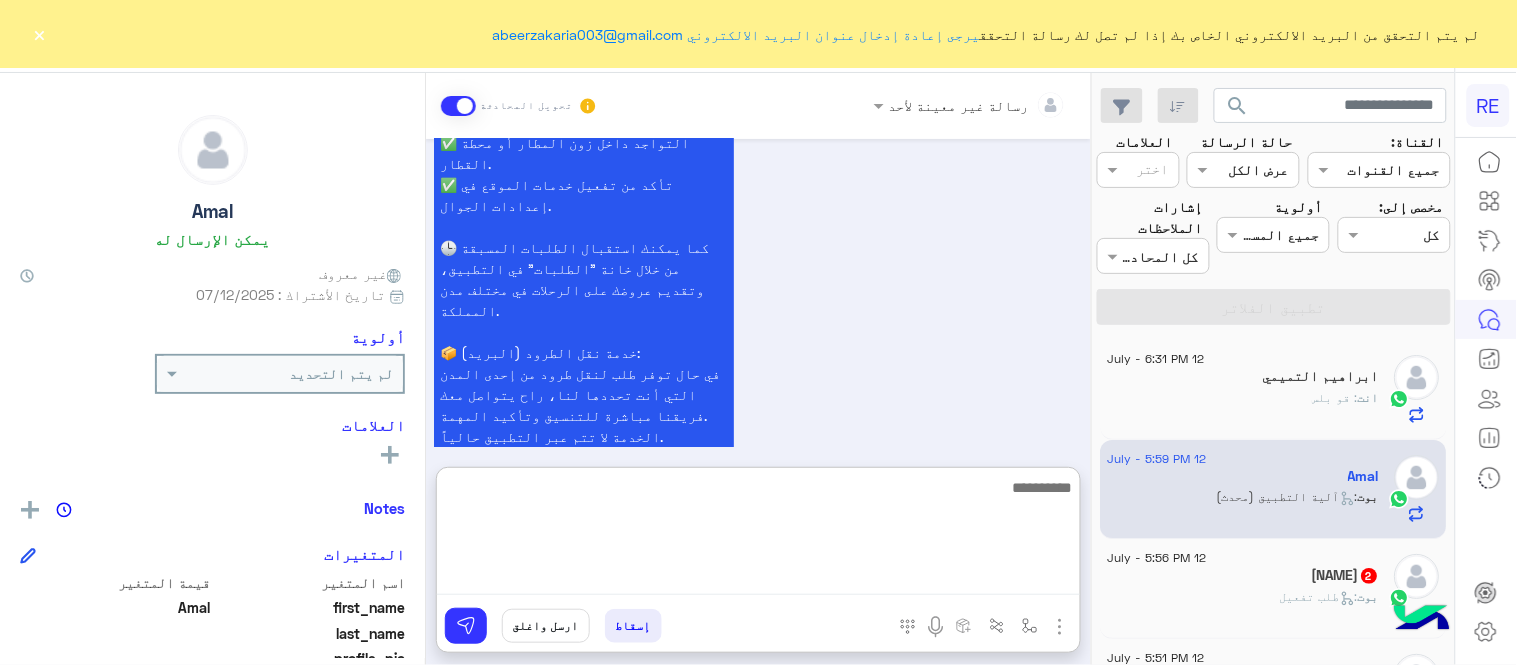 scroll, scrollTop: 1693, scrollLeft: 0, axis: vertical 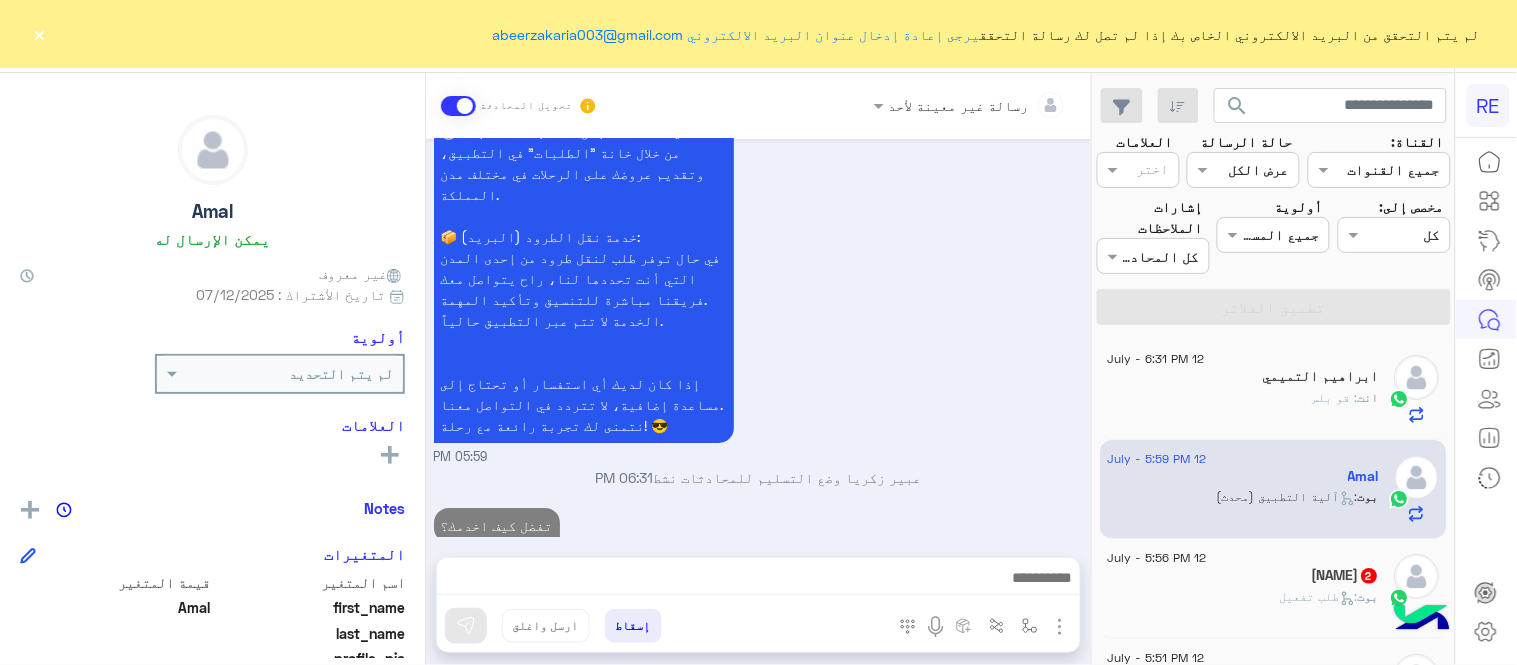 click on "بوت :   طلب تفعيل" 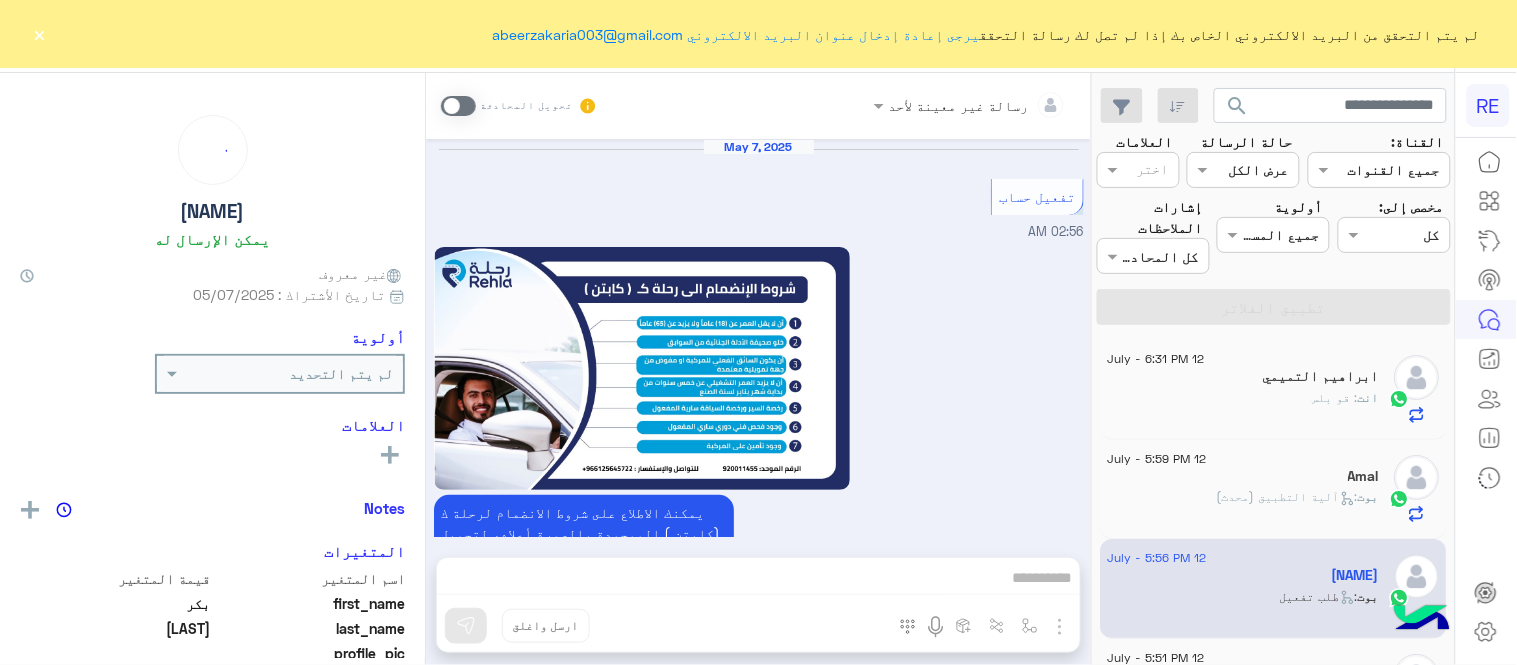 scroll, scrollTop: 2213, scrollLeft: 0, axis: vertical 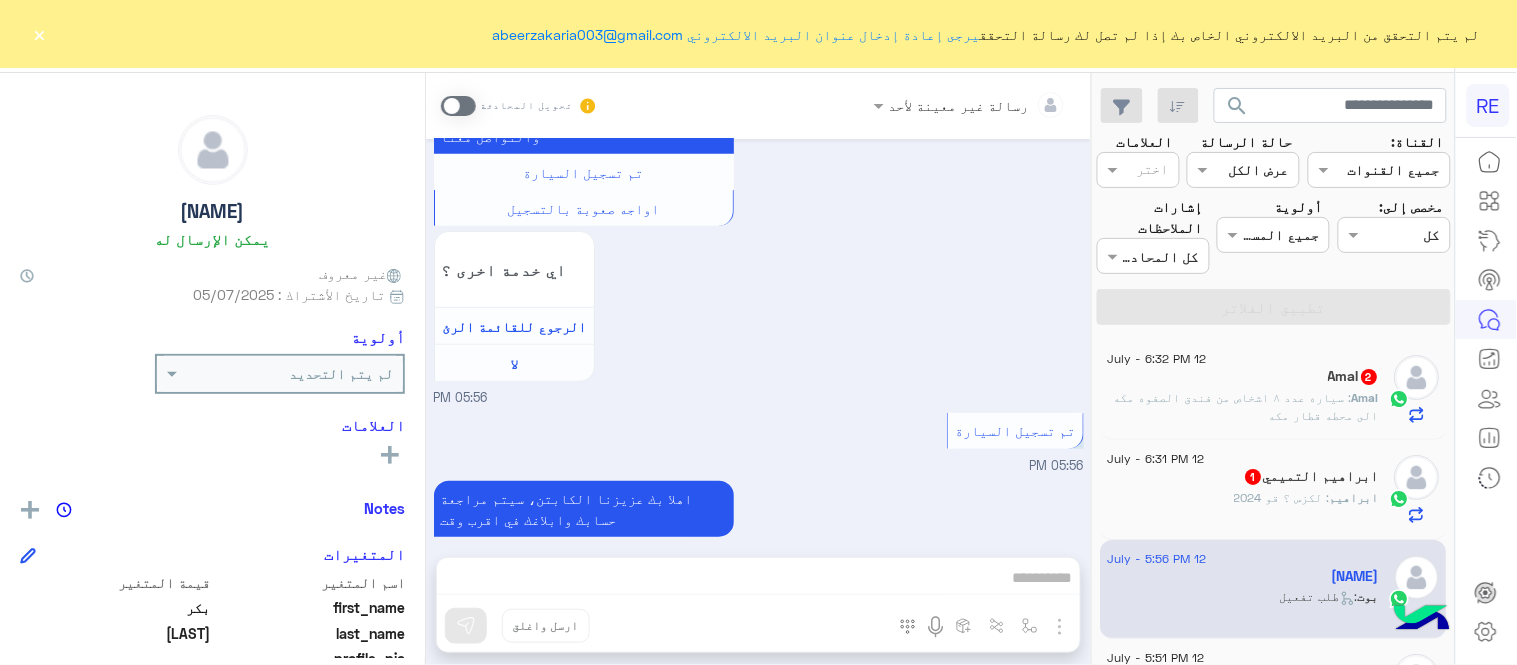 click on "[DATE] - [TIME]  Amal   2 Amal : سياره عدد ٨ اشخاص
من فندق الصفوه مكه الى محطه قطار مكه" 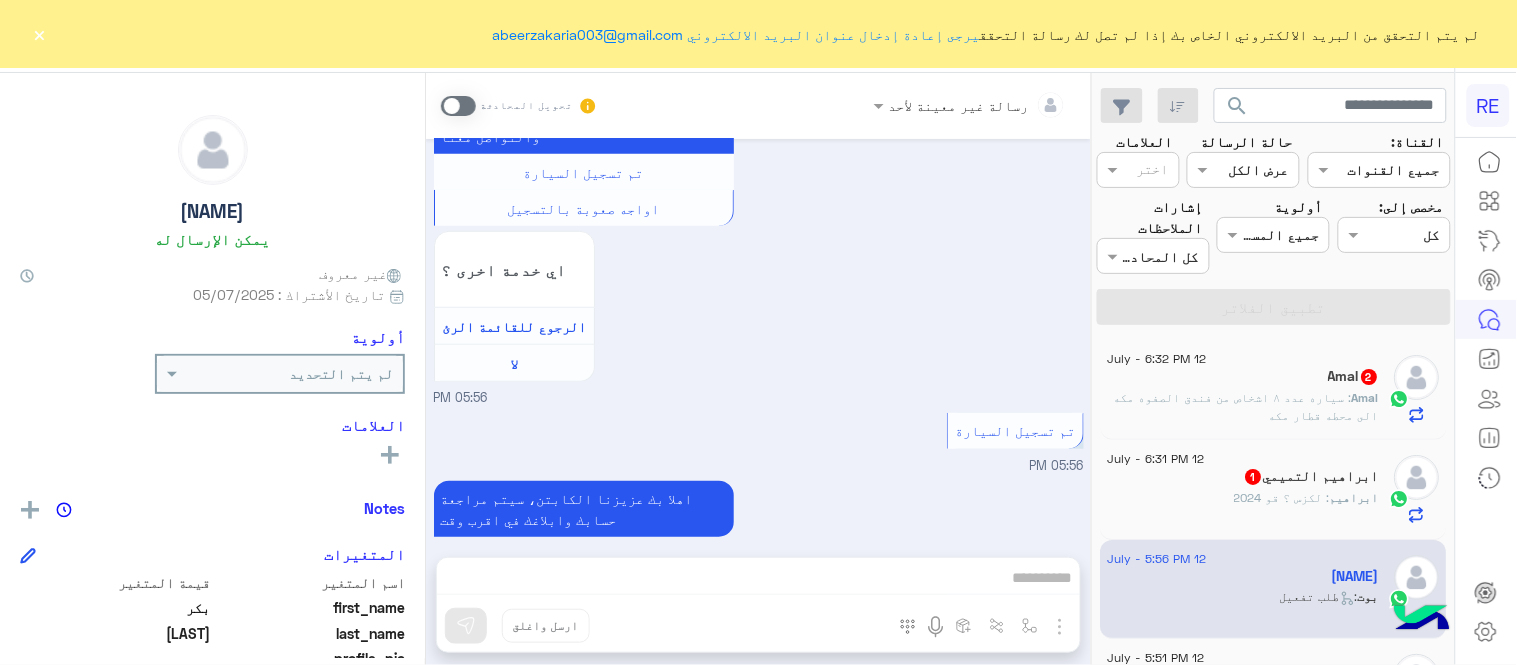 click on ": سياره عدد ٨ اشخاص
من فندق الصفوه مكه الى محطه قطار مكه" 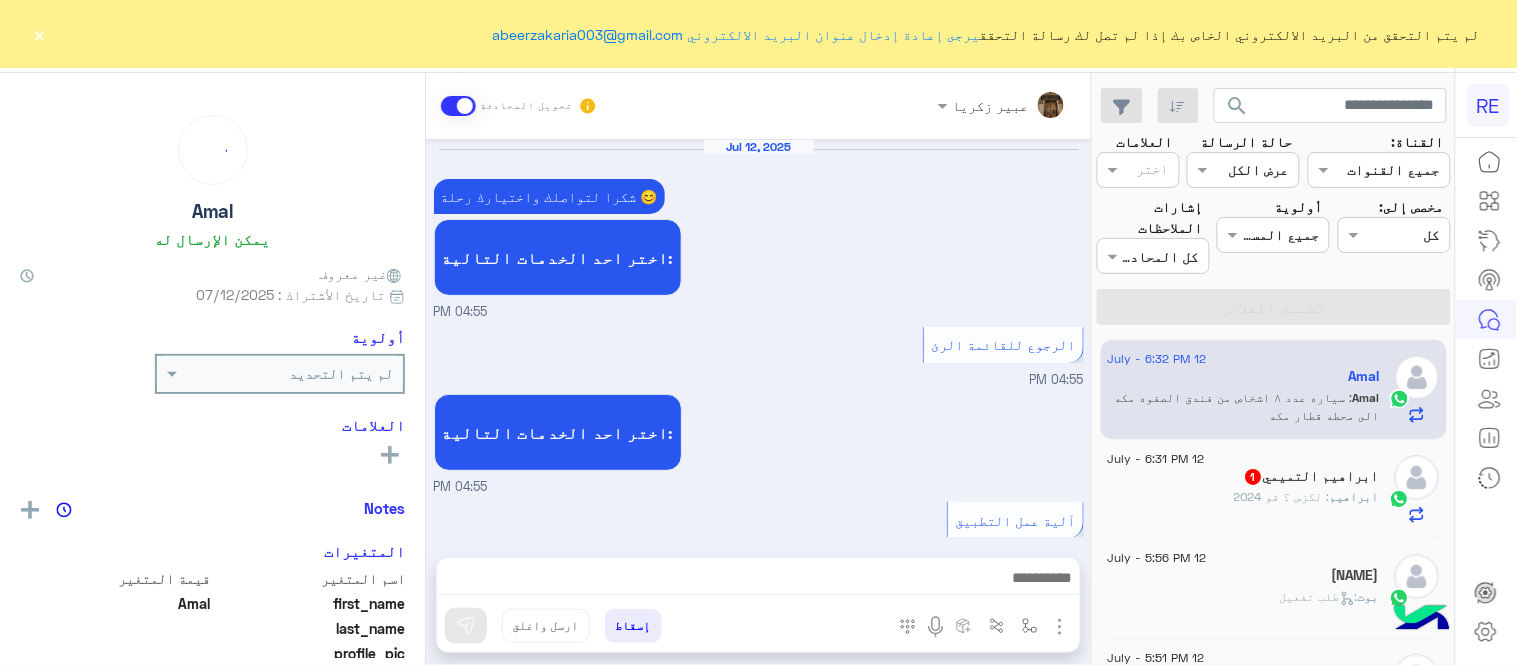 scroll, scrollTop: 1180, scrollLeft: 0, axis: vertical 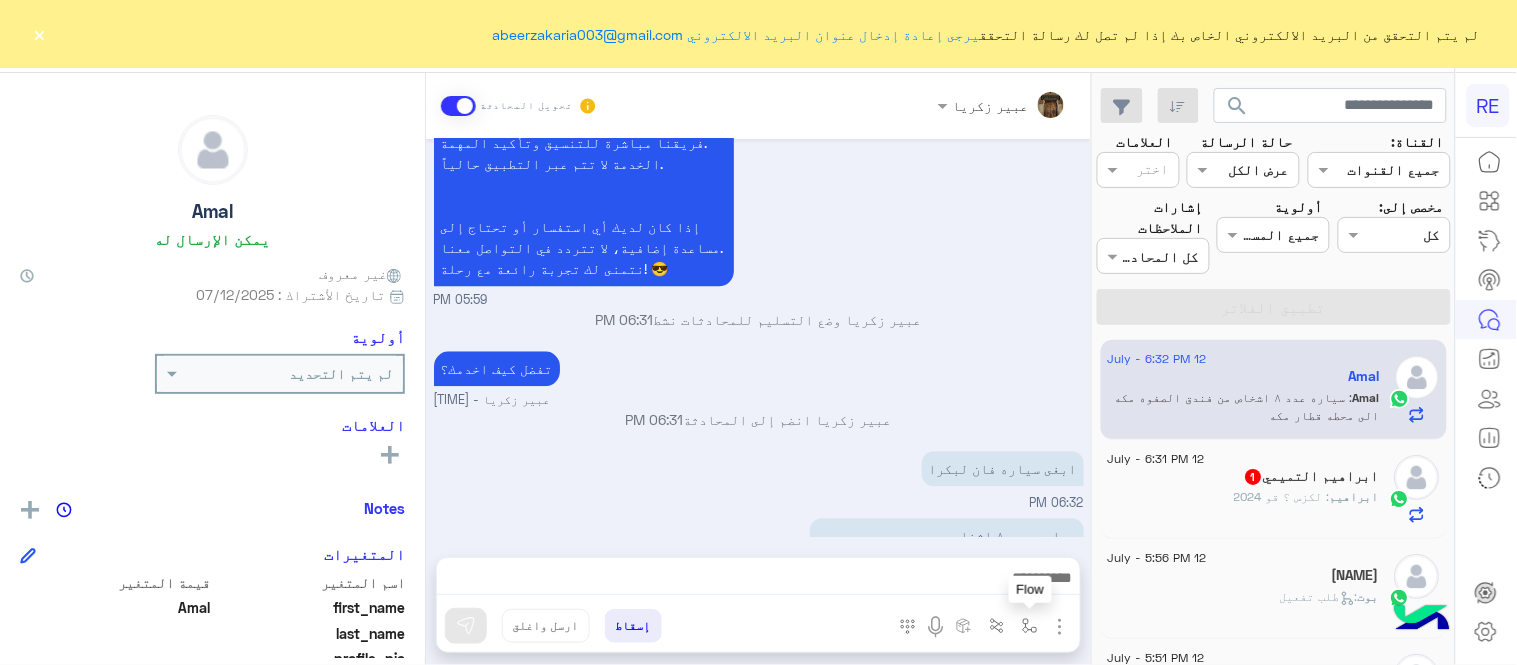 click at bounding box center [1030, 626] 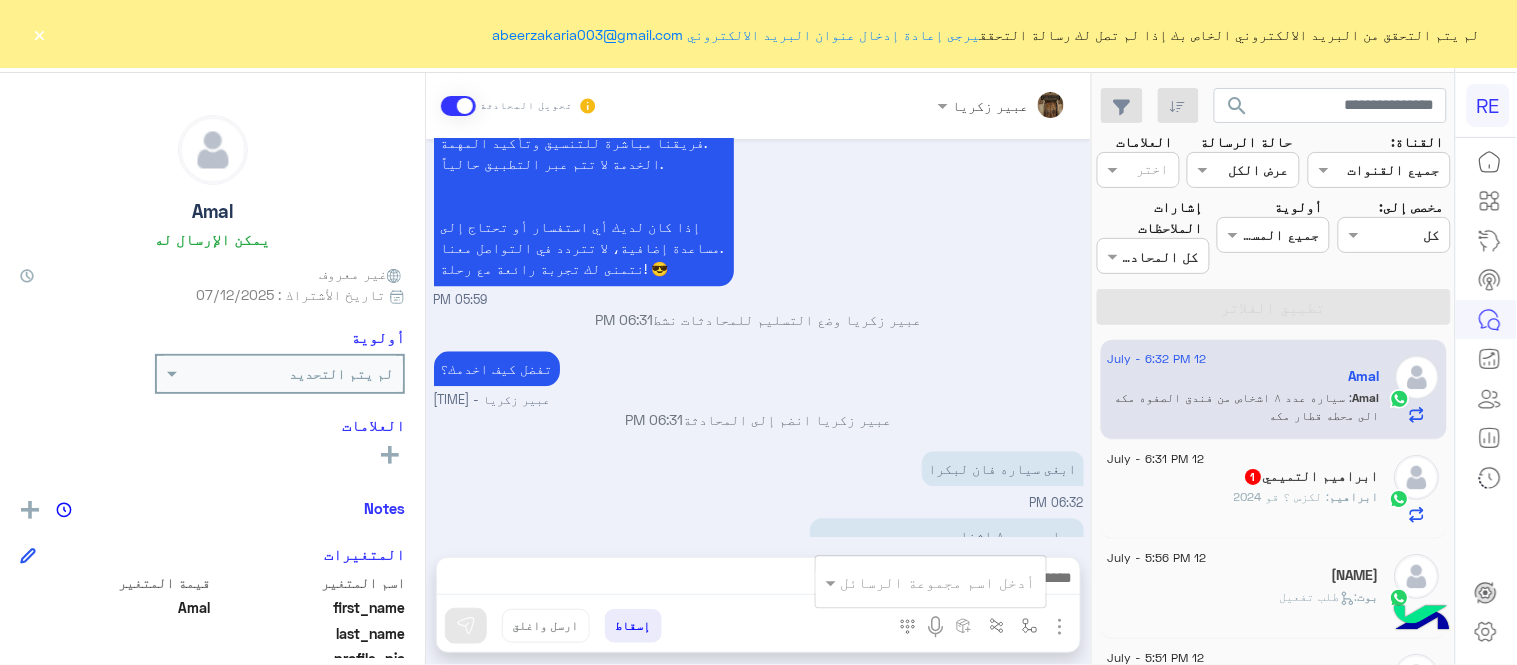 click on "سياره عدد ٨ اشخاص  من فندق الصفوه مكه الى محطه قطار مكه" at bounding box center [890, 546] 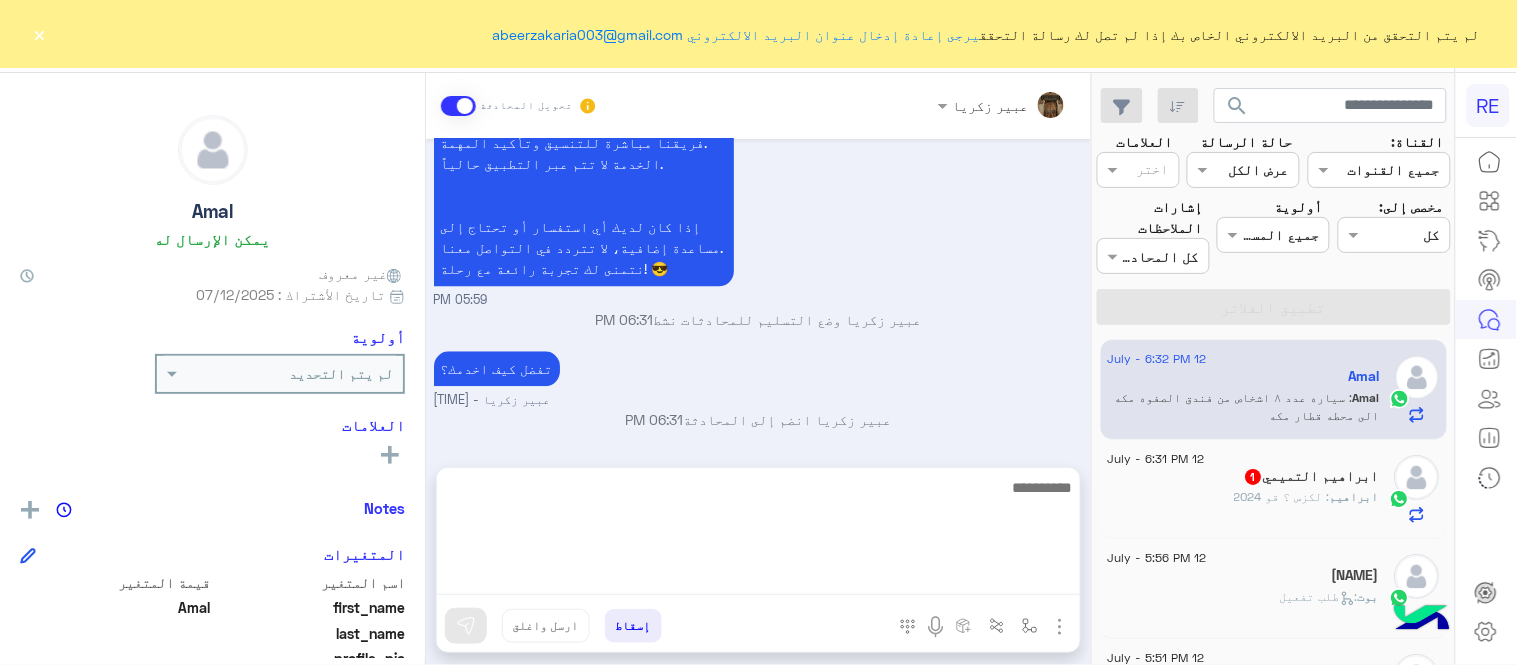 click at bounding box center [758, 535] 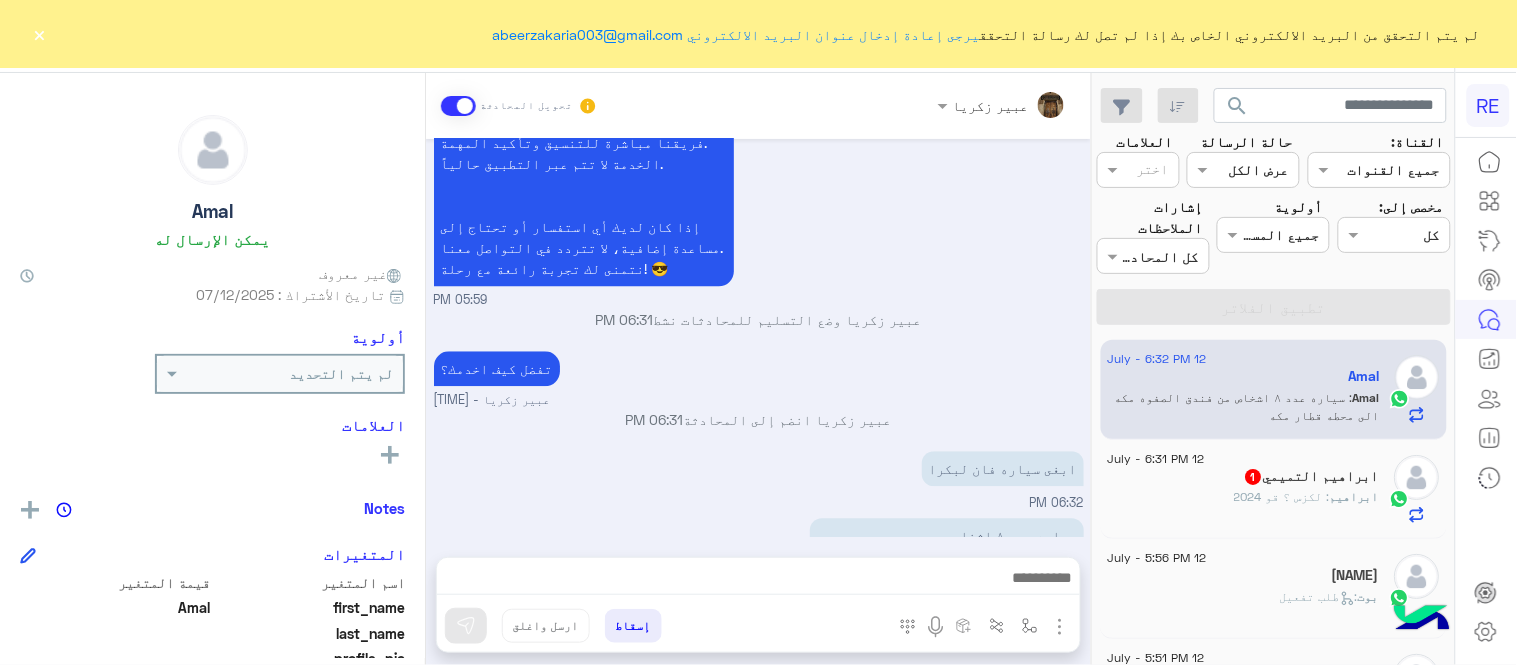 click on "ابغى سياره فان لبكرا   06:32 PM" at bounding box center [759, 479] 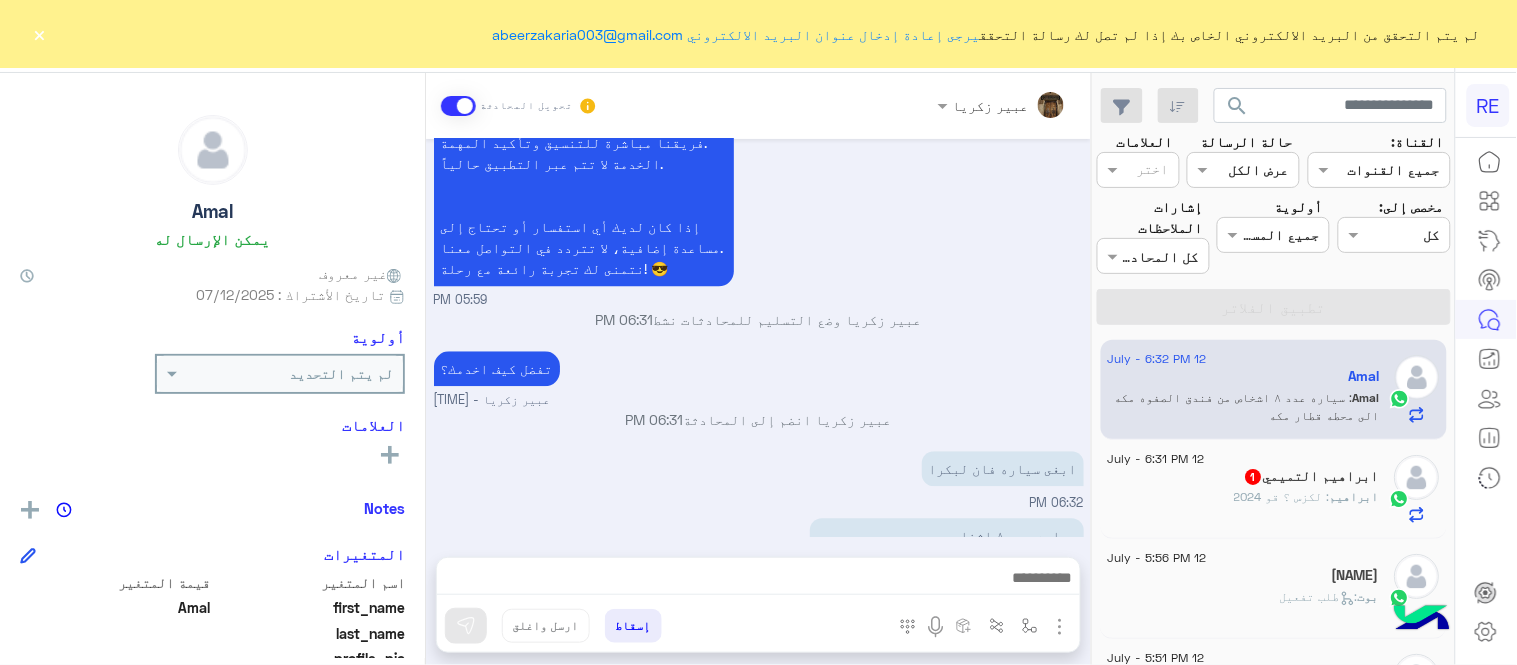 click at bounding box center (758, 583) 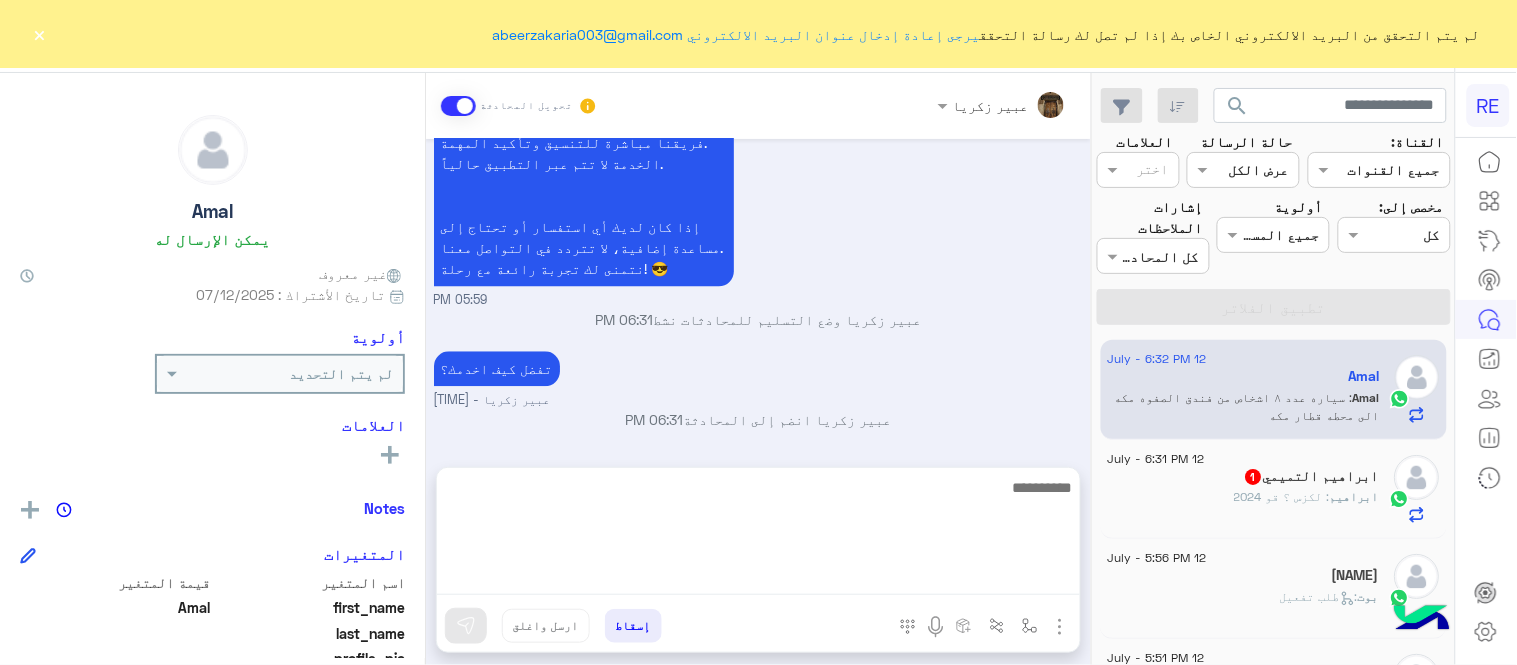 click at bounding box center (758, 535) 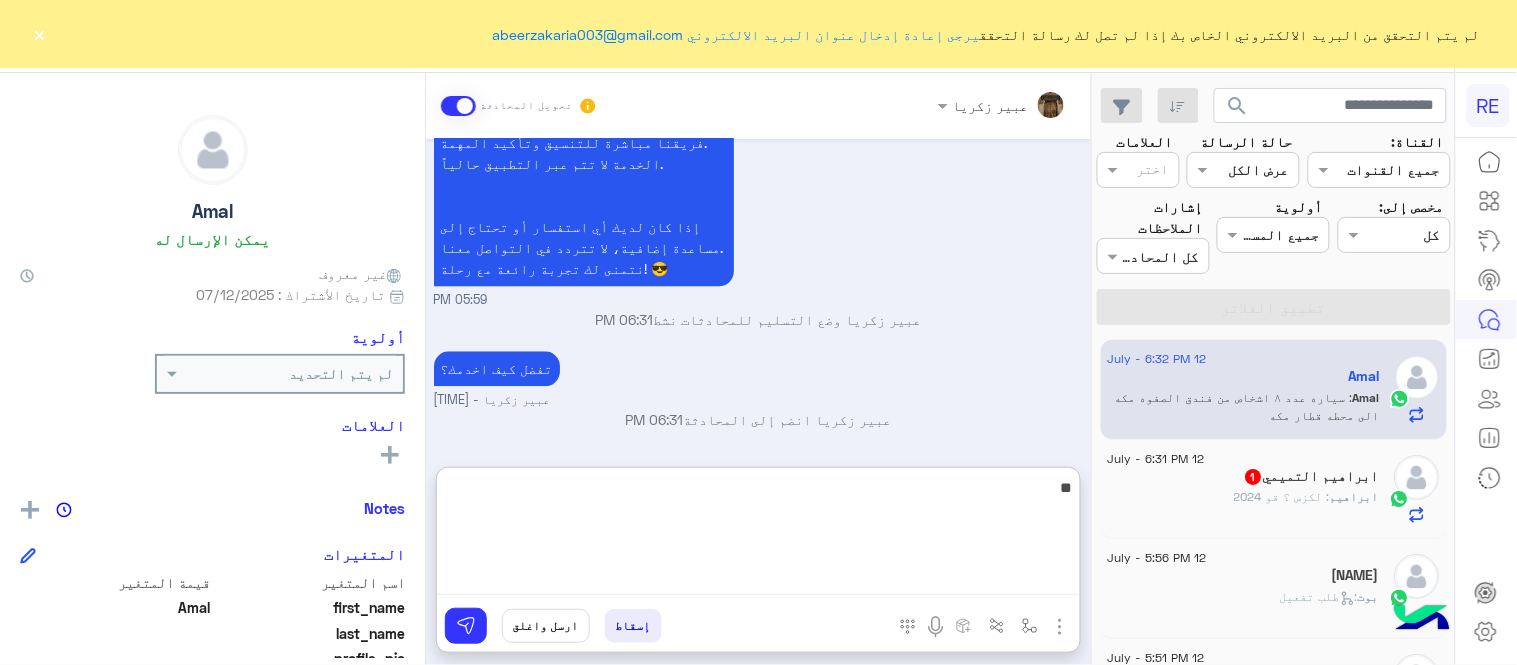 type on "*" 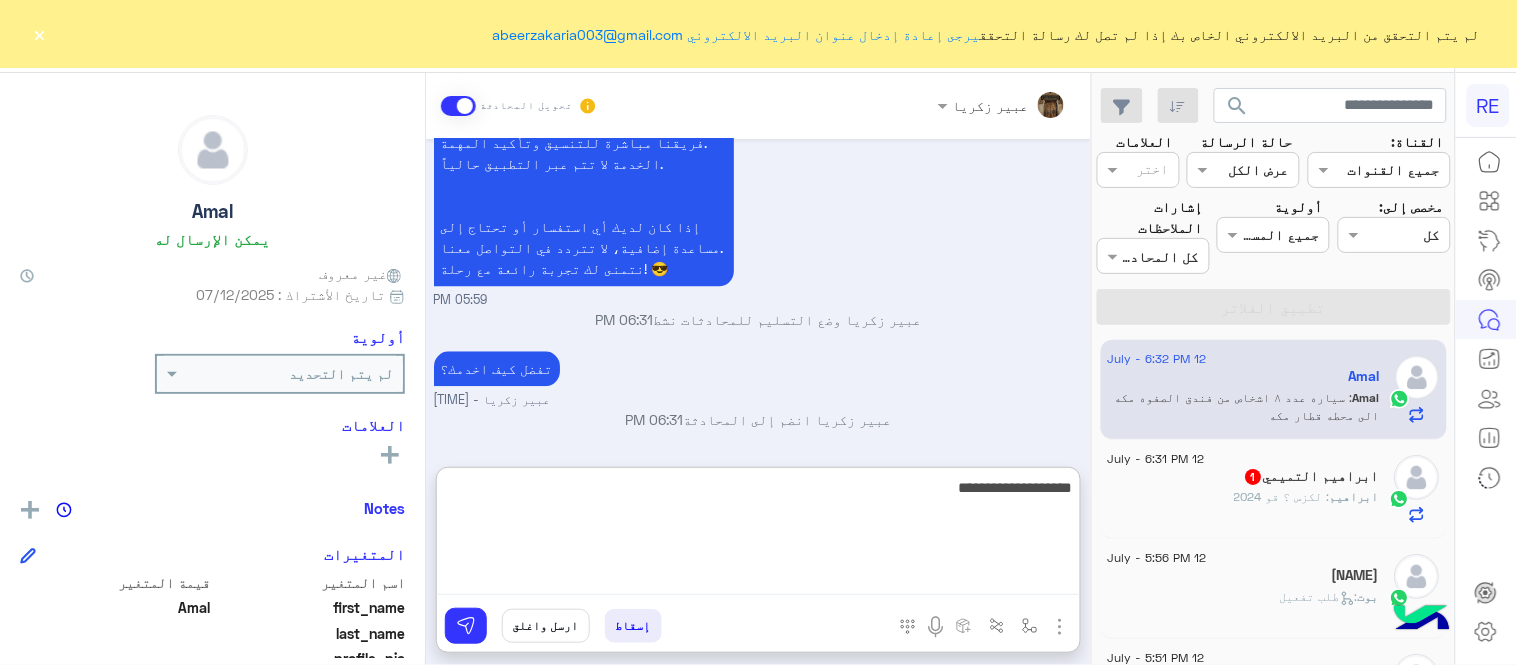 type on "**********" 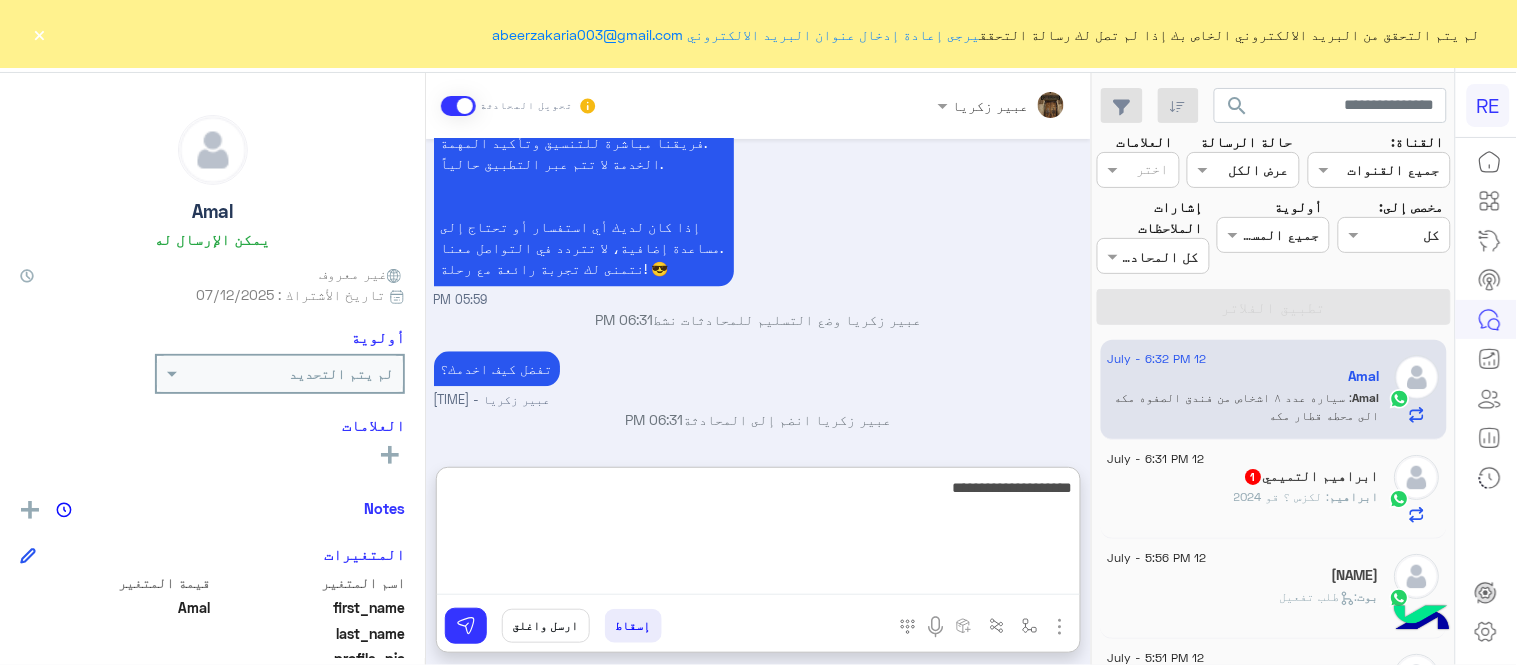 type 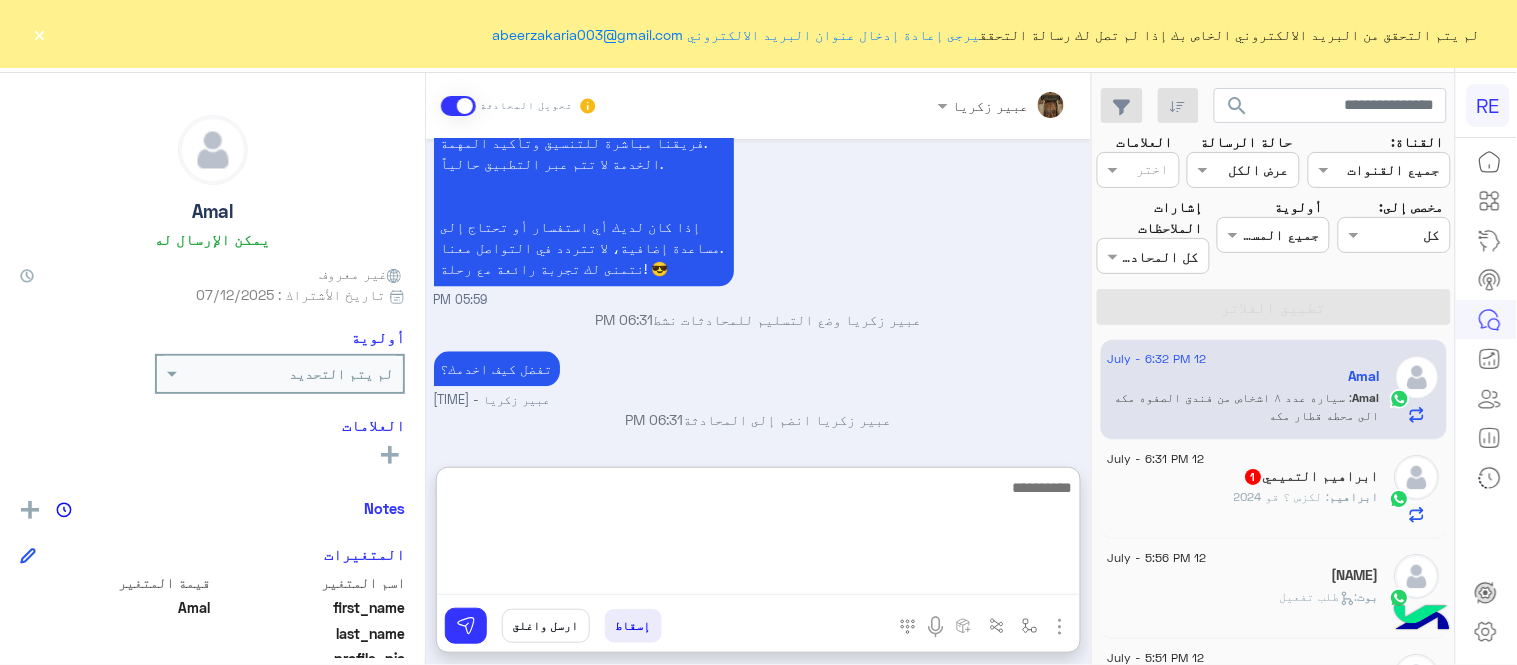 scroll, scrollTop: 1333, scrollLeft: 0, axis: vertical 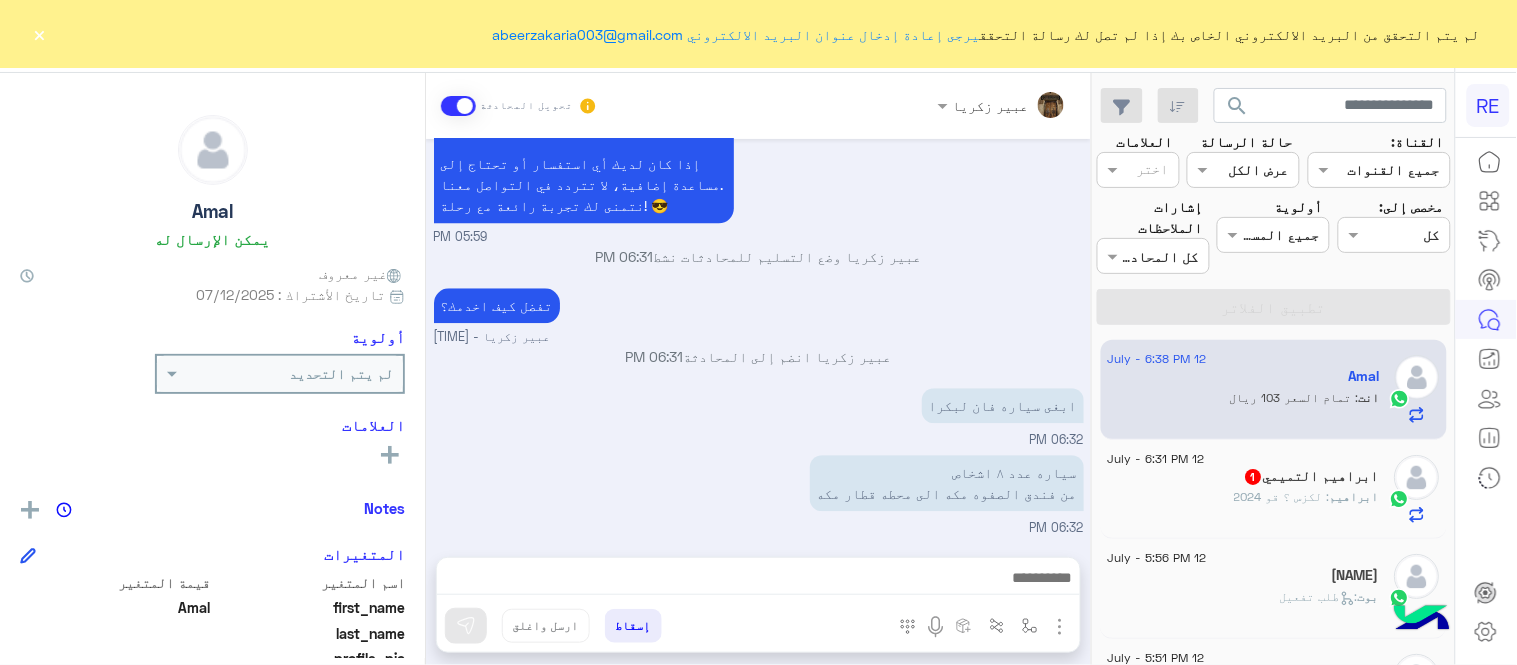 click on "×" 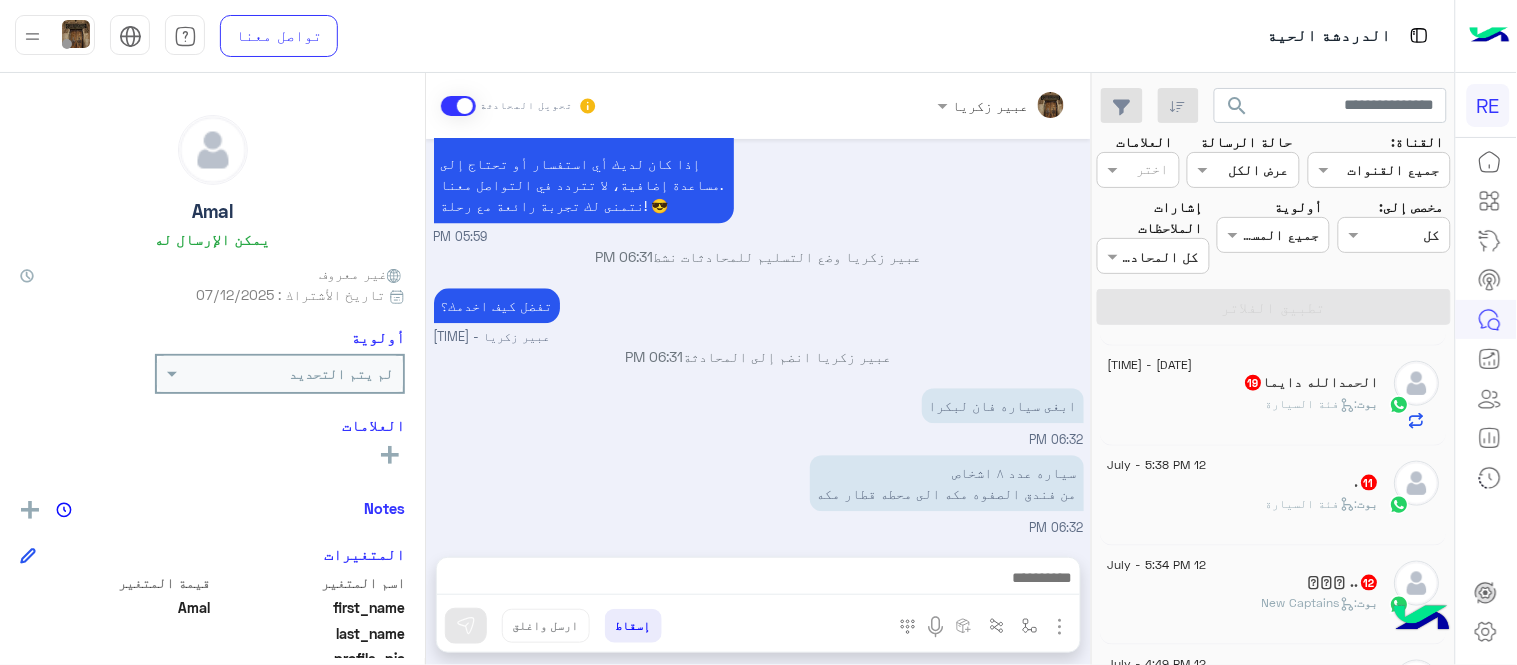 scroll, scrollTop: 736, scrollLeft: 0, axis: vertical 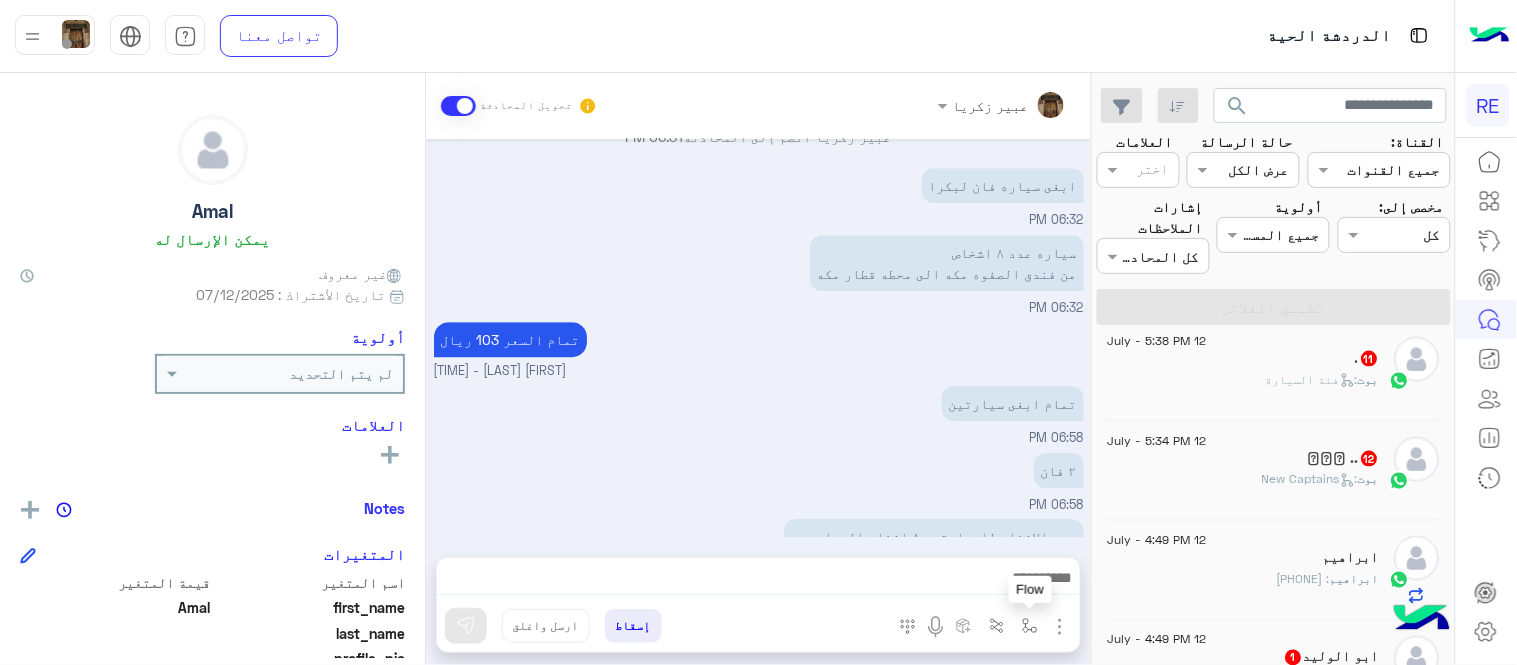 click at bounding box center (1030, 626) 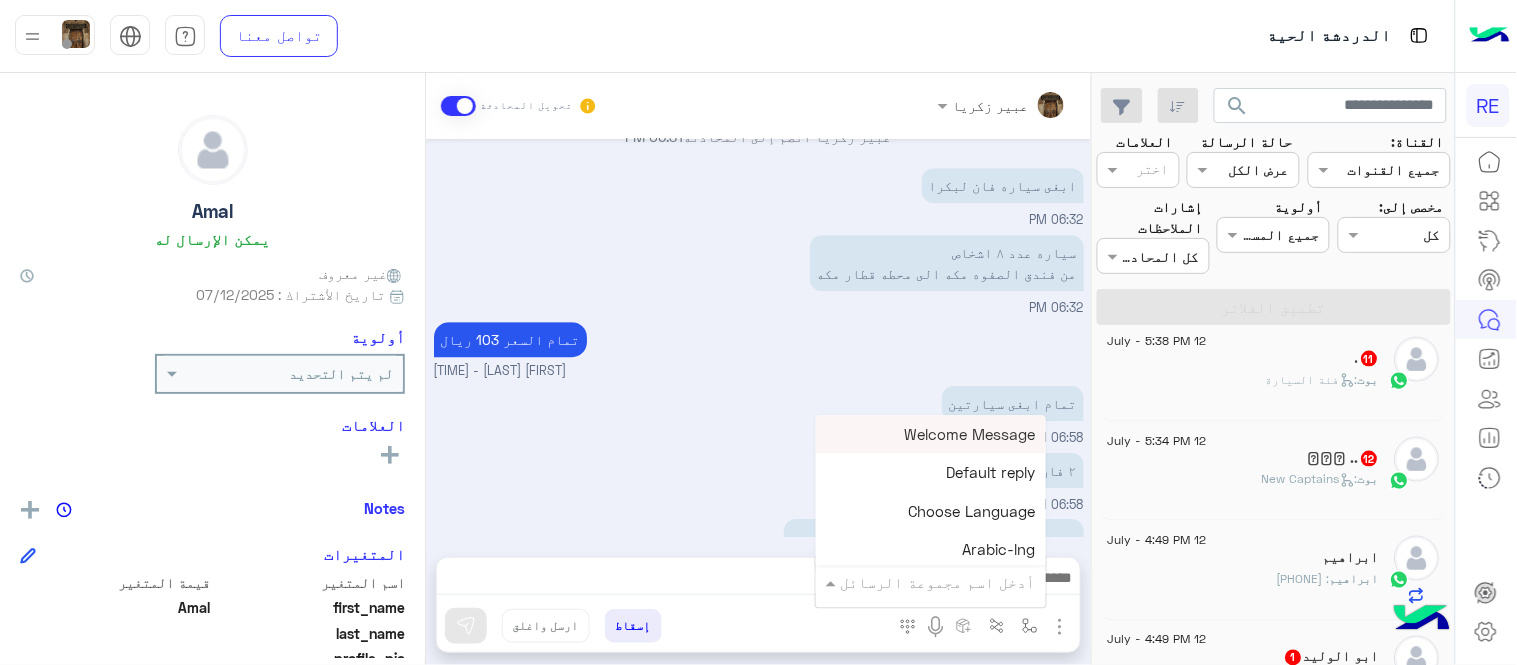 click at bounding box center (959, 582) 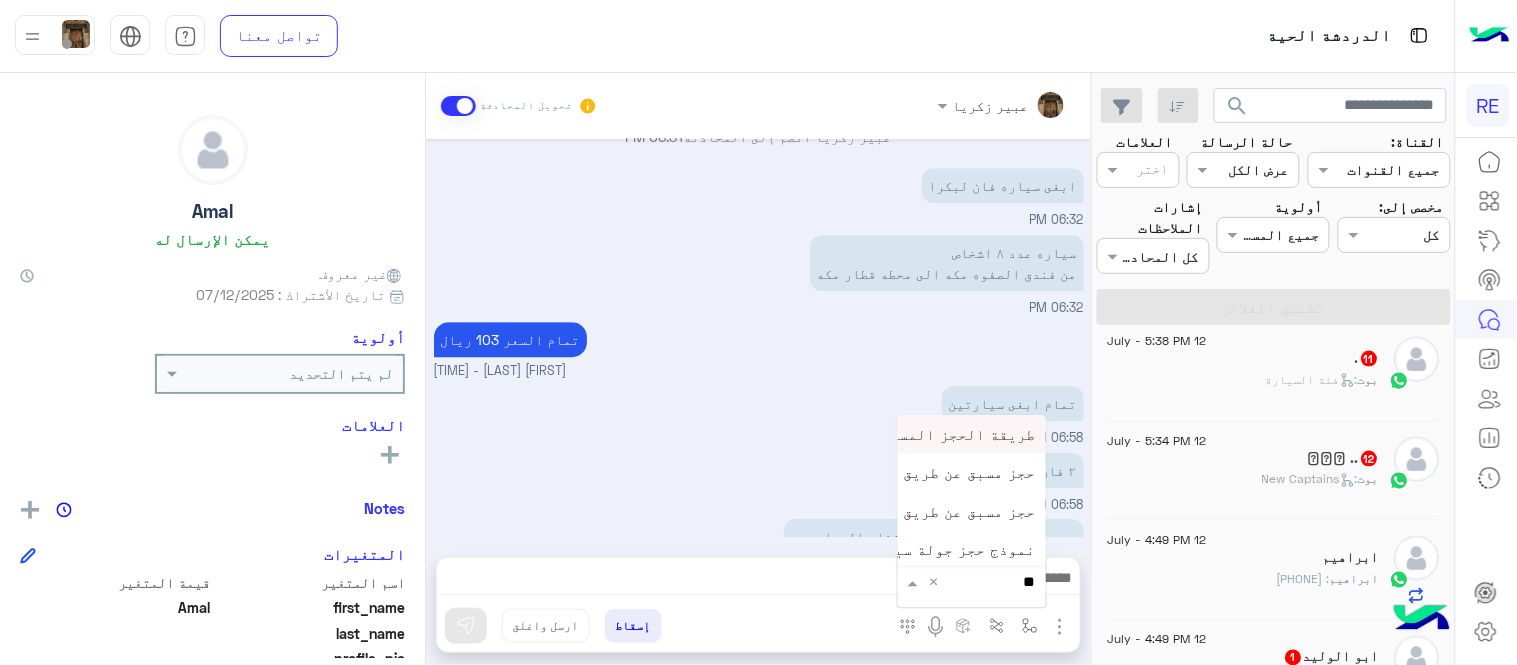 type on "***" 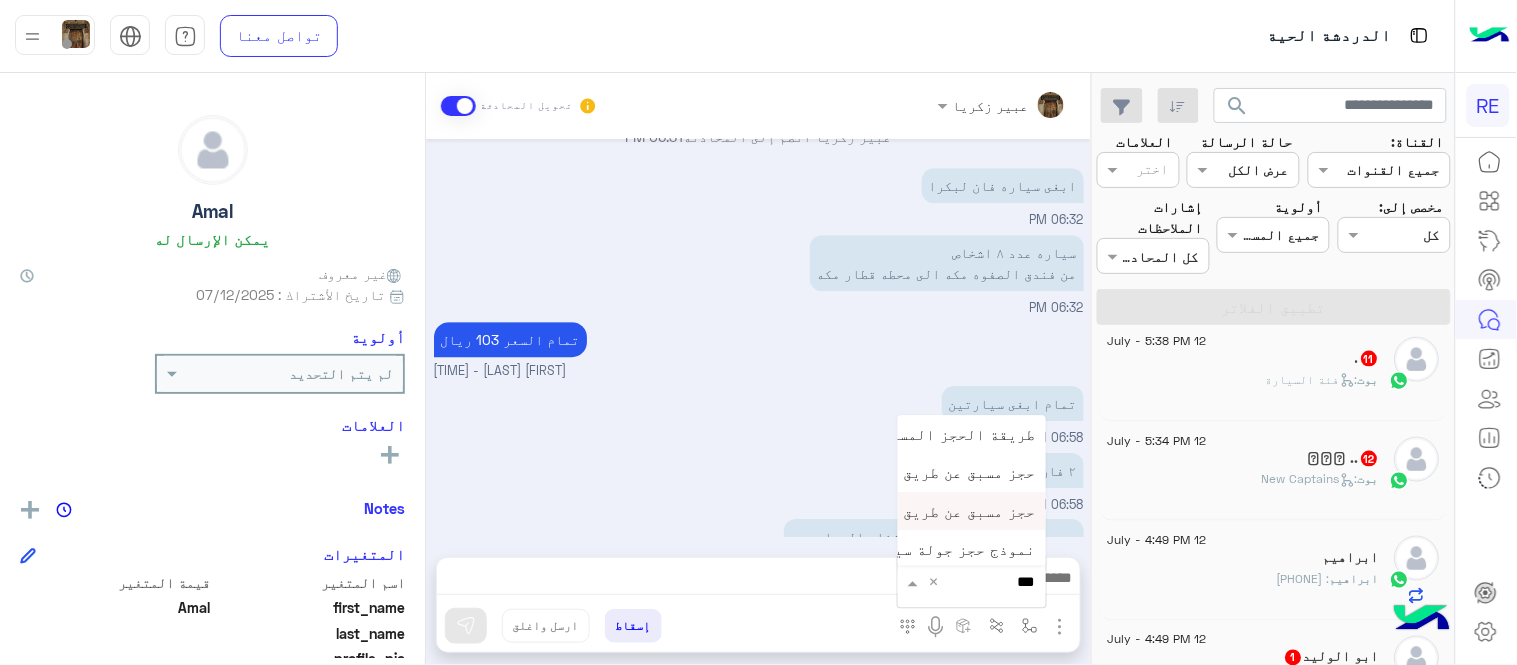 click on "حجز مسبق عن طريق التطبيق" at bounding box center [936, 511] 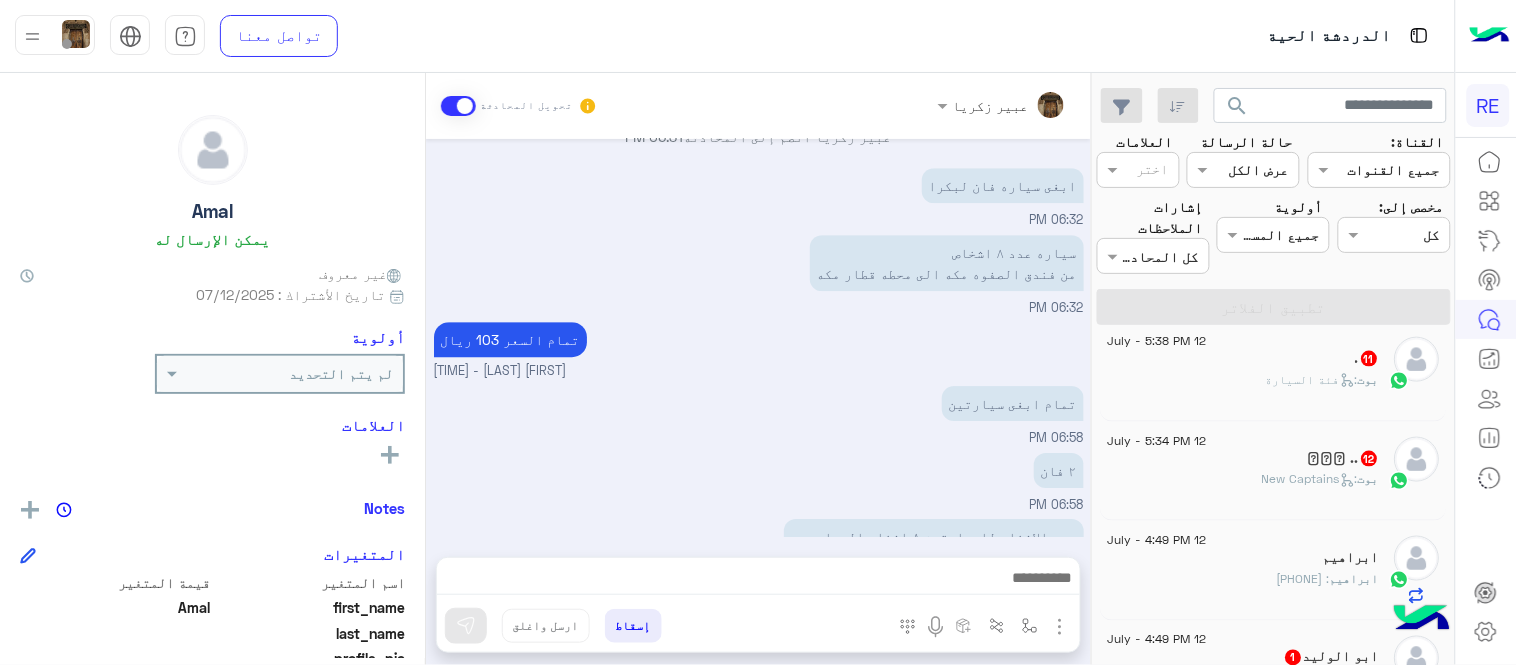 type on "**********" 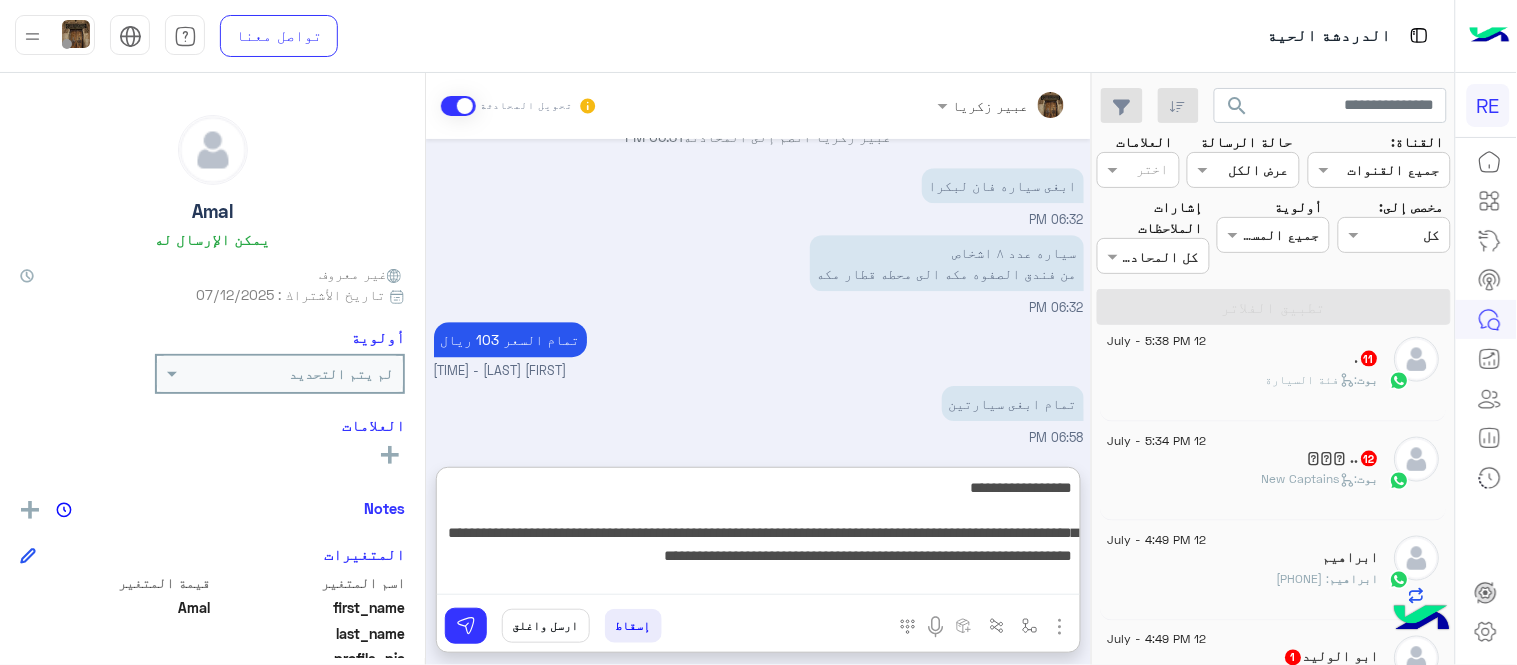 click on "**********" at bounding box center (758, 535) 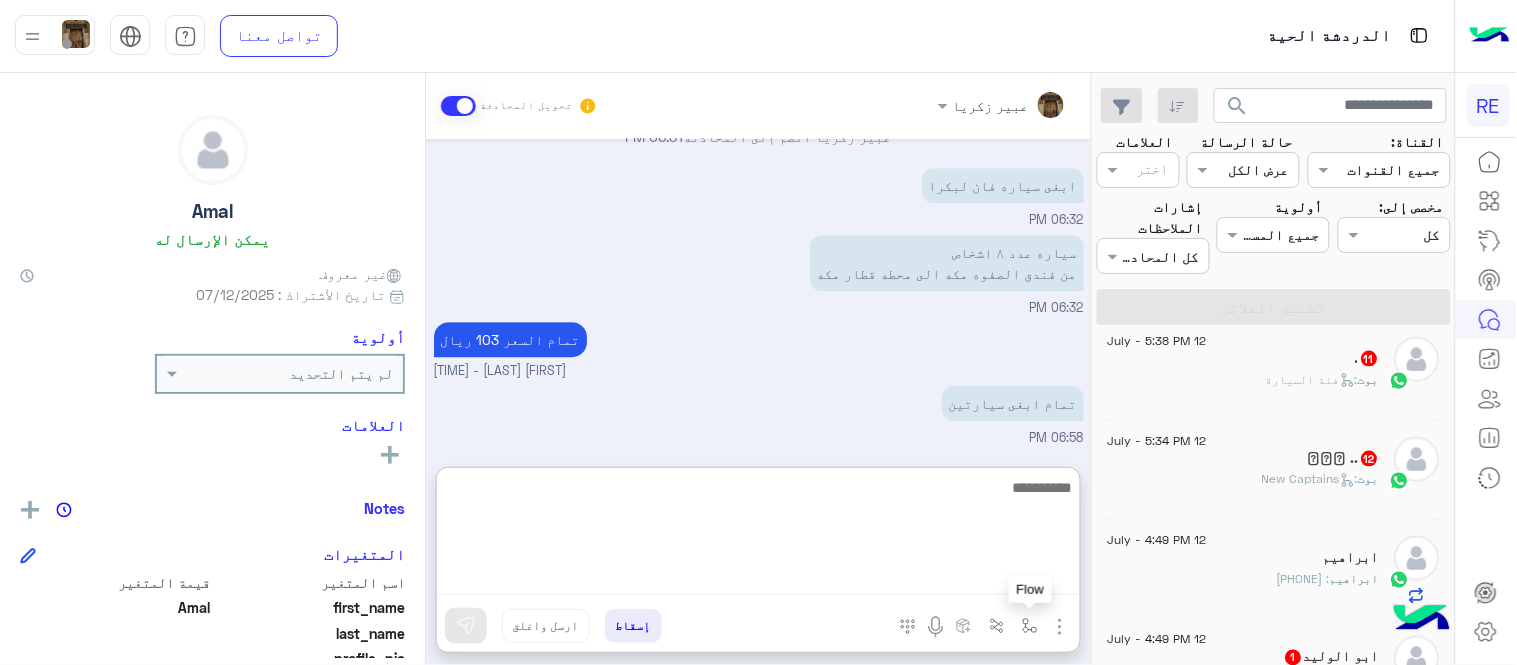 type 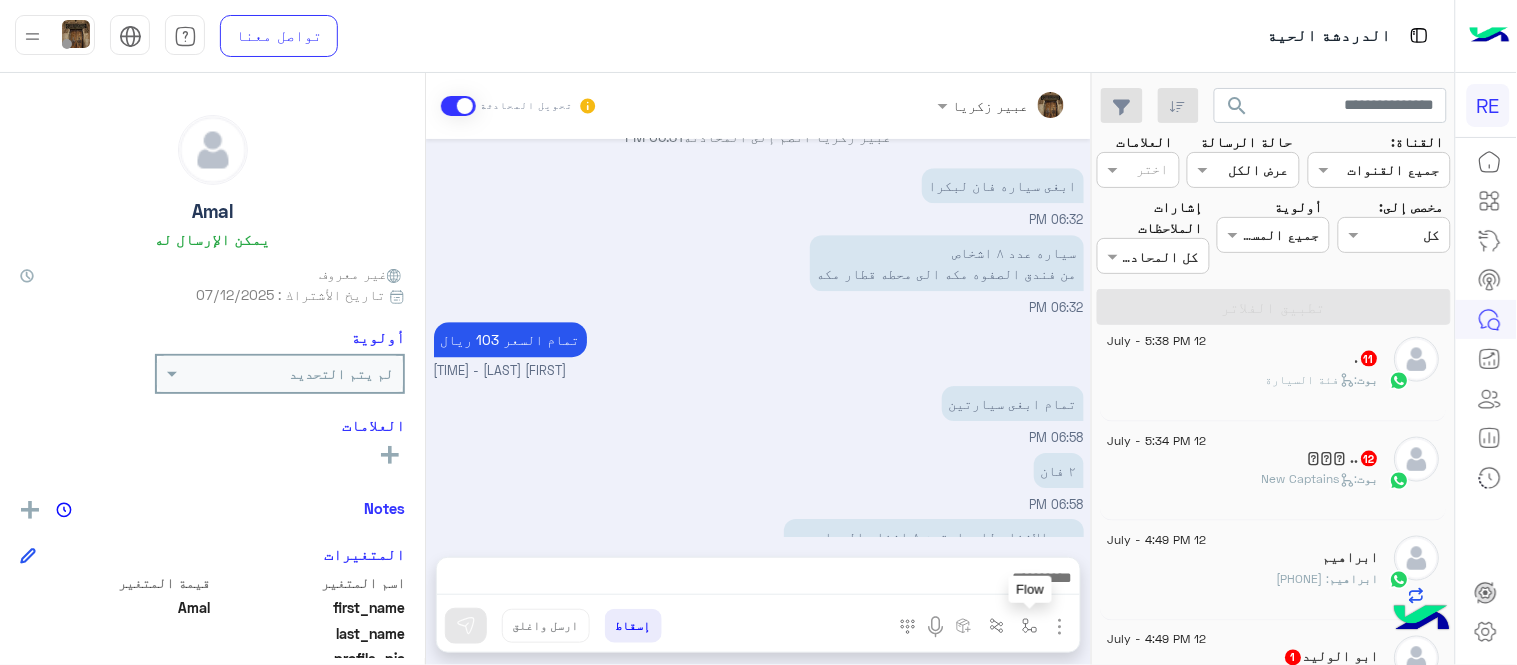 click at bounding box center (1030, 625) 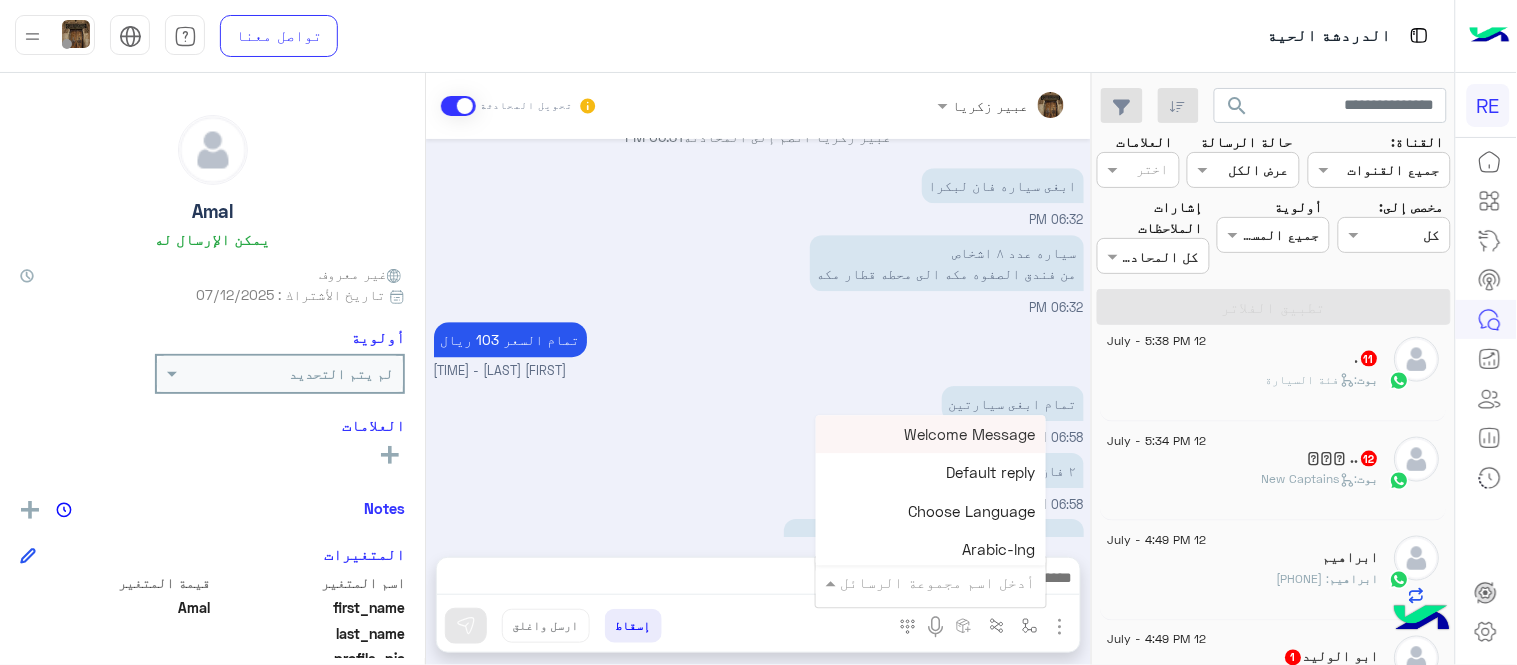 click on "أدخل اسم مجموعة الرسائل" at bounding box center [938, 582] 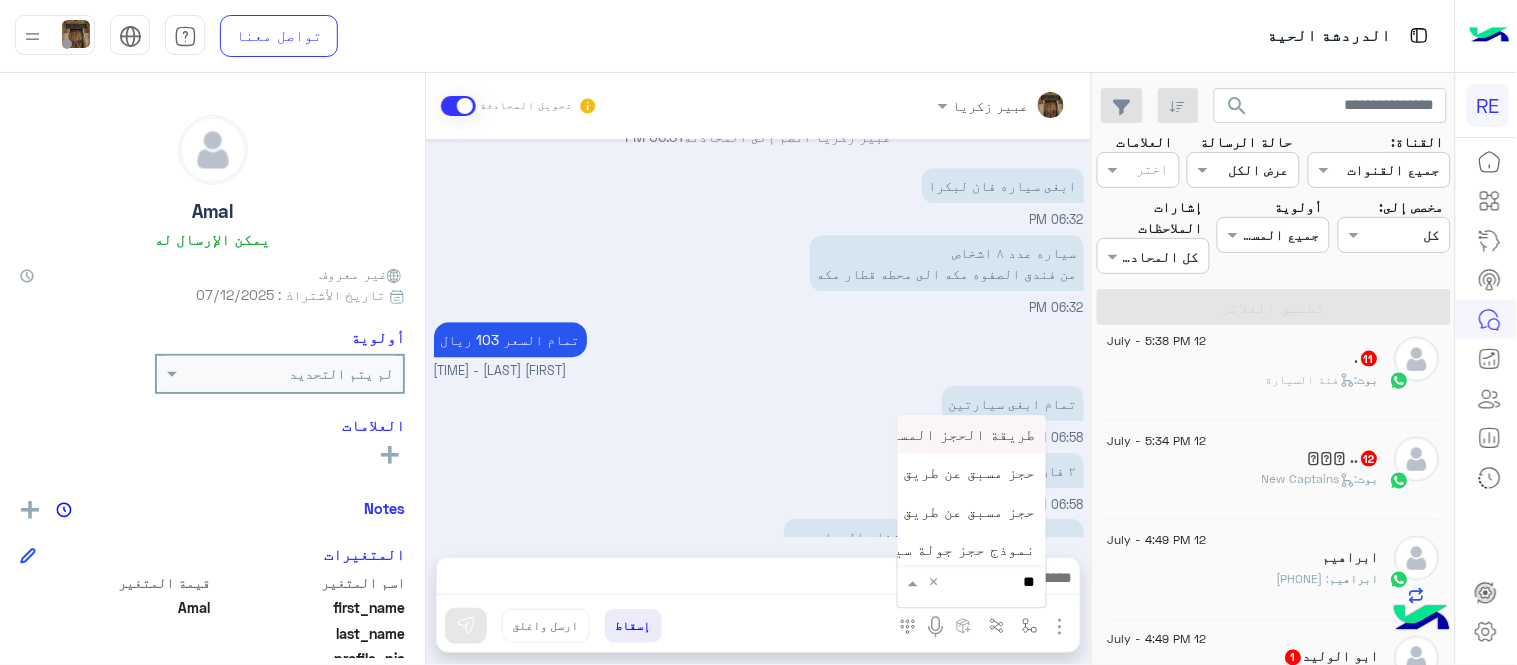 type on "***" 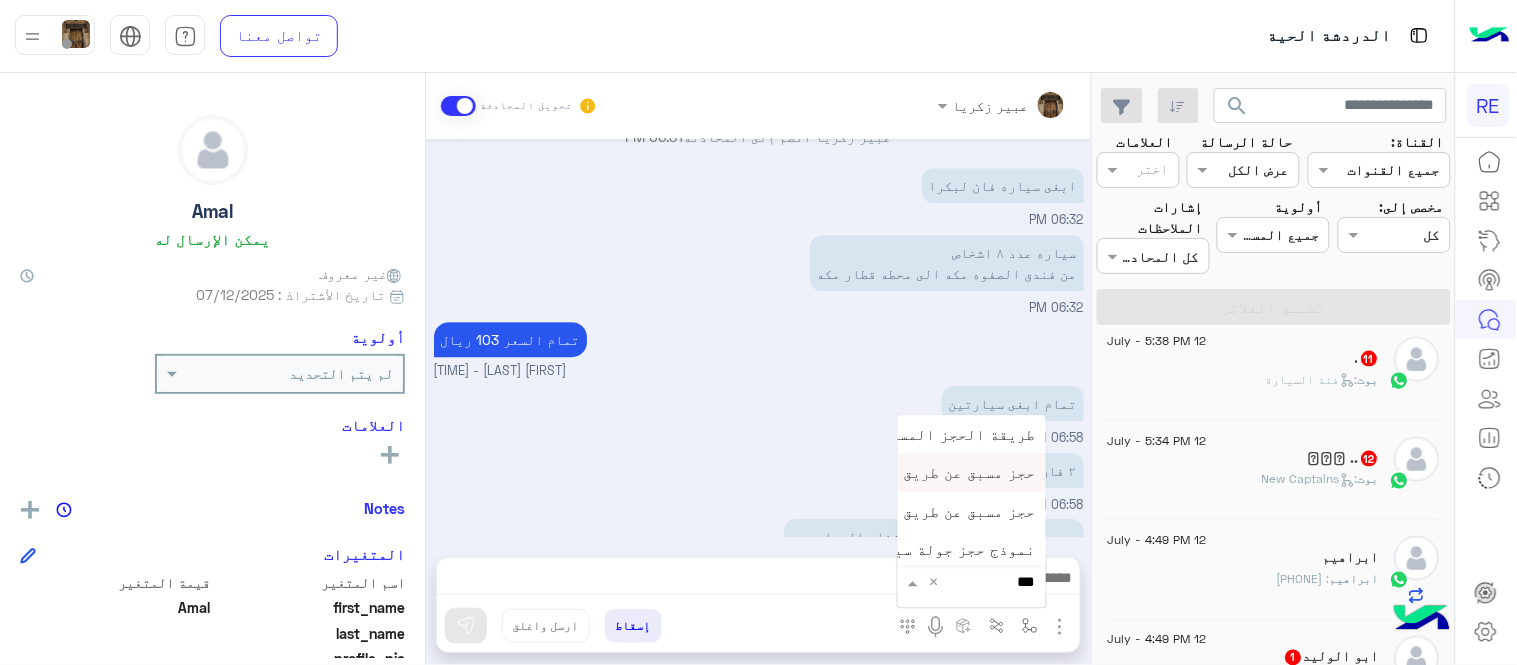 click on "حجز مسبق عن طريق الواتساب غير مكتمل" at bounding box center (890, 473) 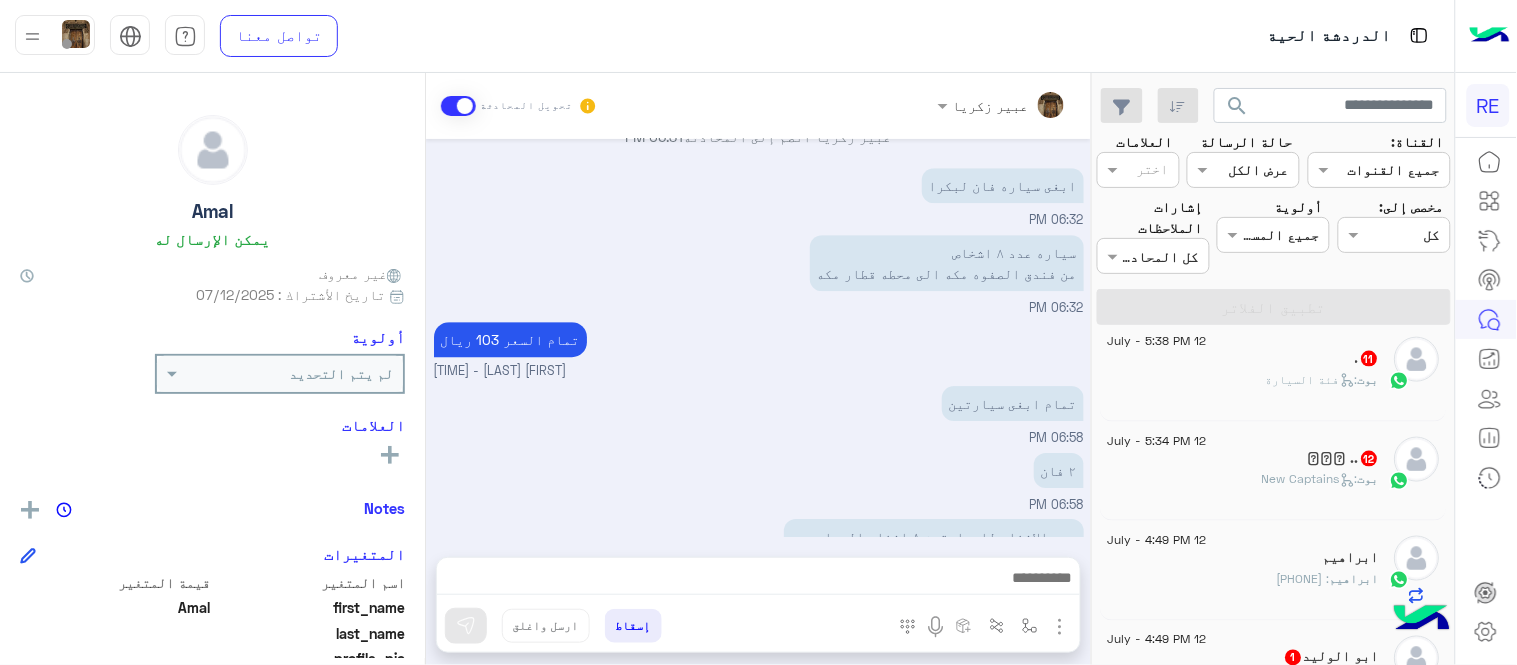 type on "**********" 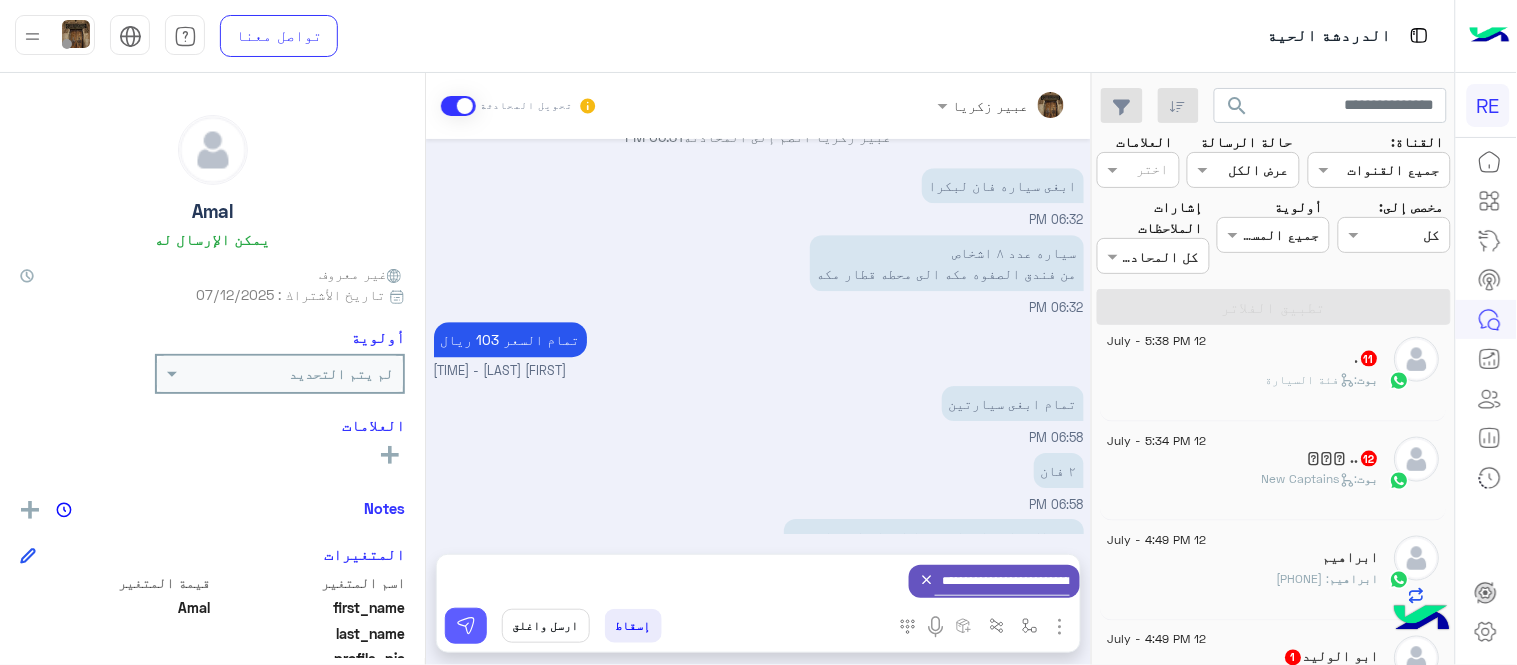 click at bounding box center [466, 626] 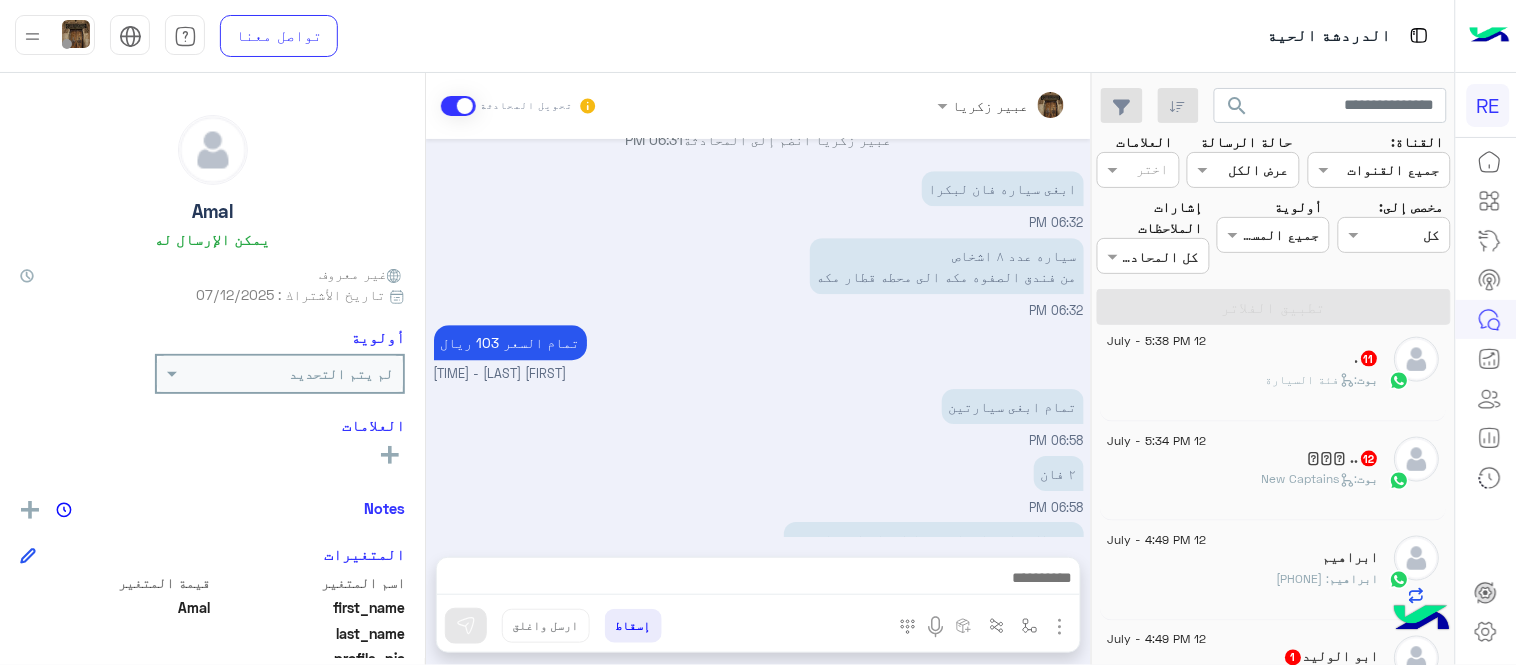 scroll, scrollTop: 1463, scrollLeft: 0, axis: vertical 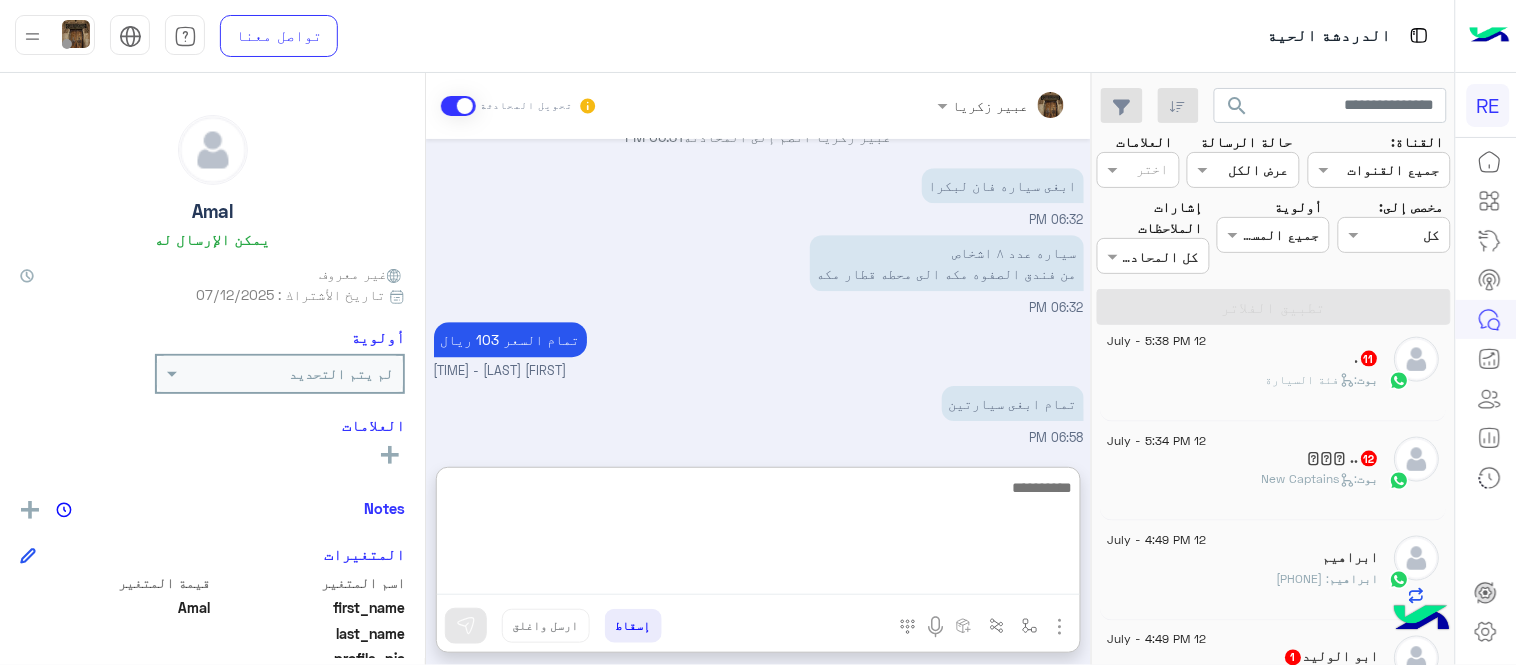 click at bounding box center [758, 535] 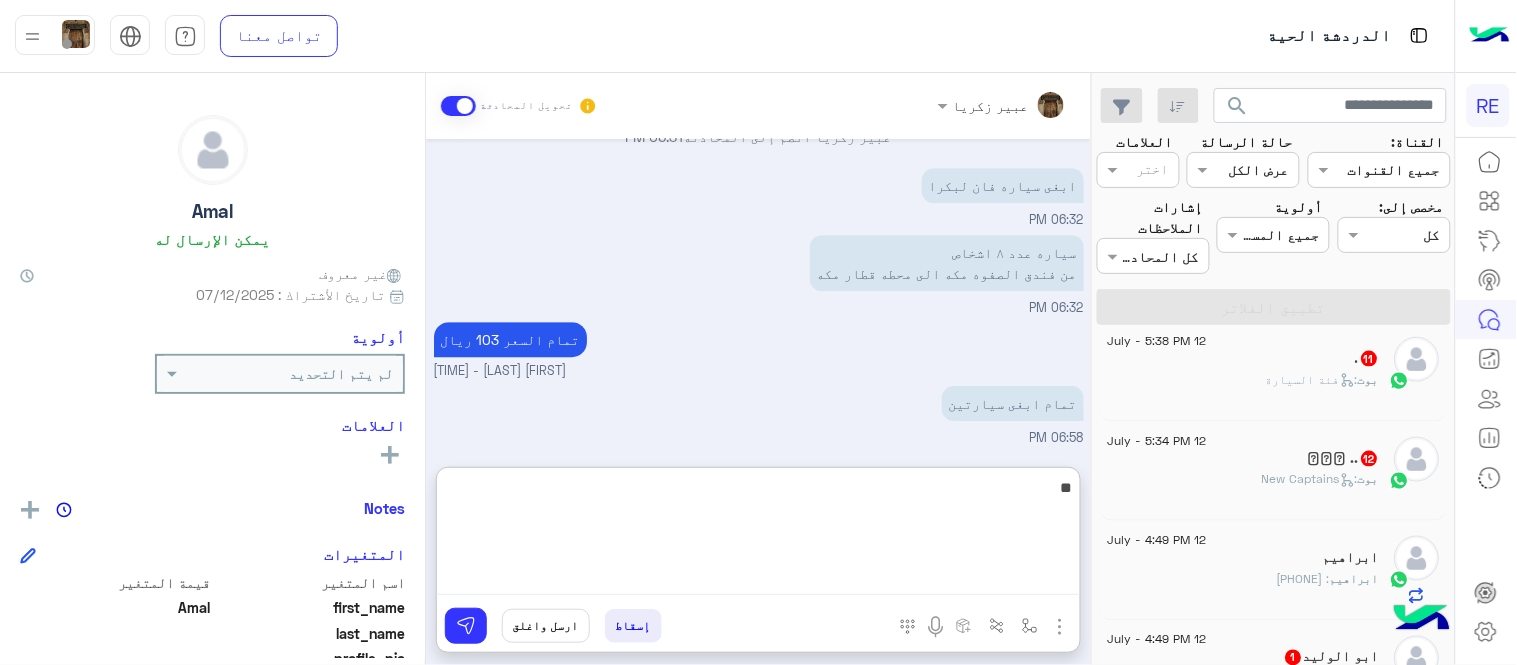 type on "*" 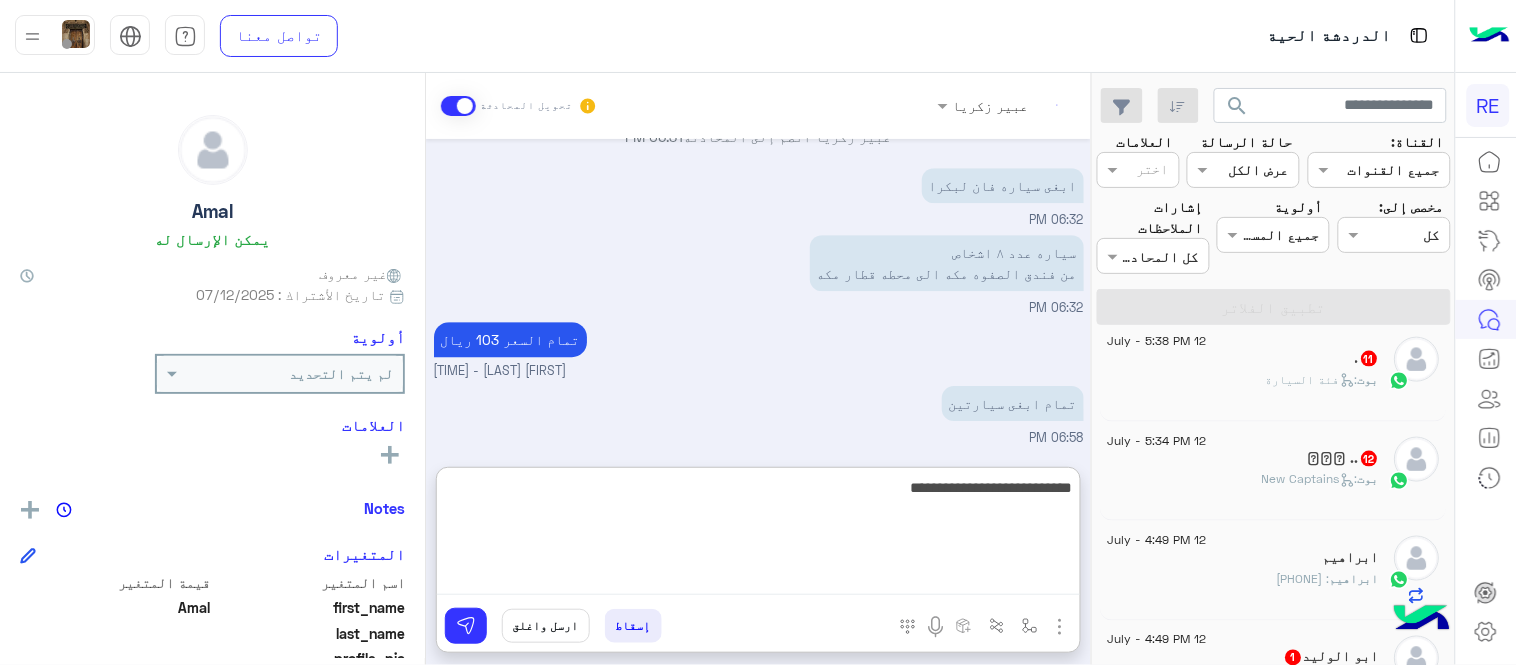 scroll, scrollTop: 2273, scrollLeft: 0, axis: vertical 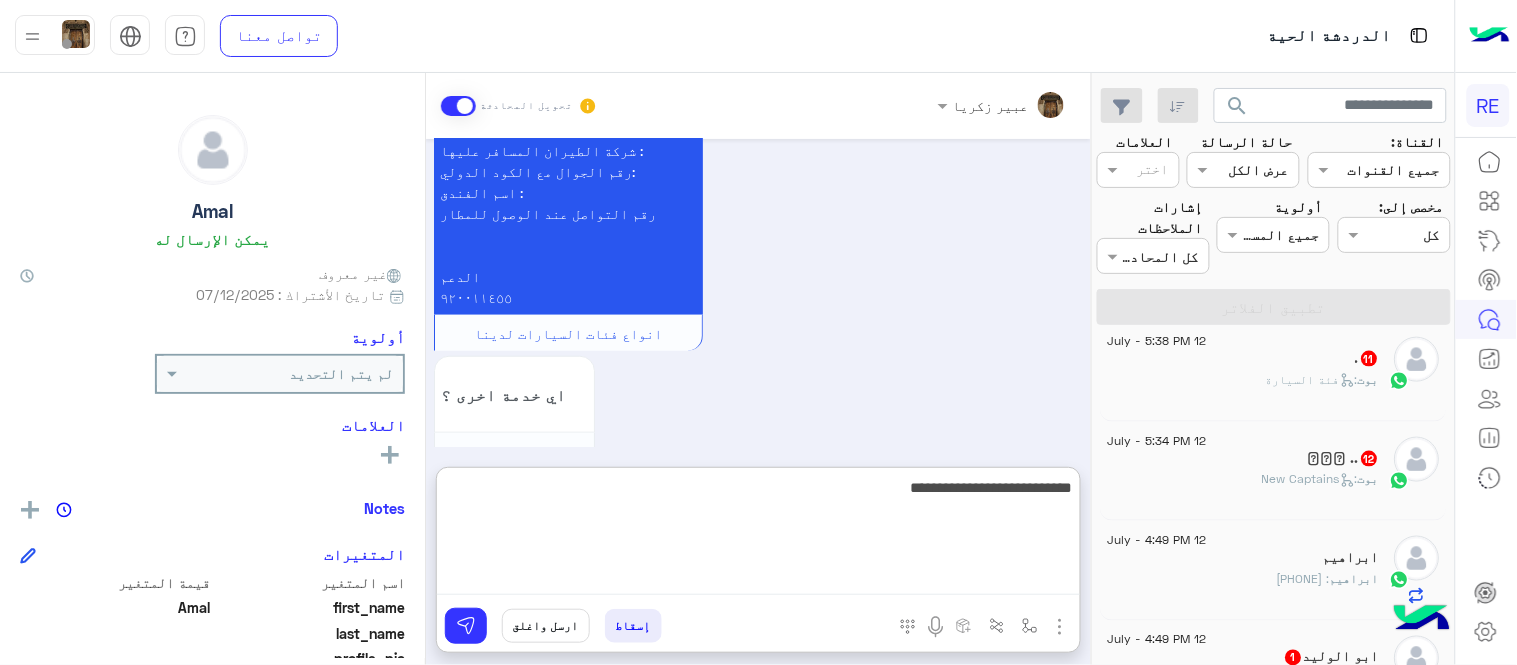 click on "**********" at bounding box center [758, 535] 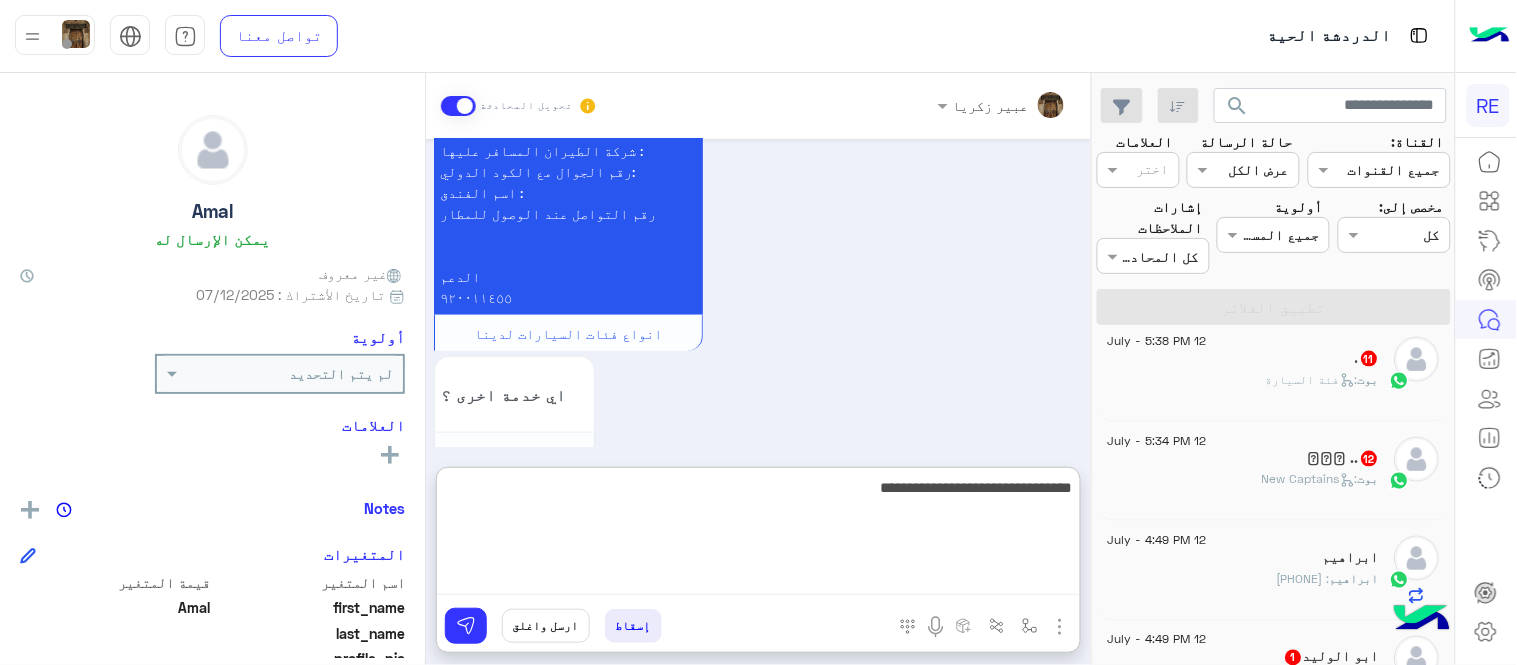 type on "**********" 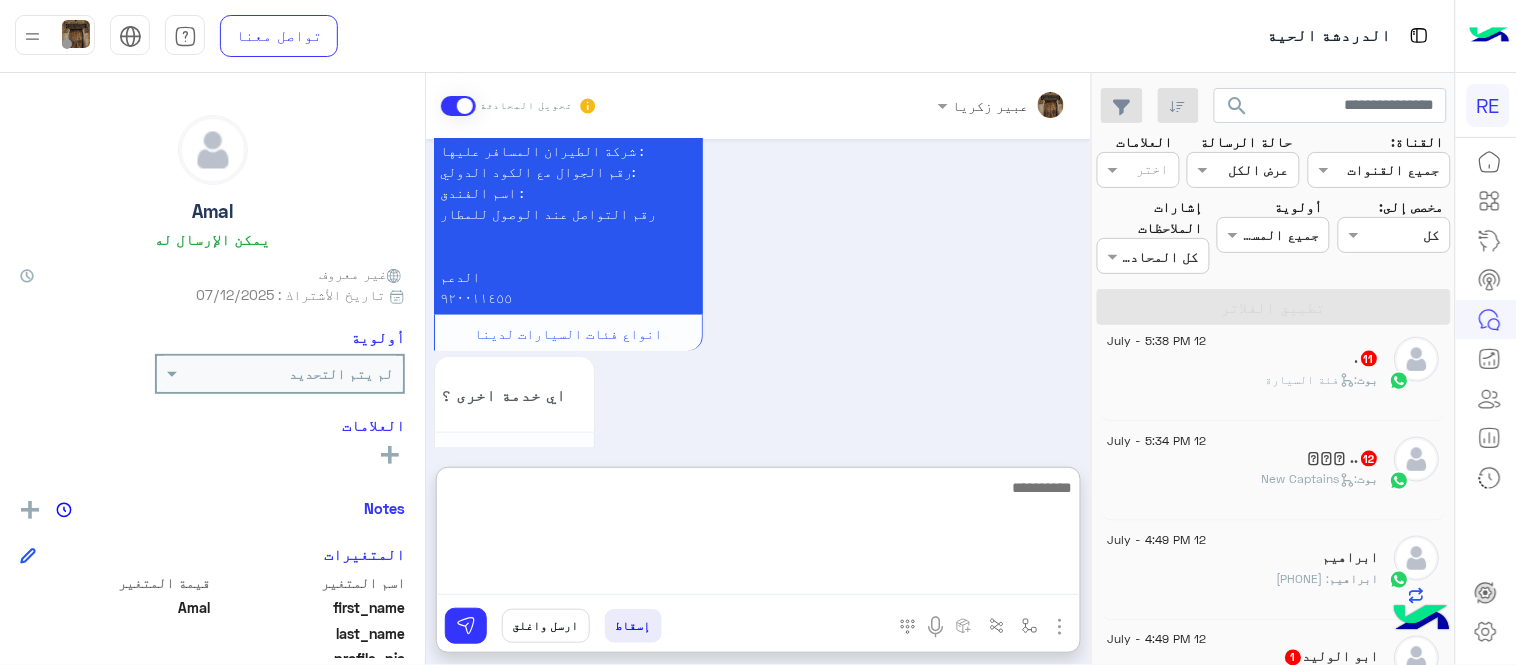 scroll, scrollTop: 2336, scrollLeft: 0, axis: vertical 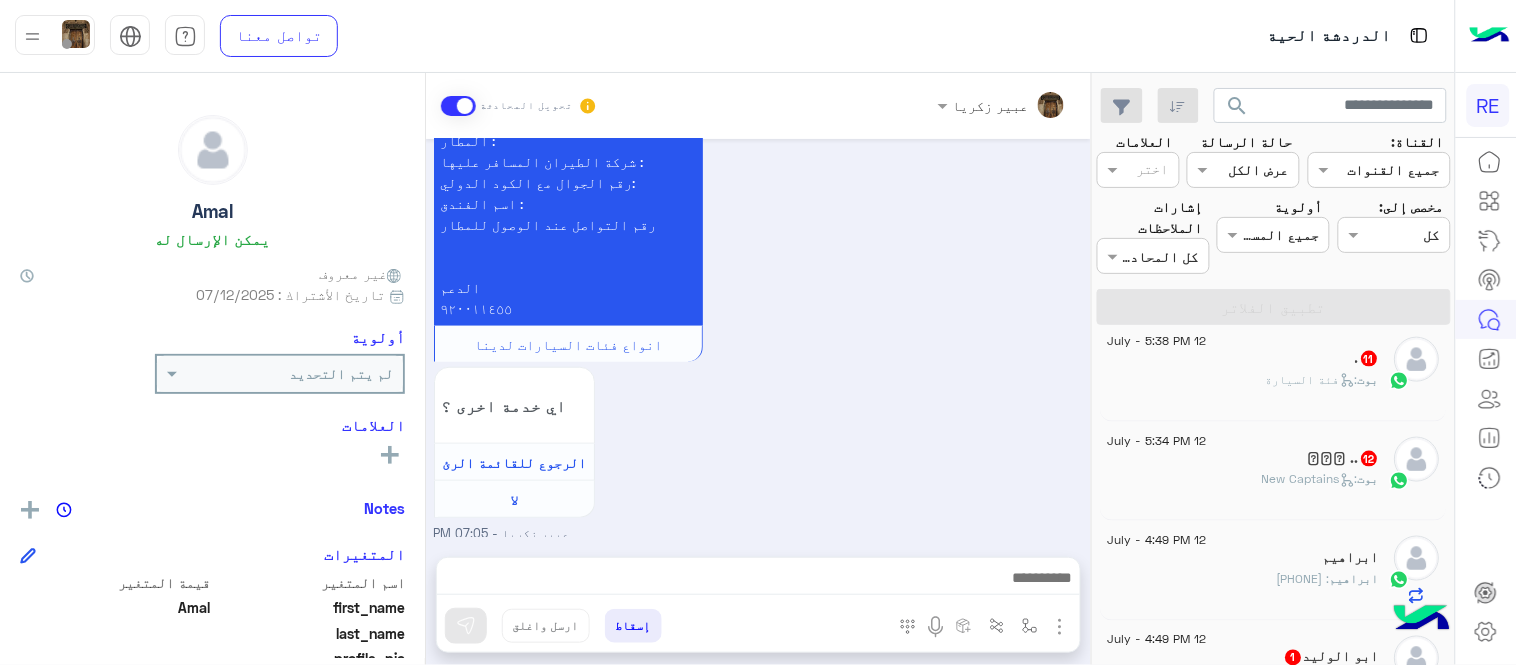 click on "لطلب حجز مسبق نأمل تزودينا بـ : التاريخ:  الساعة:  اسم العميل: رقم العميل:  موقع الانطلاق:  موقع الوصول:  نوع السيارة : عدد الاشخاص: عدد الحقائب: طريقة الدفع:  بالاضافة الى "للحجز رحلة من المطار" :  المطار :  شركة الطيران المسافر عليها : رقم الجوال مع الكود الدولي: اسم الفندق :  رقم التواصل عند الوصول للمطار الدعم ٩٢٠٠١١٤٥٥  انواع فئات السيارات لدينا  اي خدمة اخرى ؟  الرجوع للقائمة الرئ   لا   [FIRST] [LAST] -  [TIME]" at bounding box center (759, 184) 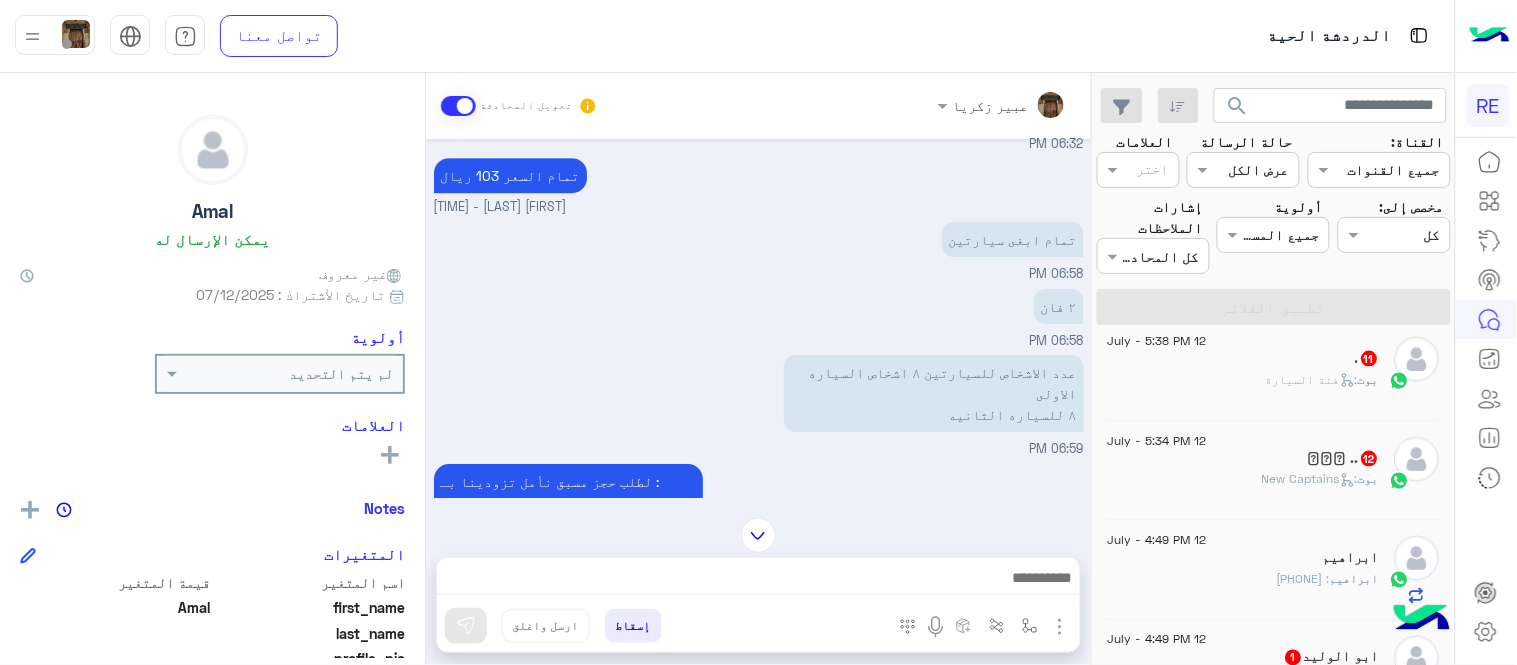 scroll, scrollTop: 1594, scrollLeft: 0, axis: vertical 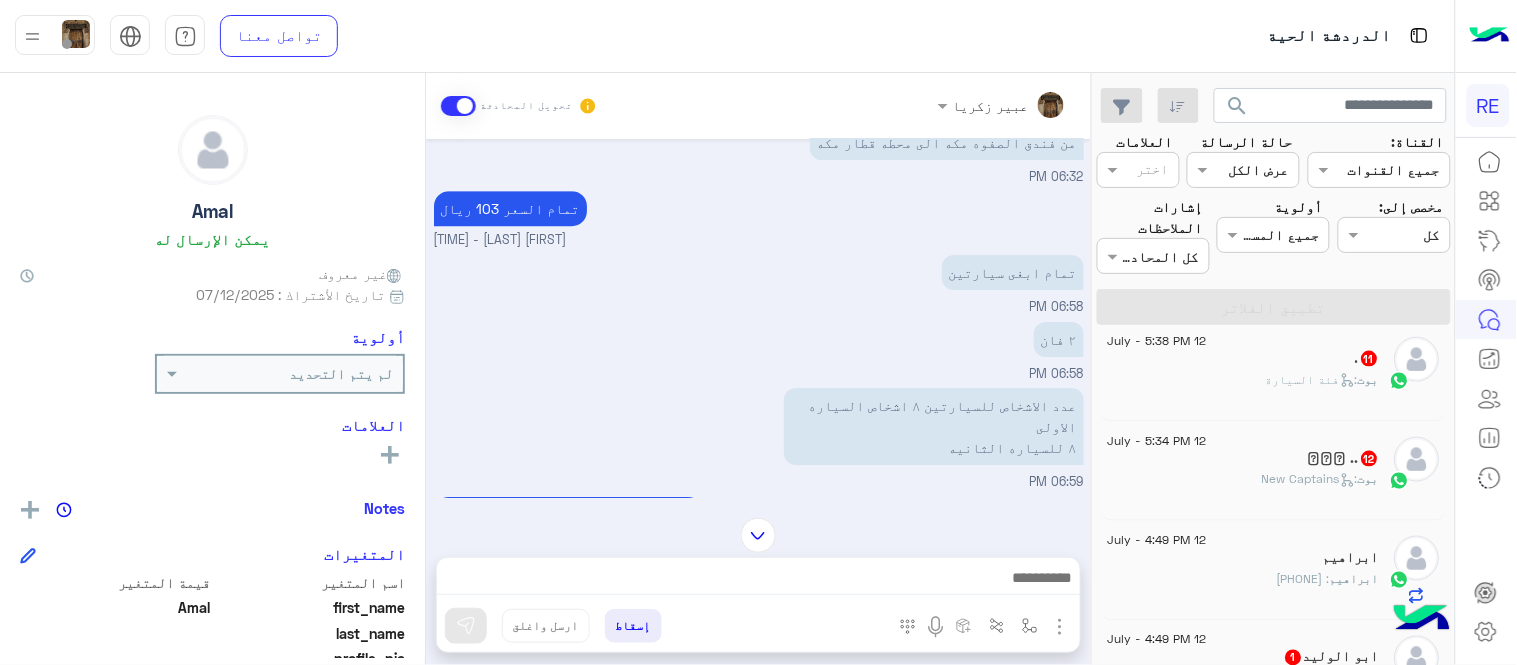 click at bounding box center (758, 535) 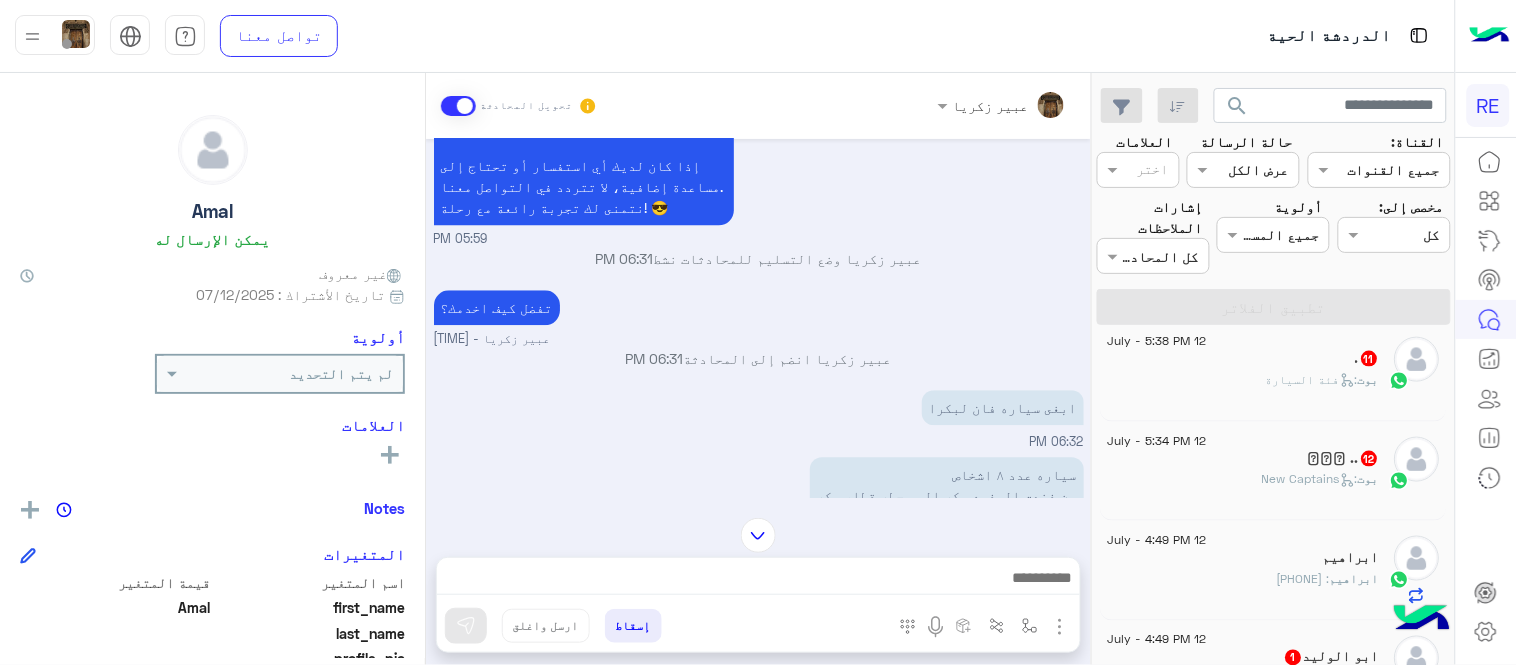 scroll, scrollTop: 1250, scrollLeft: 0, axis: vertical 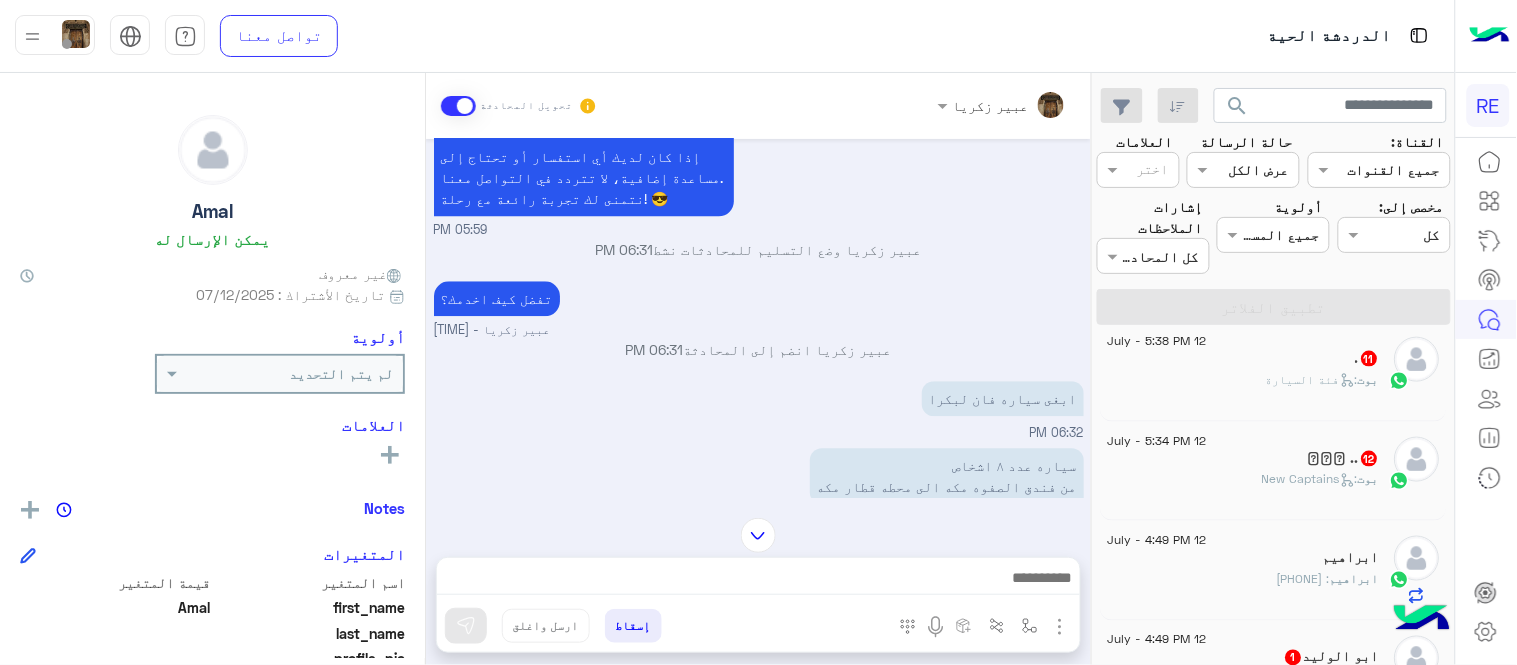click at bounding box center [758, 535] 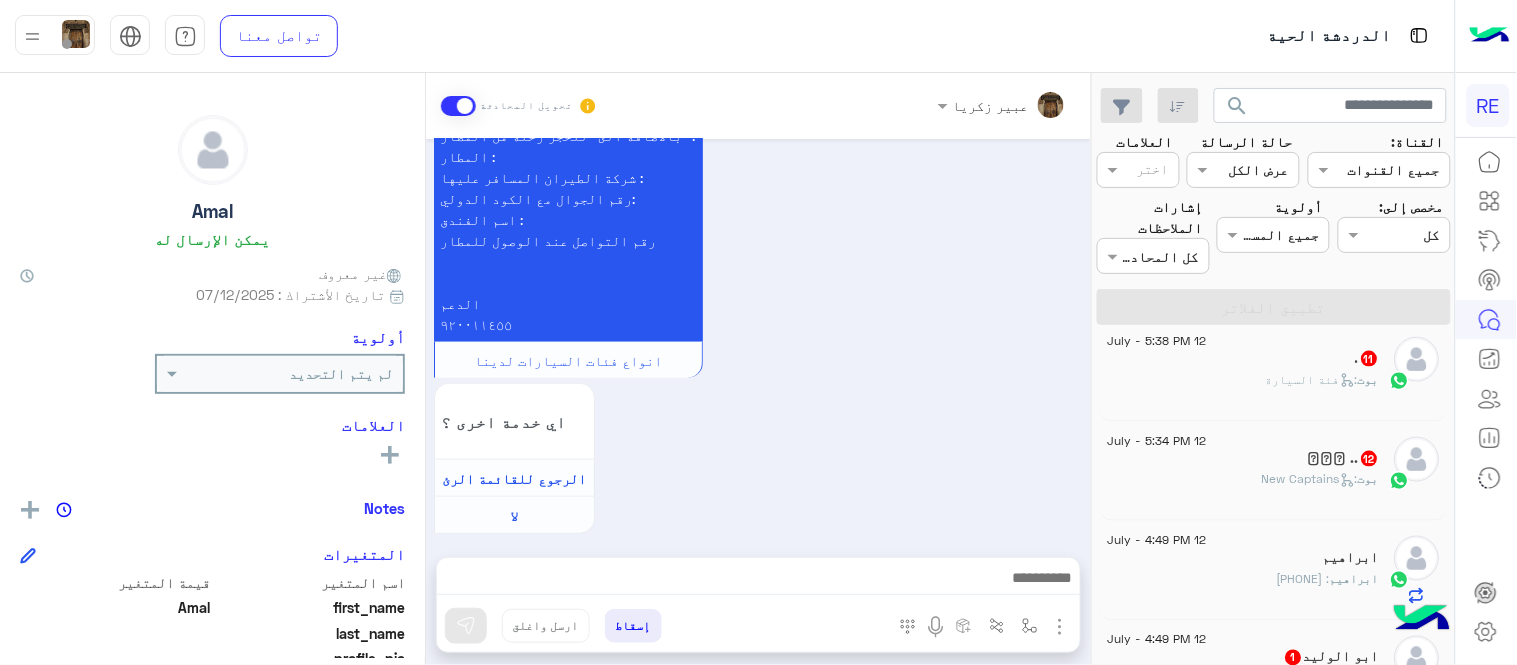 click on "لطلب حجز مسبق نأمل تزودينا بـ : التاريخ:  الساعة:  اسم العميل: رقم العميل:  موقع الانطلاق:  موقع الوصول:  نوع السيارة : عدد الاشخاص: عدد الحقائب: طريقة الدفع:  بالاضافة الى "للحجز رحلة من المطار" :  المطار :  شركة الطيران المسافر عليها : رقم الجوال مع الكود الدولي: اسم الفندق :  رقم التواصل عند الوصول للمطار الدعم ٩٢٠٠١١٤٥٥  انواع فئات السيارات لدينا  اي خدمة اخرى ؟  الرجوع للقائمة الرئ   لا   [FIRST] [LAST] -  [TIME]" at bounding box center [759, 200] 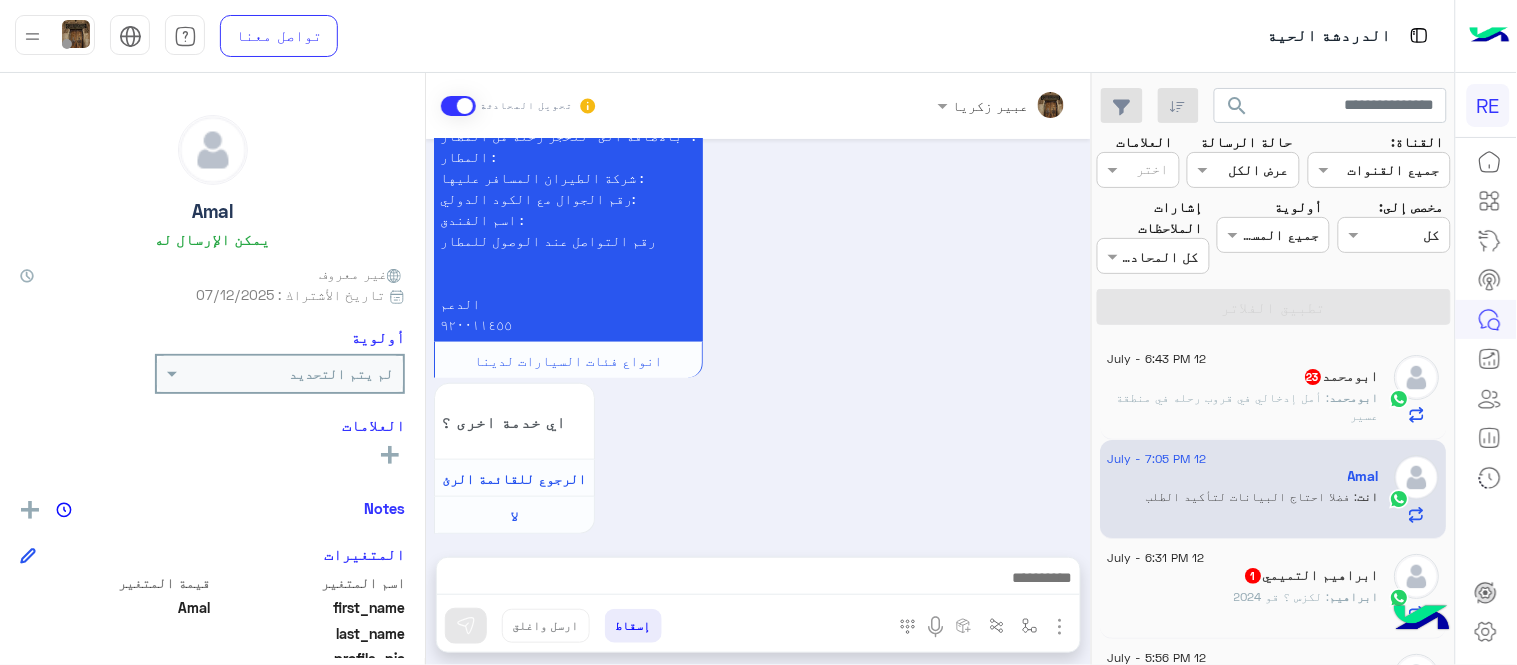 click on "[FIRST]    يمكن الإرسال له" 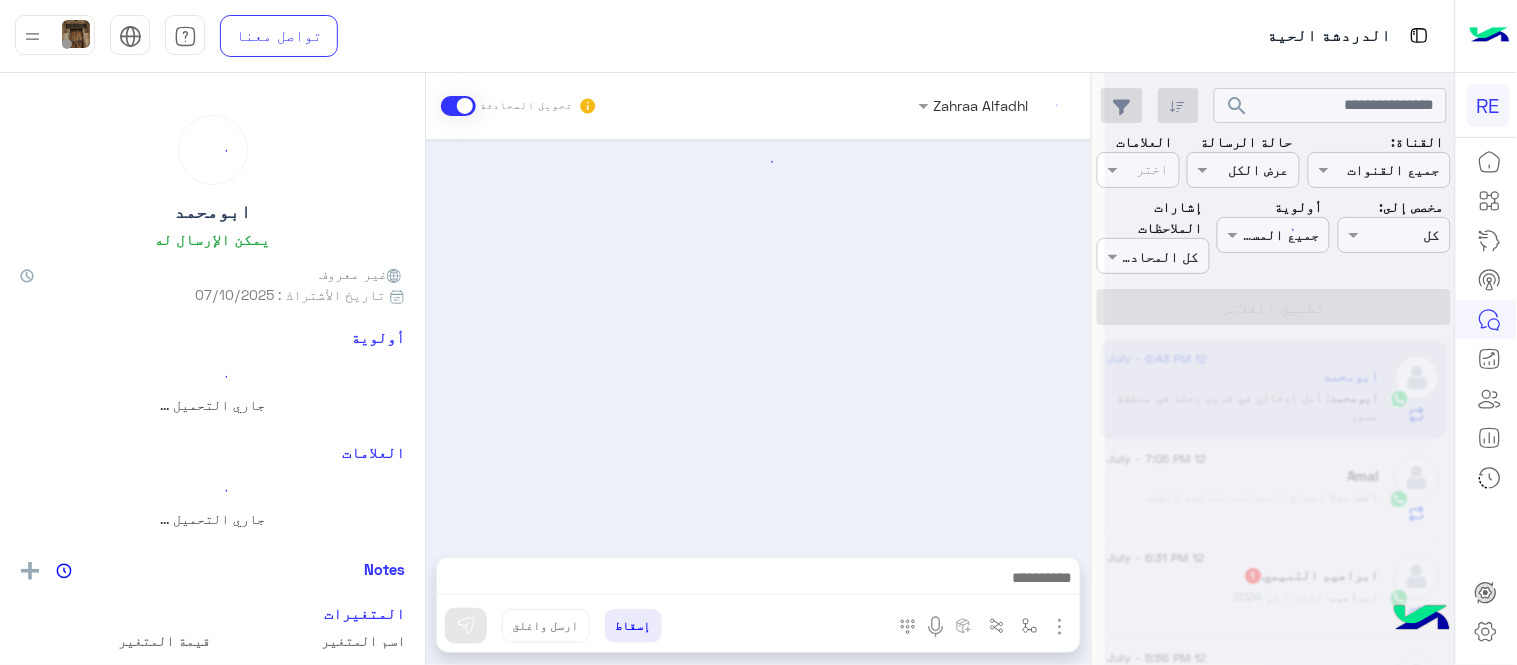 scroll, scrollTop: 0, scrollLeft: 0, axis: both 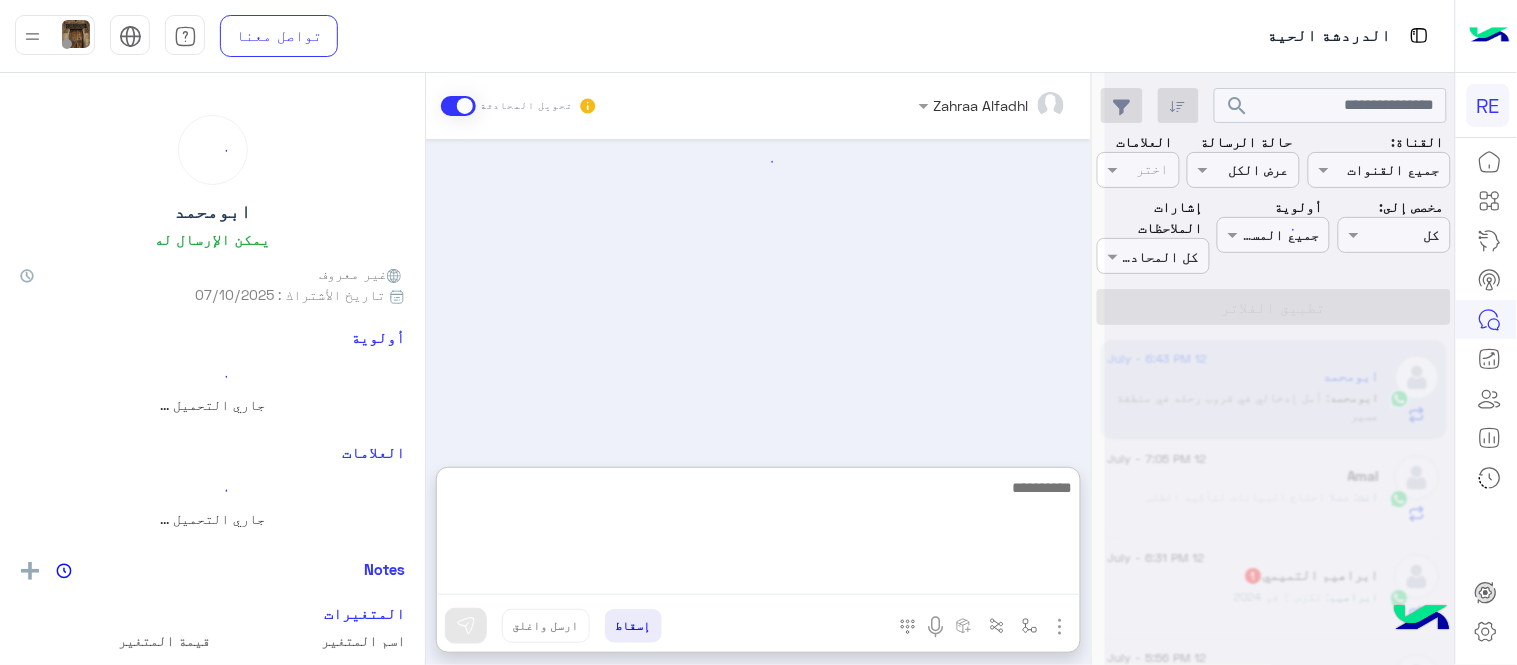 click at bounding box center [758, 535] 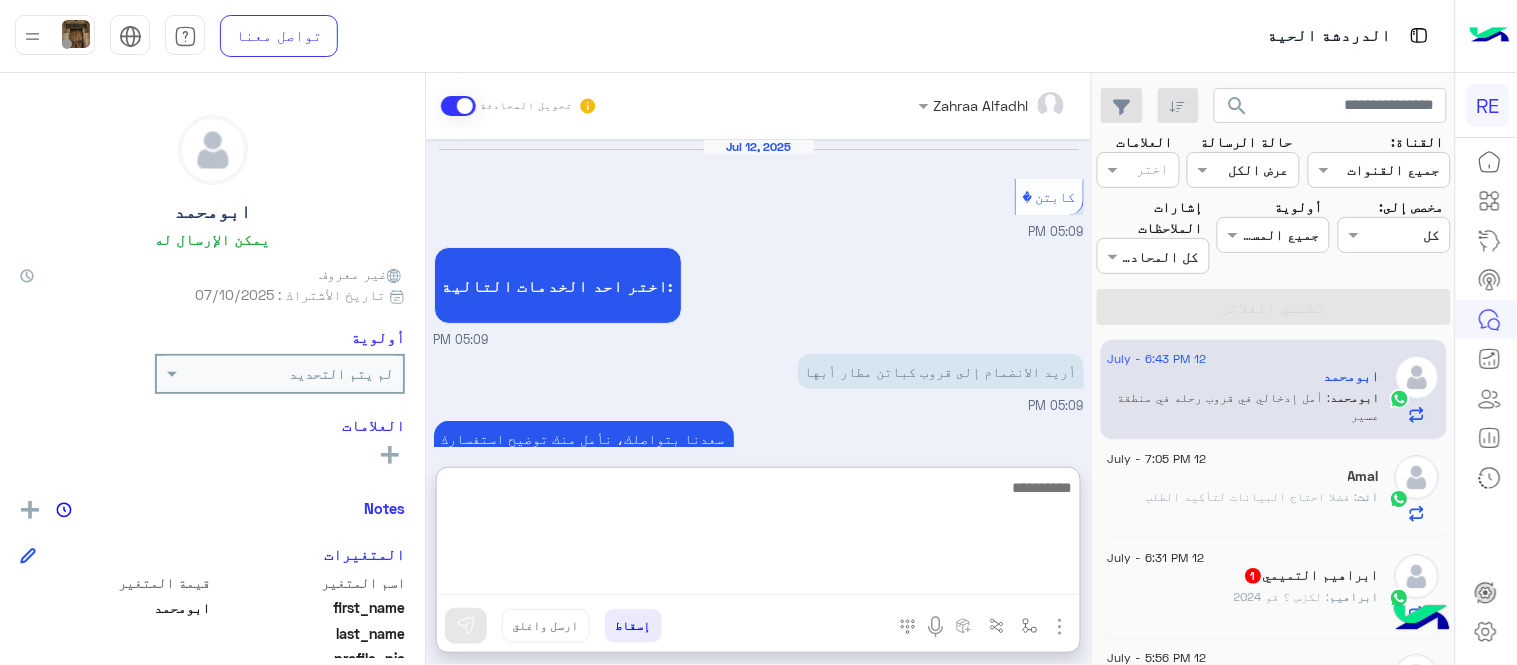 scroll, scrollTop: 425, scrollLeft: 0, axis: vertical 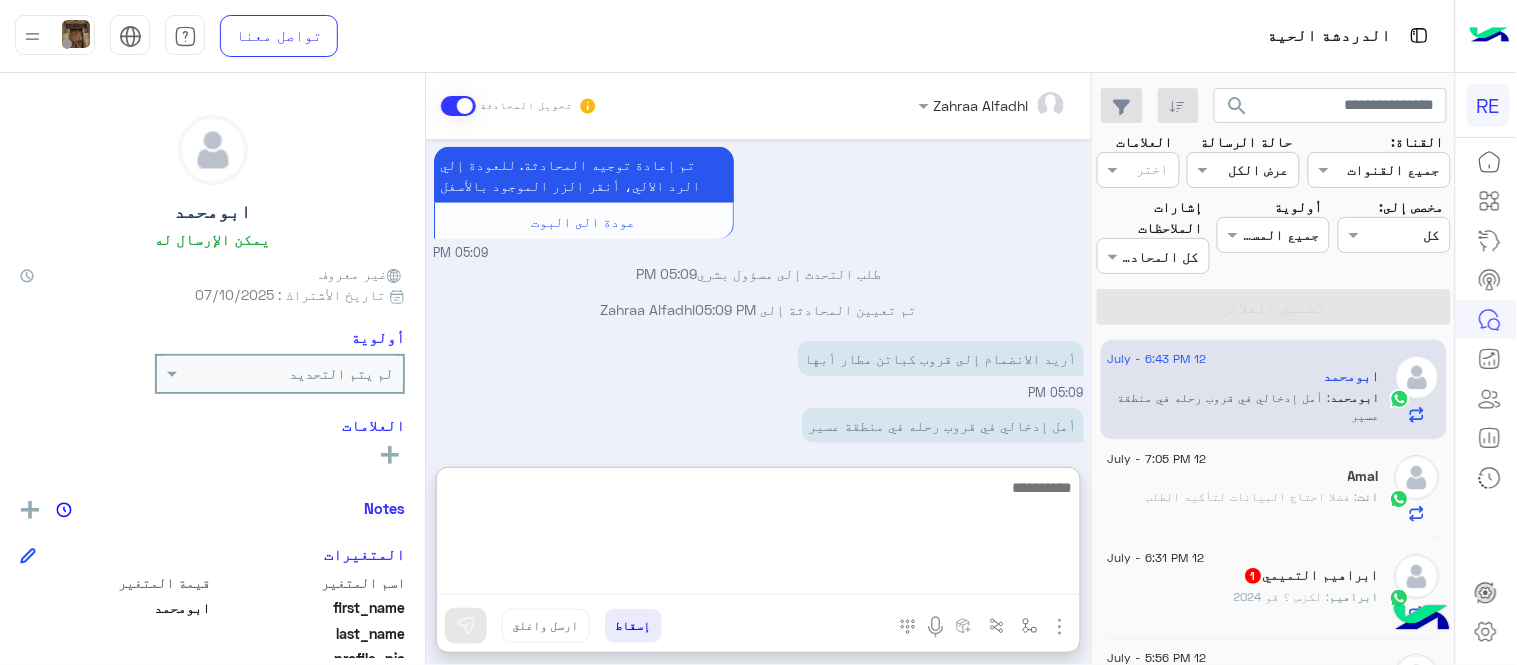 paste on "**********" 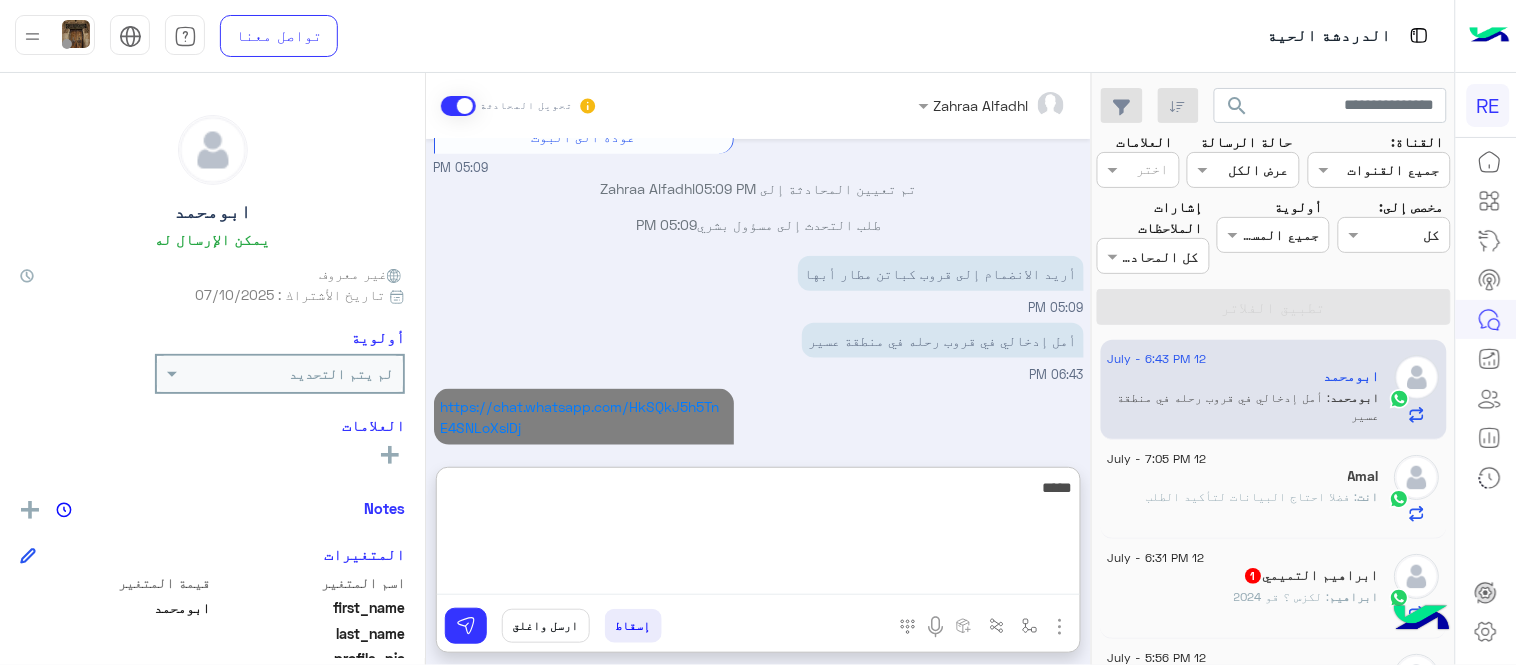 scroll, scrollTop: 546, scrollLeft: 0, axis: vertical 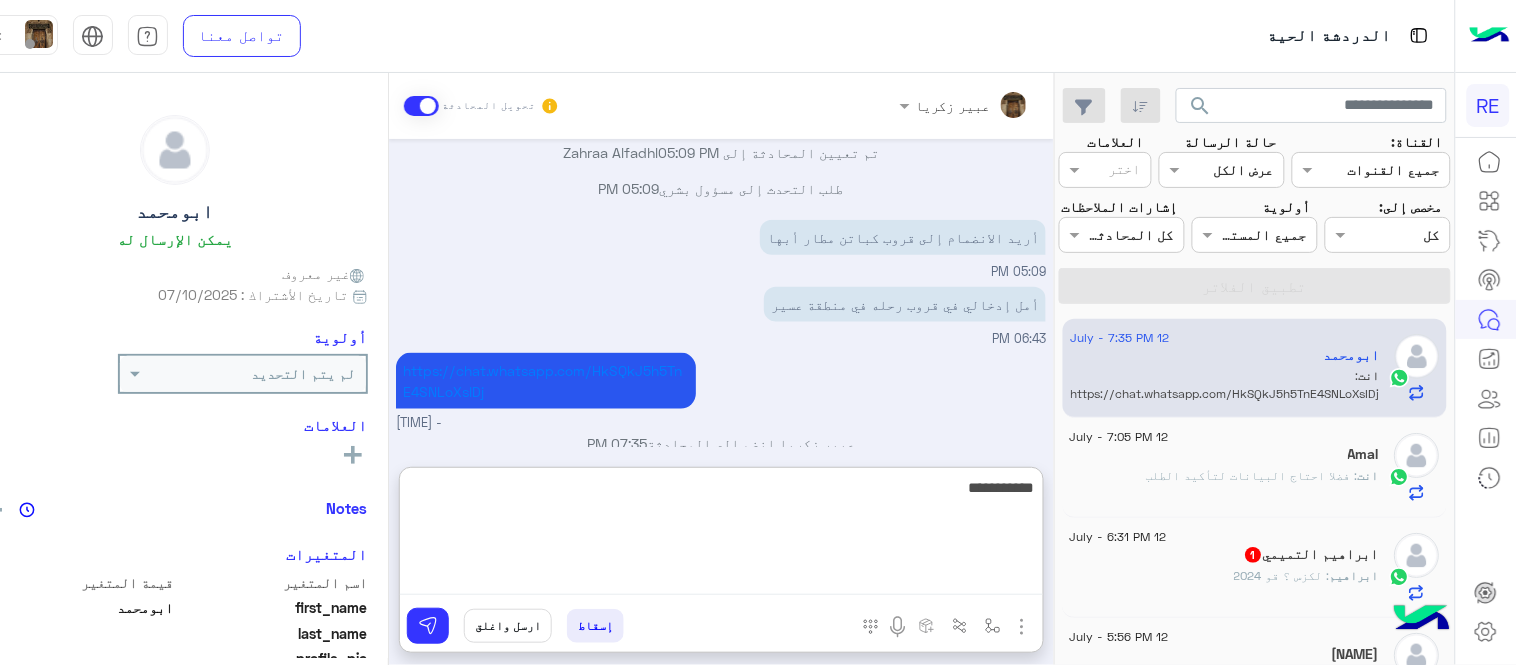 type on "**********" 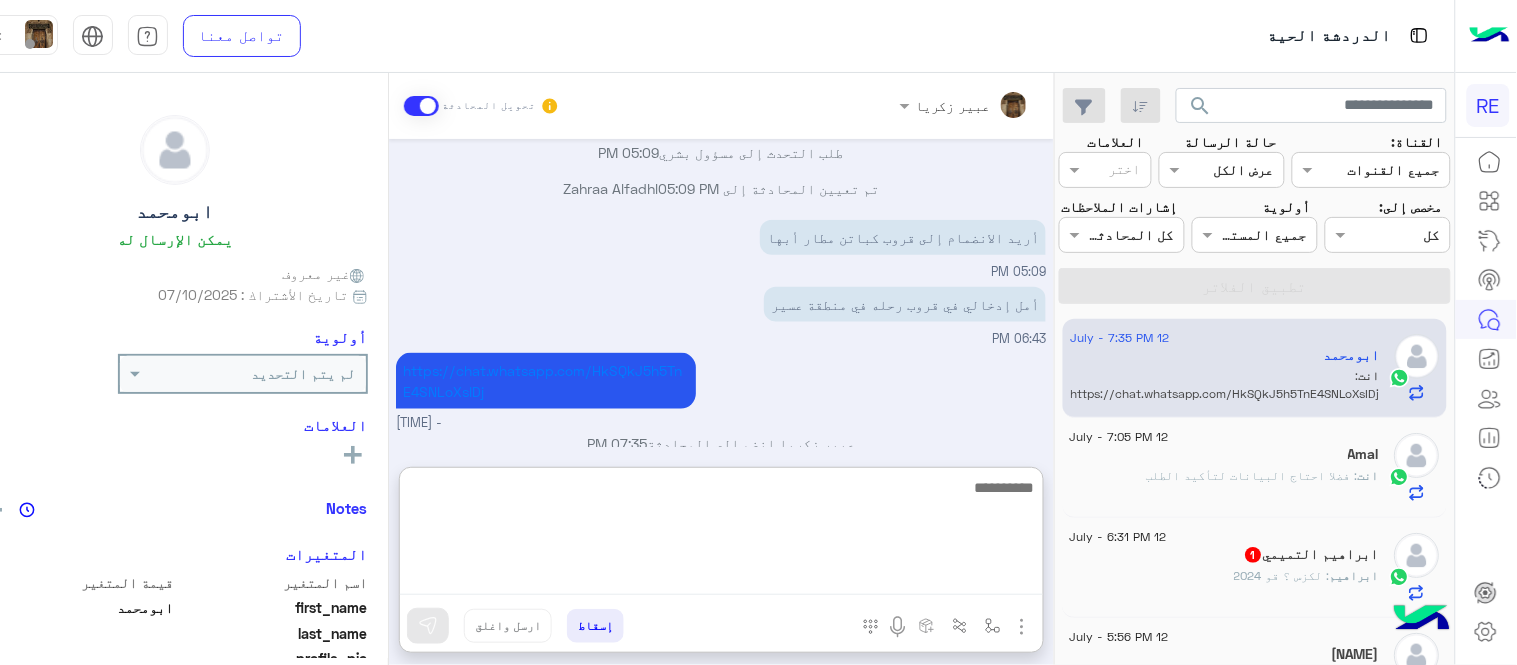 scroll, scrollTop: 610, scrollLeft: 0, axis: vertical 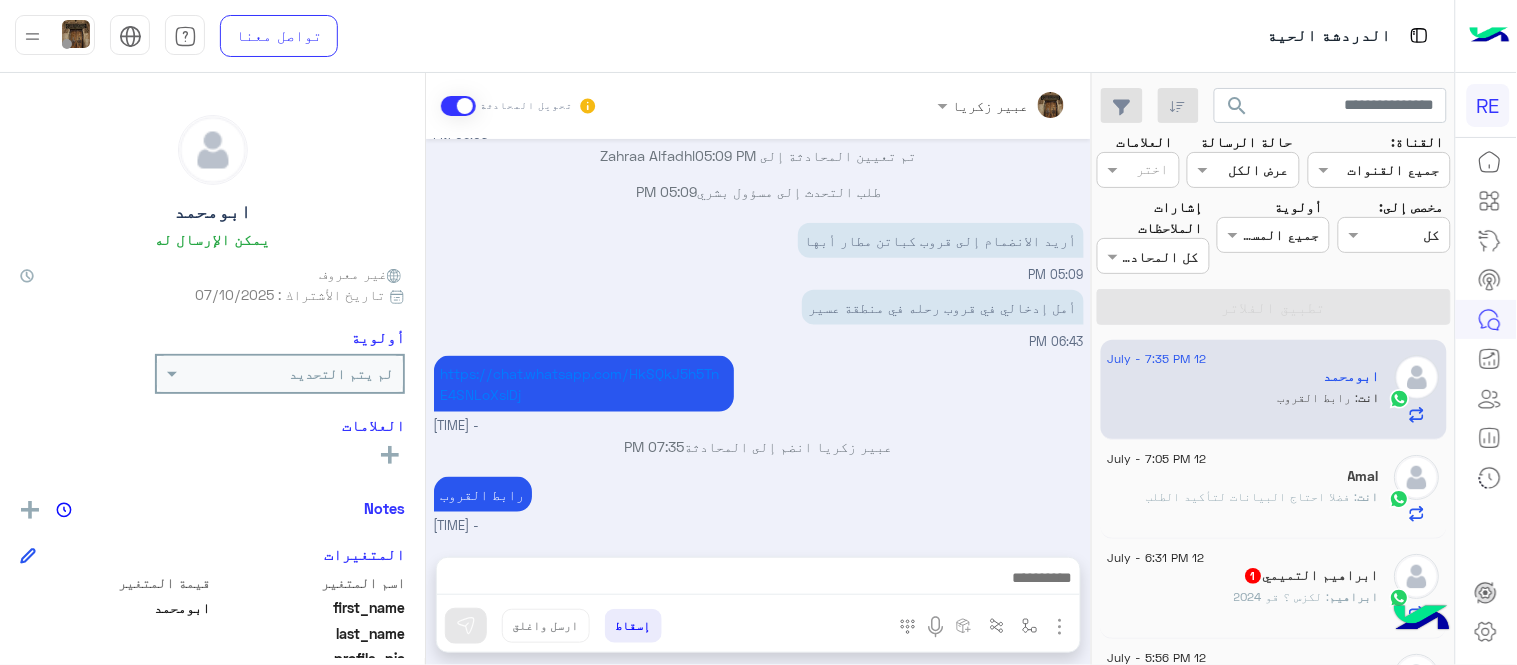 click on ": لكزس ؟ قو
2024" 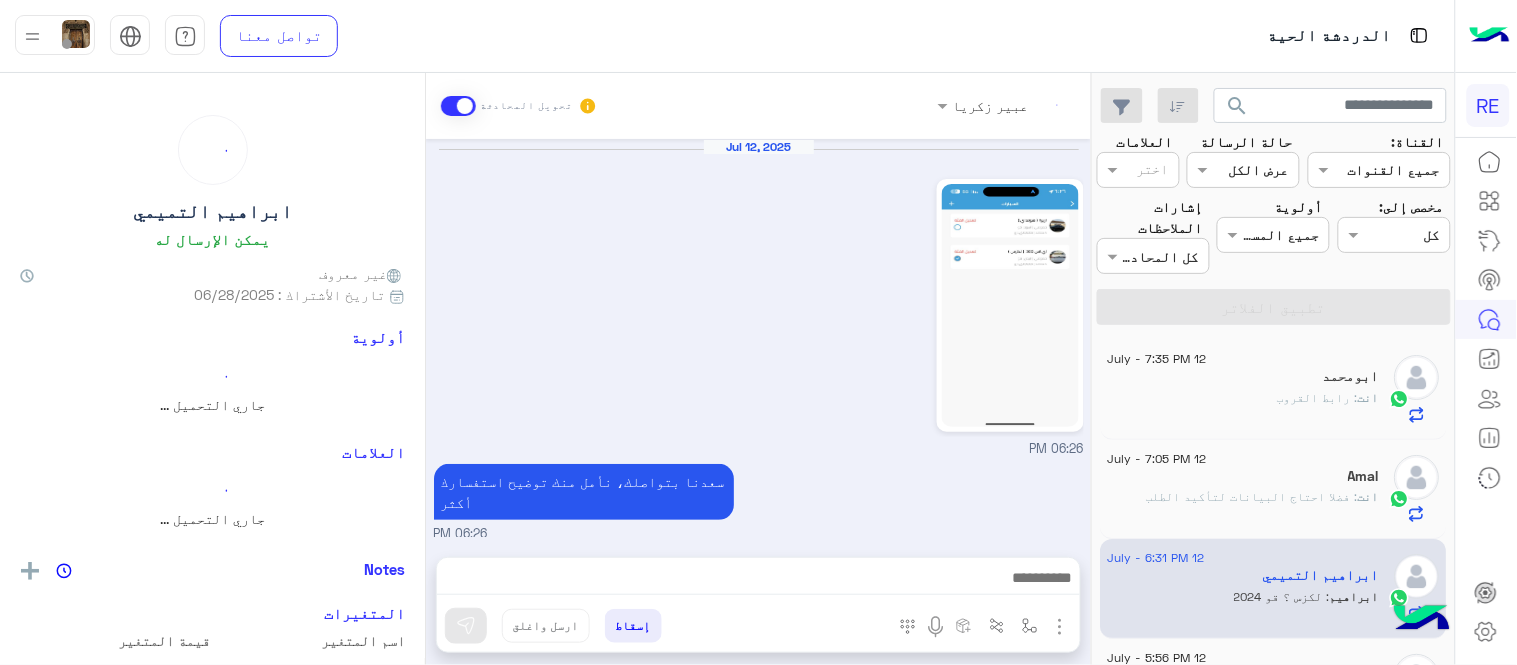 scroll, scrollTop: 498, scrollLeft: 0, axis: vertical 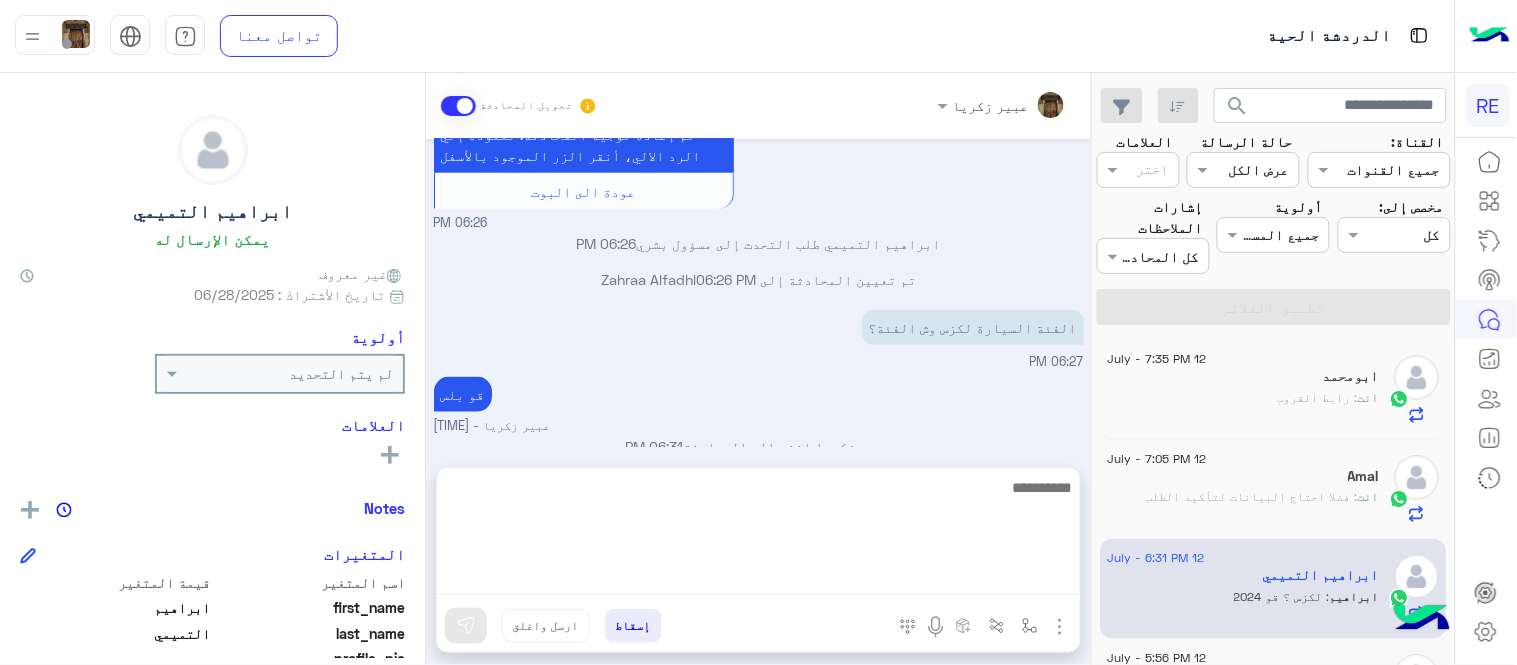 click at bounding box center (758, 535) 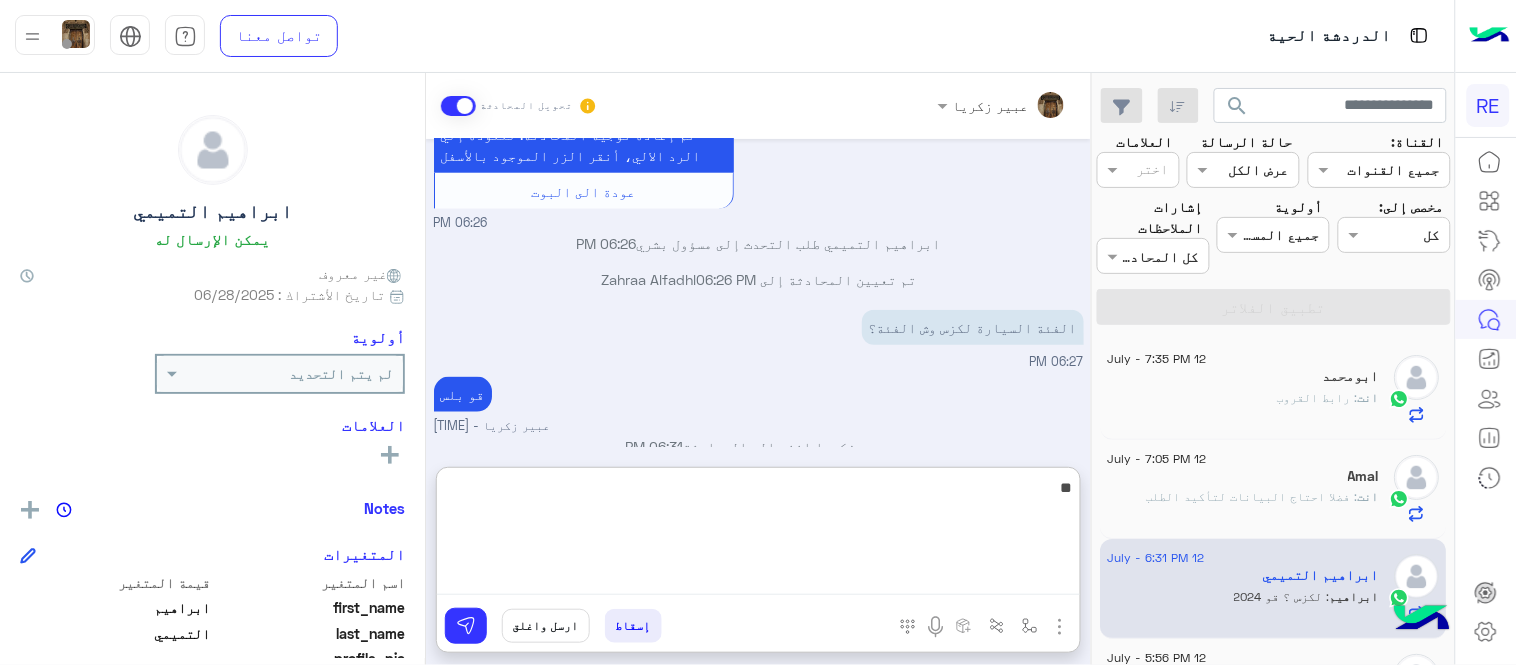 type on "*" 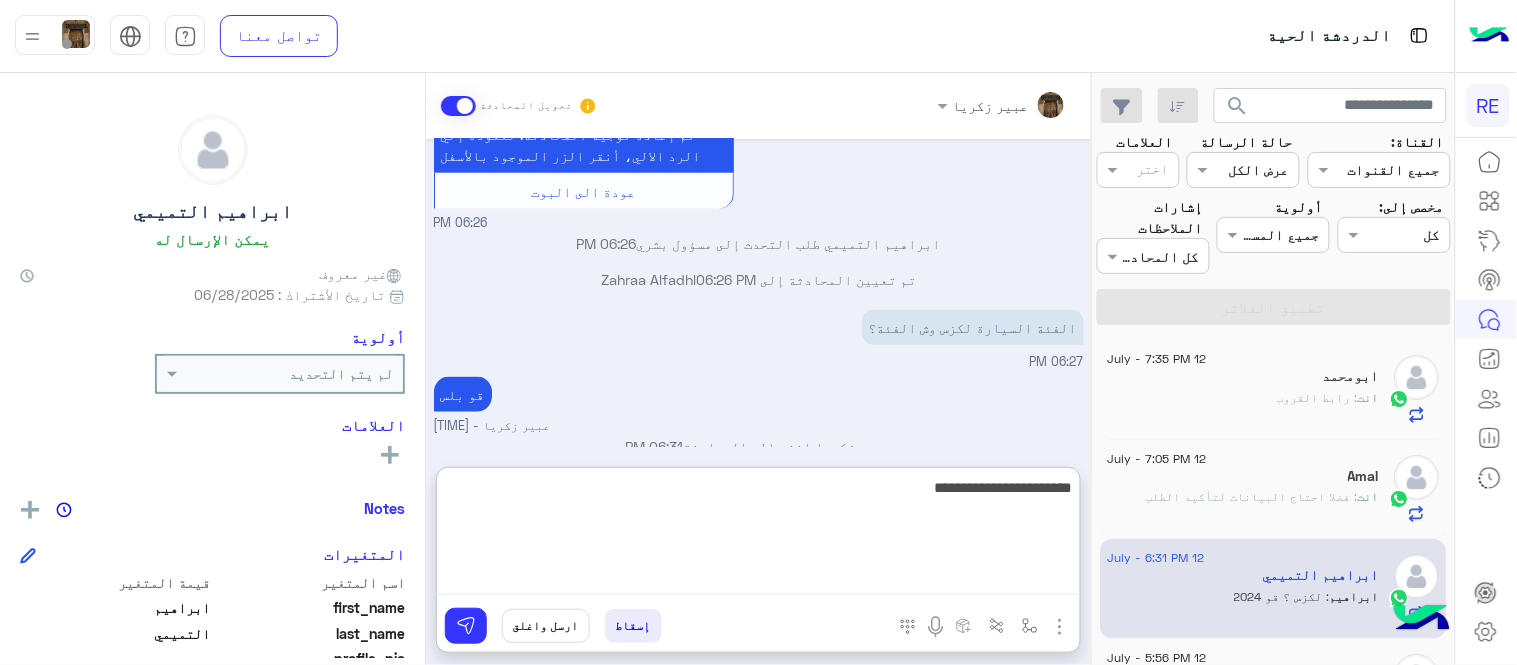 type on "**********" 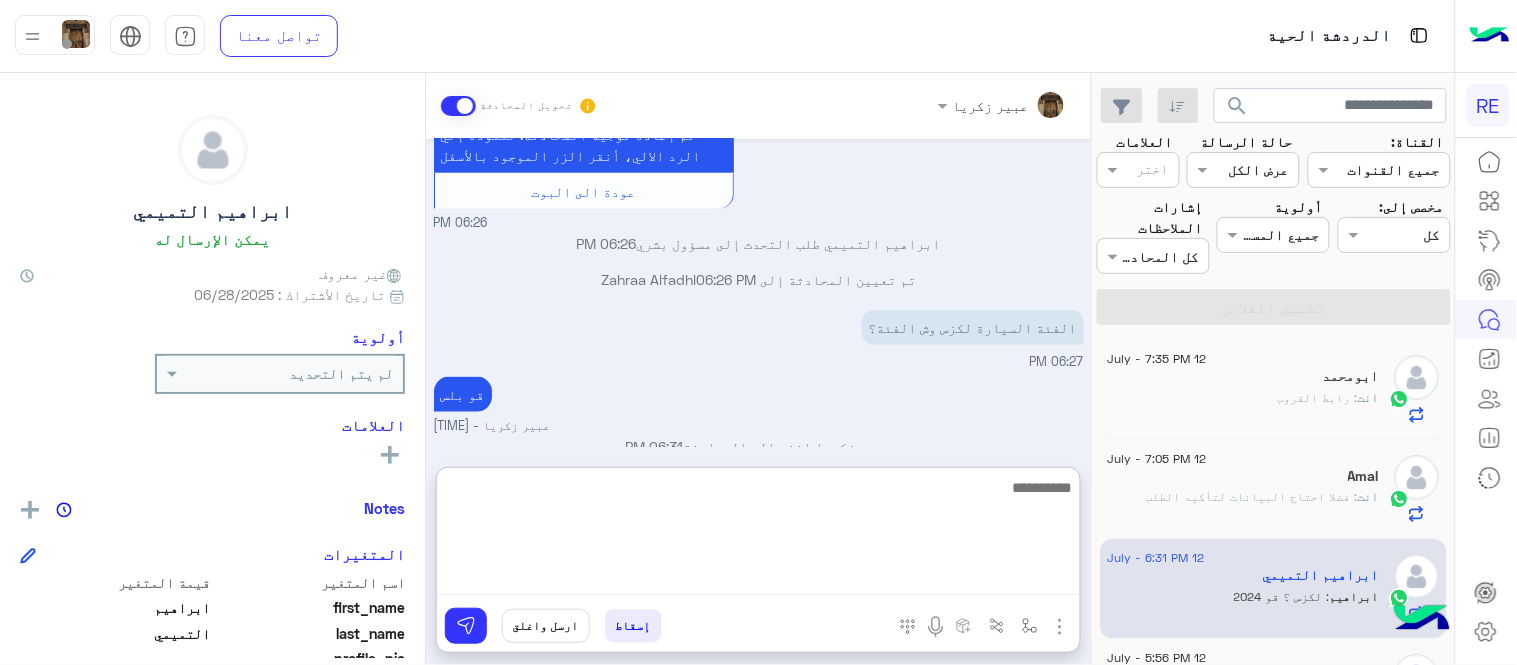 scroll, scrollTop: 653, scrollLeft: 0, axis: vertical 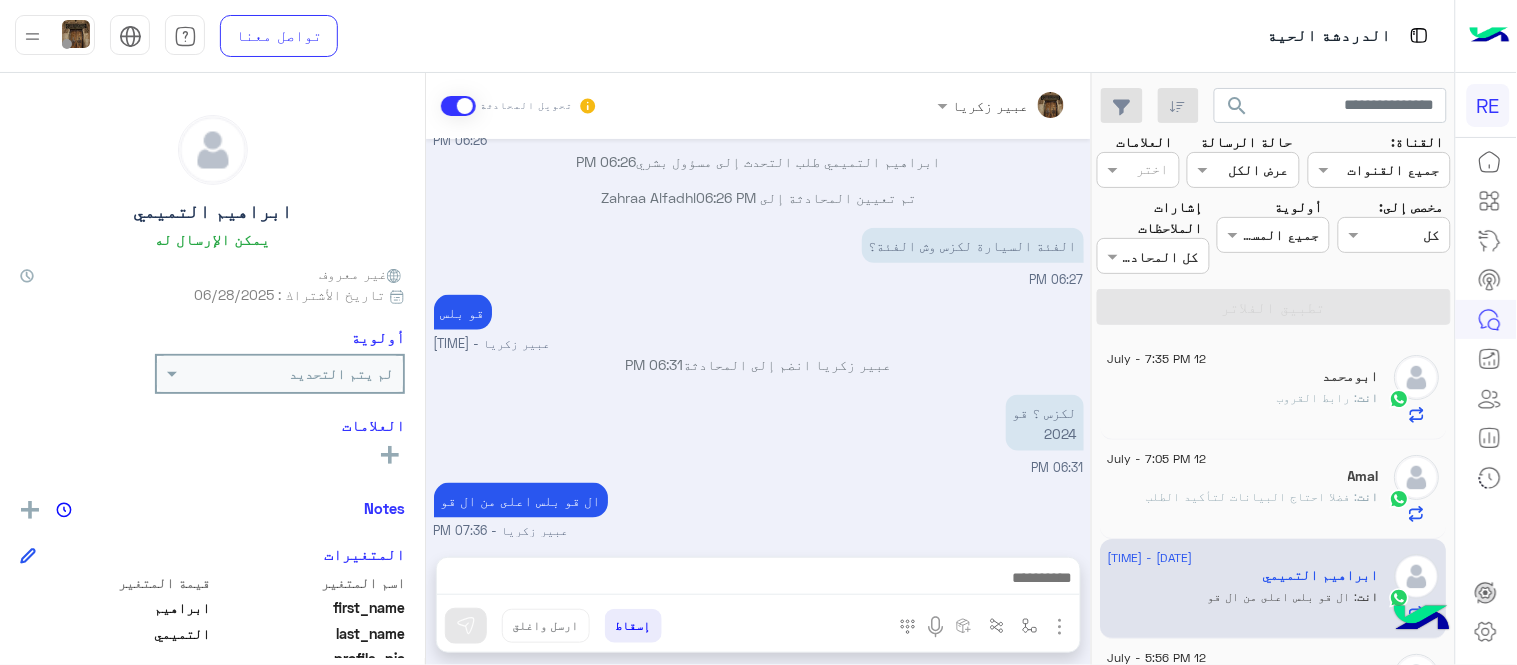 click on "[DATE]    [TIME]  سعدنا بتواصلك، نأمل منك توضيح استفسارك أكثر    [TIME]  و ارغب ا زالة السيارة القديمة   [TIME]  تم إعادة توجيه المحادثة. للعودة إلي الرد الالي، أنقر الزر الموجود بالأسفل  عودة الى البوت     [TIME]   ابراهيم التميمي طلب التحدث إلى مسؤول بشري   [TIME]       تم تعيين المحادثة إلى Zahraa Alfadhl   [TIME]      الفئة السيارة لكزس وش الفئة؟   [TIME]  قو بلس  عبير زكريا -  [TIME]   عبير زكريا انضم إلى المحادثة   [TIME]      لكزس ؟ قو  2024   [TIME]  ال قو بلس اعلى من ال قو  عبير زكريا -  [TIME]" at bounding box center (758, 338) 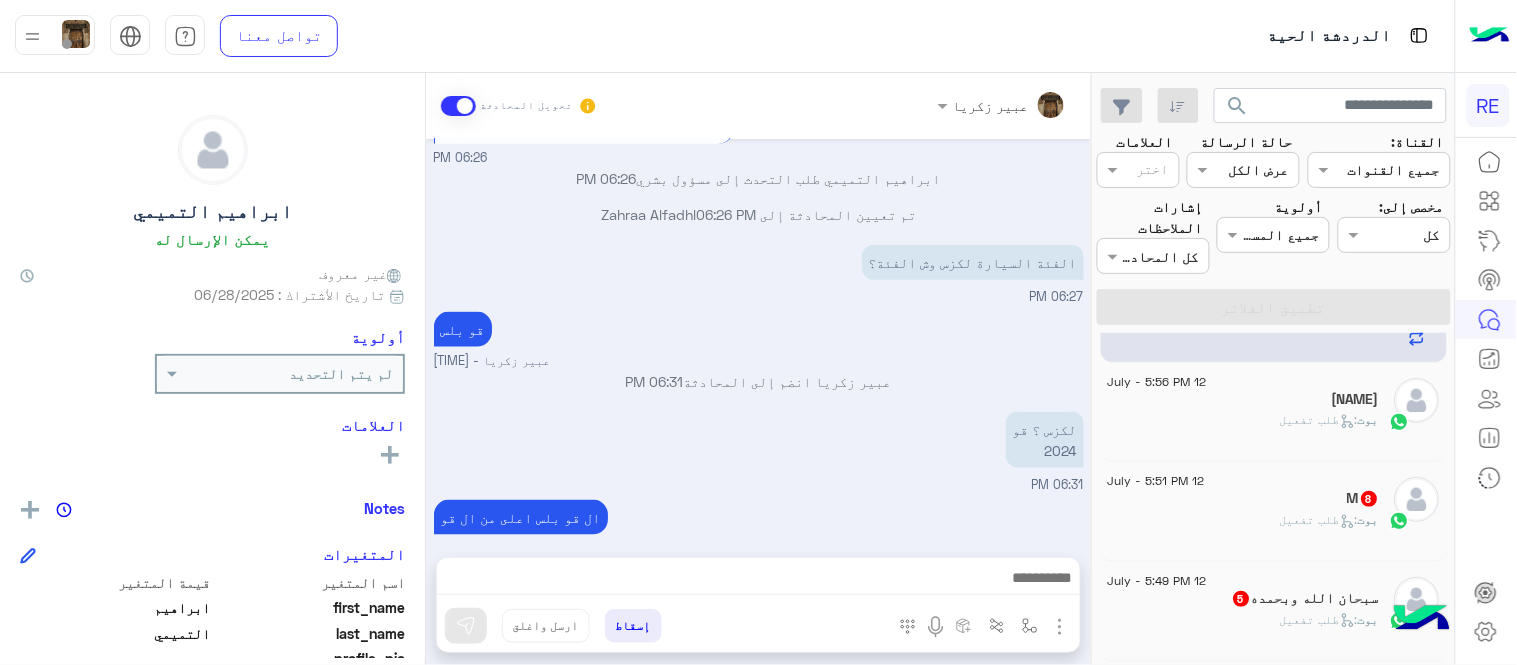 scroll, scrollTop: 302, scrollLeft: 0, axis: vertical 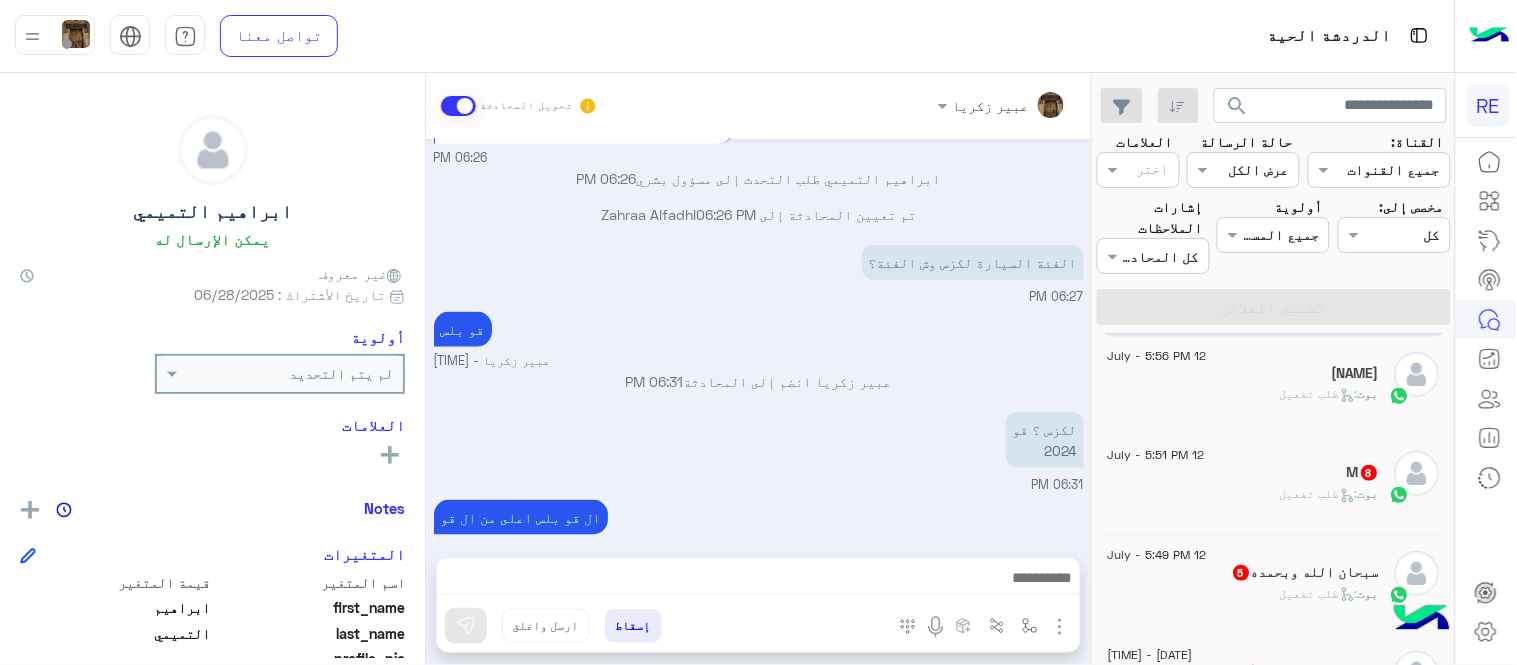 click on "بوت :   طلب تفعيل" 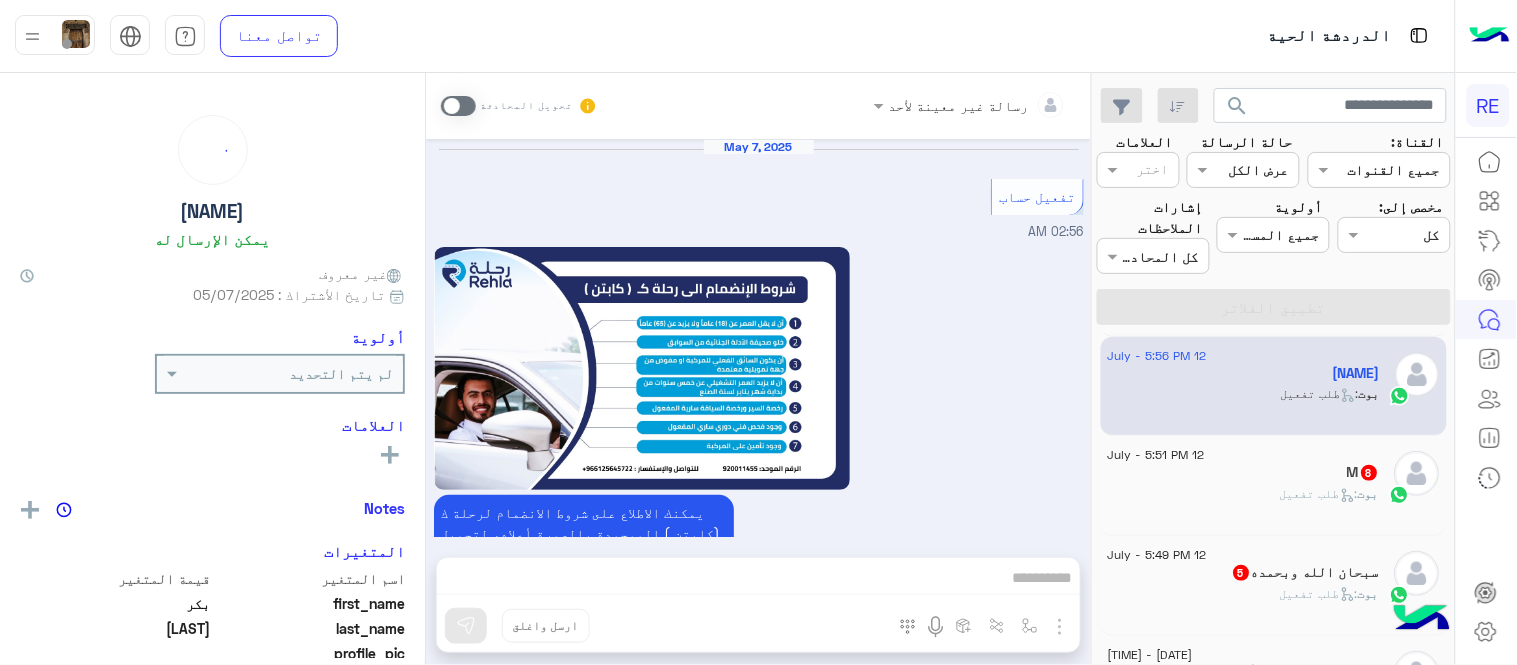 scroll, scrollTop: 2213, scrollLeft: 0, axis: vertical 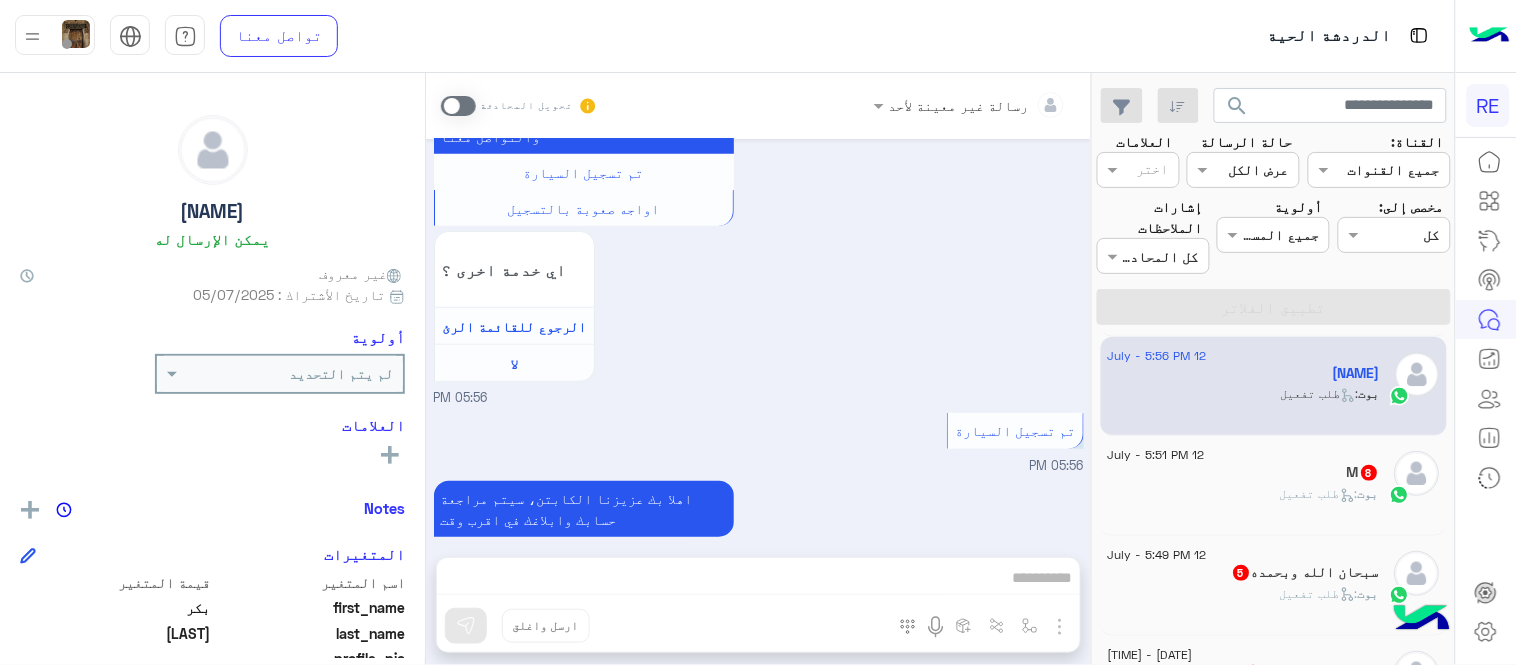 click at bounding box center [458, 106] 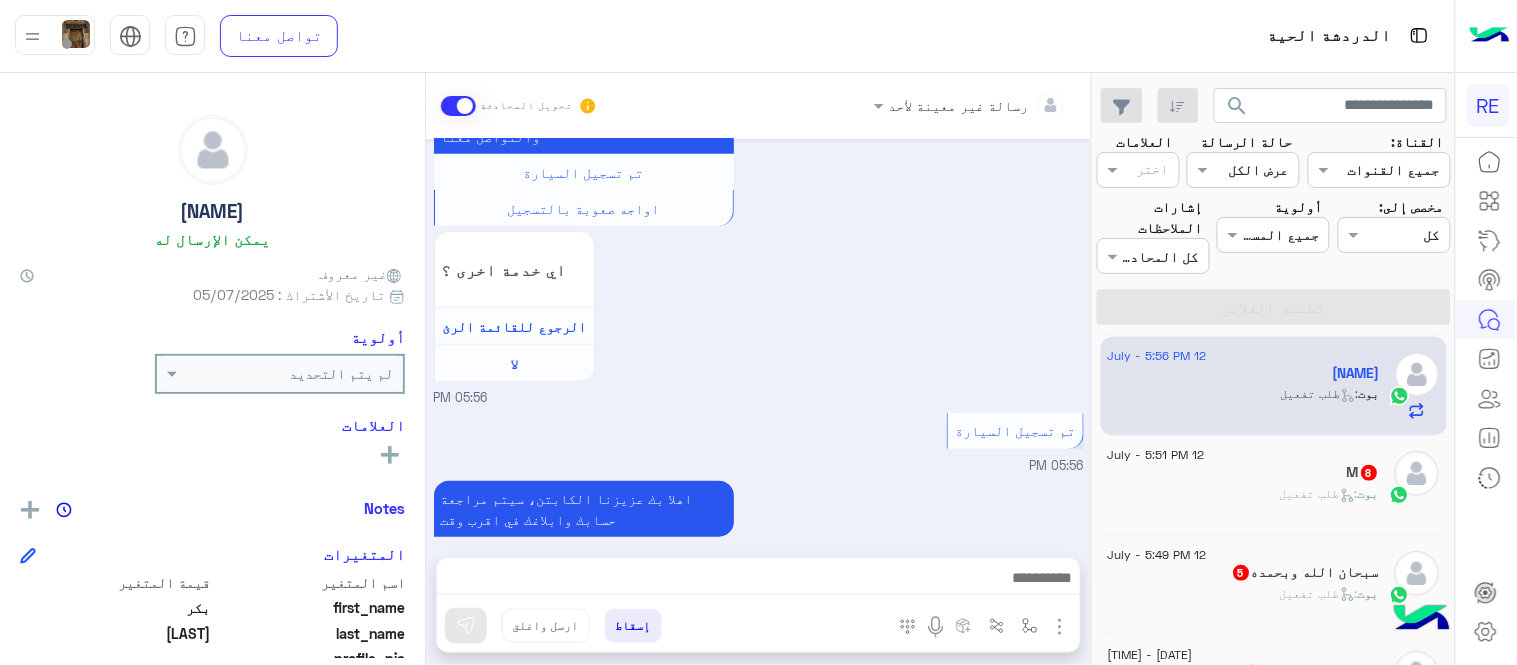 scroll, scrollTop: 2250, scrollLeft: 0, axis: vertical 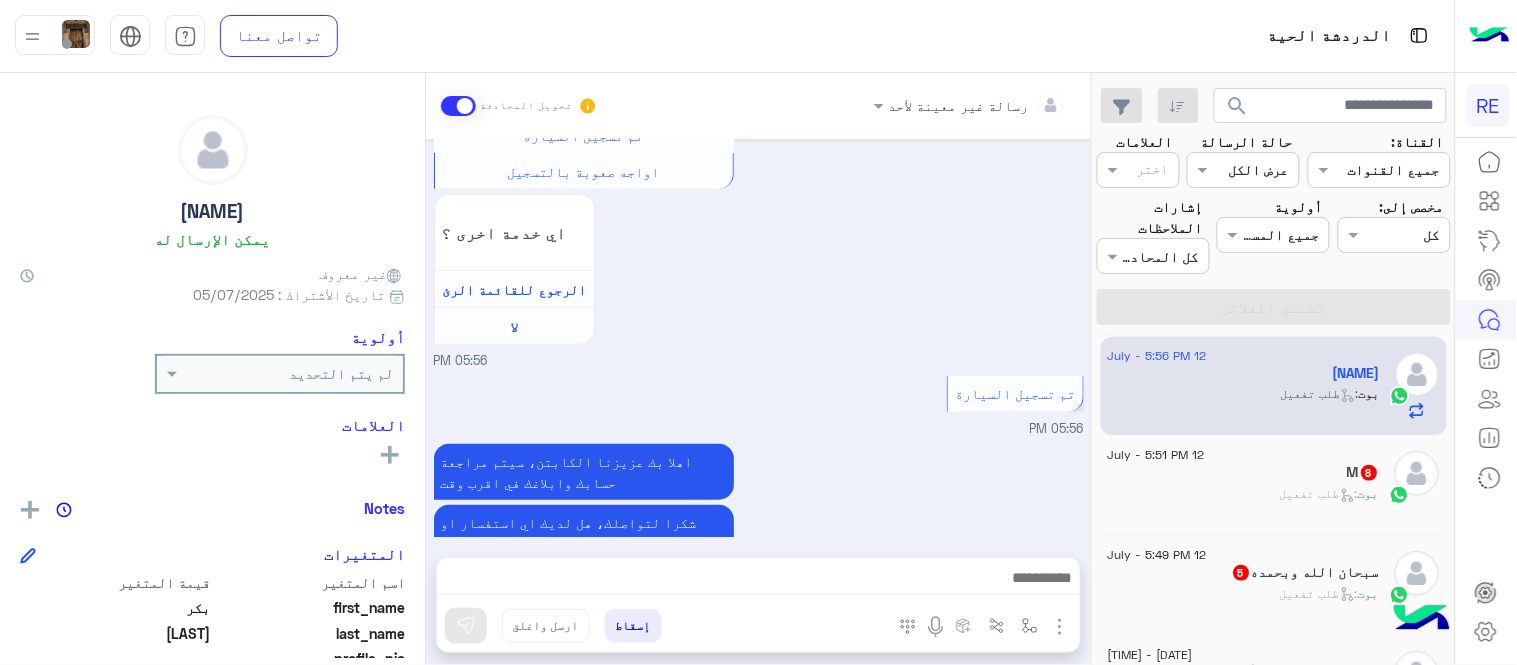 drag, startPoint x: 935, startPoint y: 595, endPoint x: 924, endPoint y: 575, distance: 22.825424 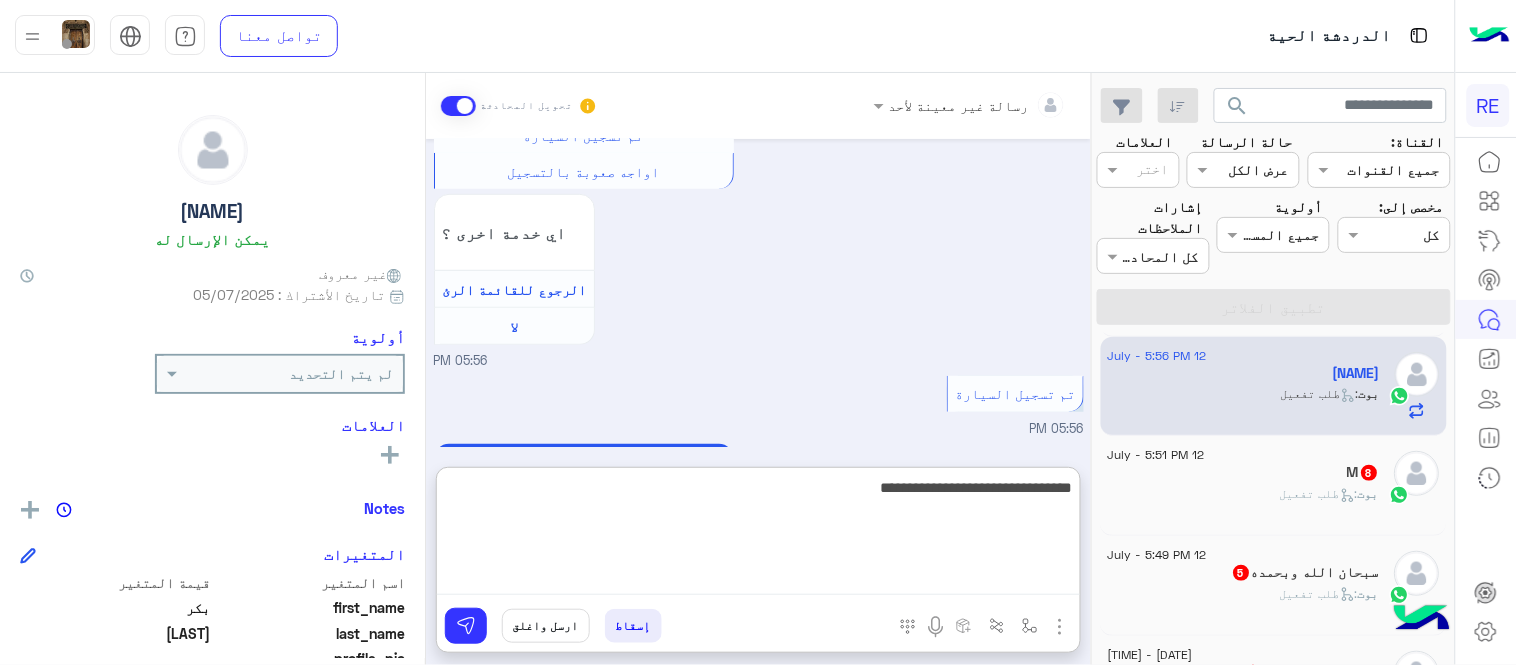 type on "**********" 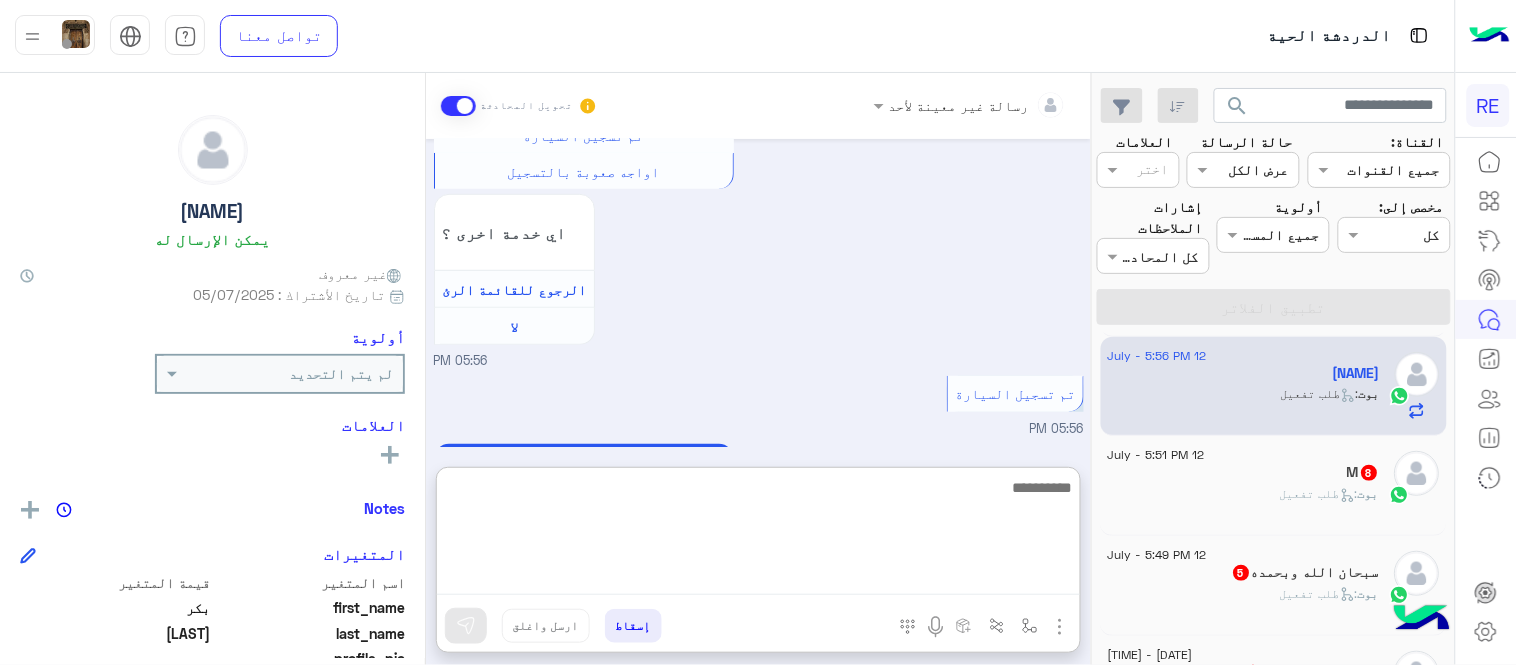 scroll, scrollTop: 2403, scrollLeft: 0, axis: vertical 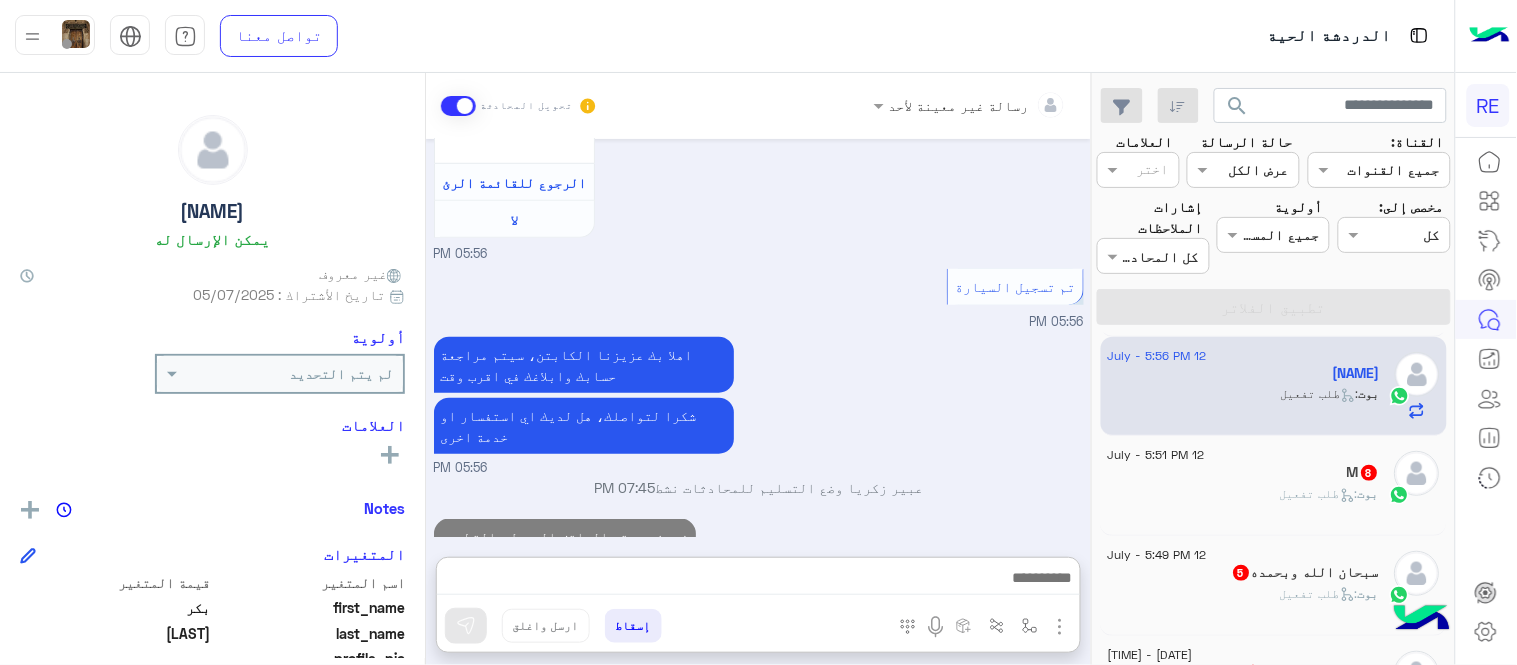 click on "M   8" 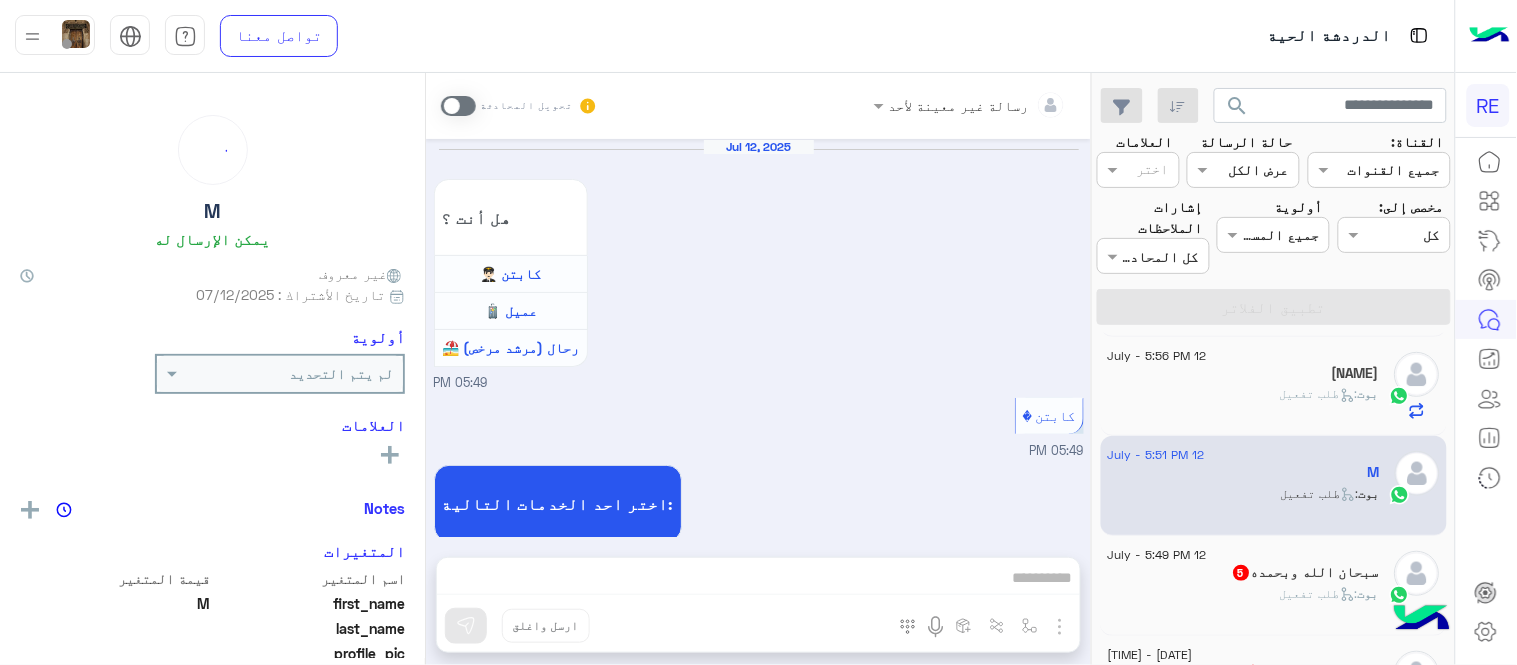 scroll, scrollTop: 1548, scrollLeft: 0, axis: vertical 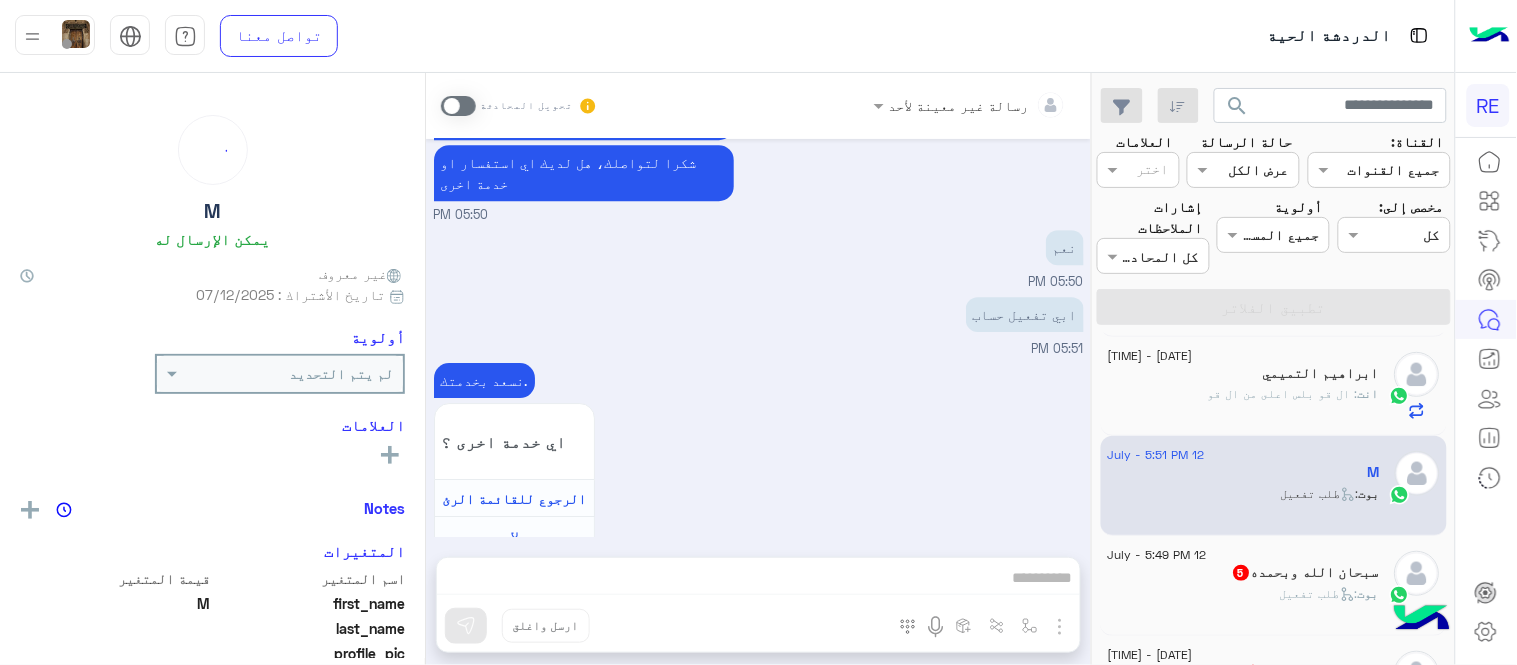 click at bounding box center [458, 106] 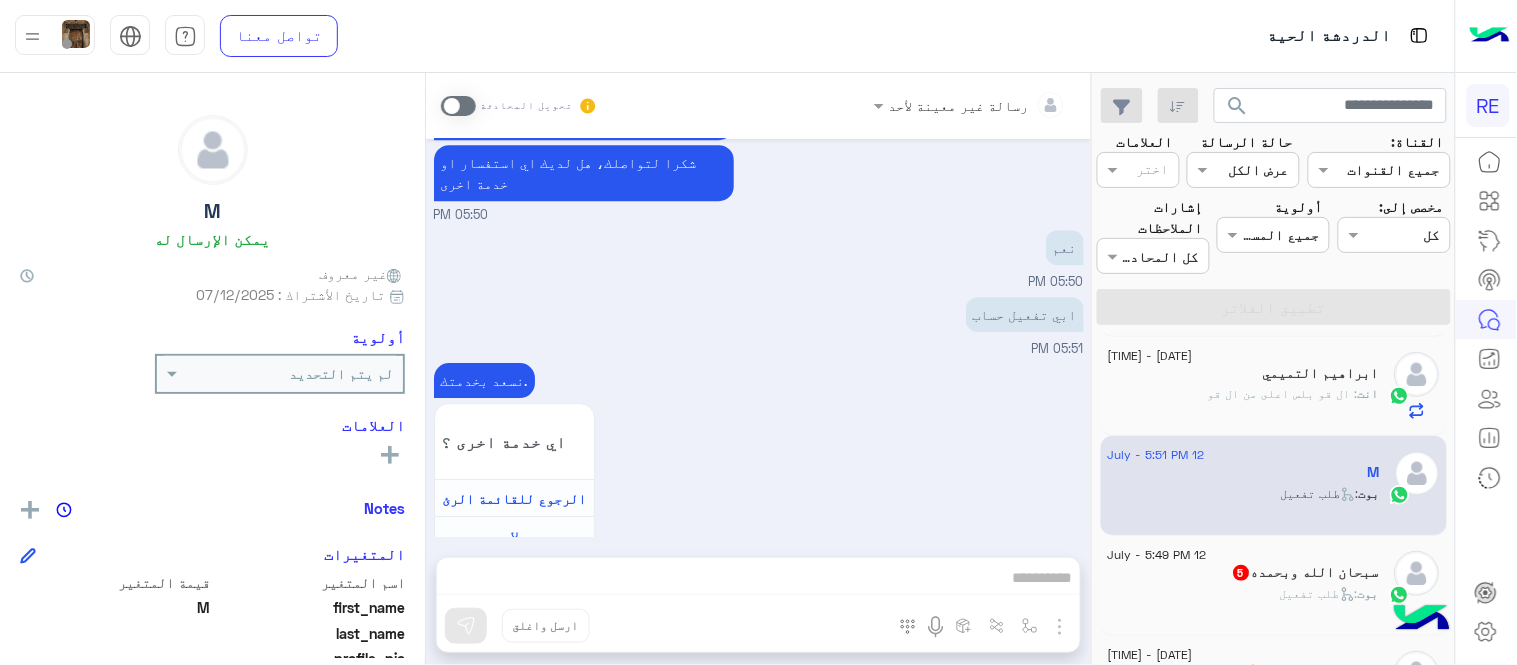 scroll, scrollTop: 1585, scrollLeft: 0, axis: vertical 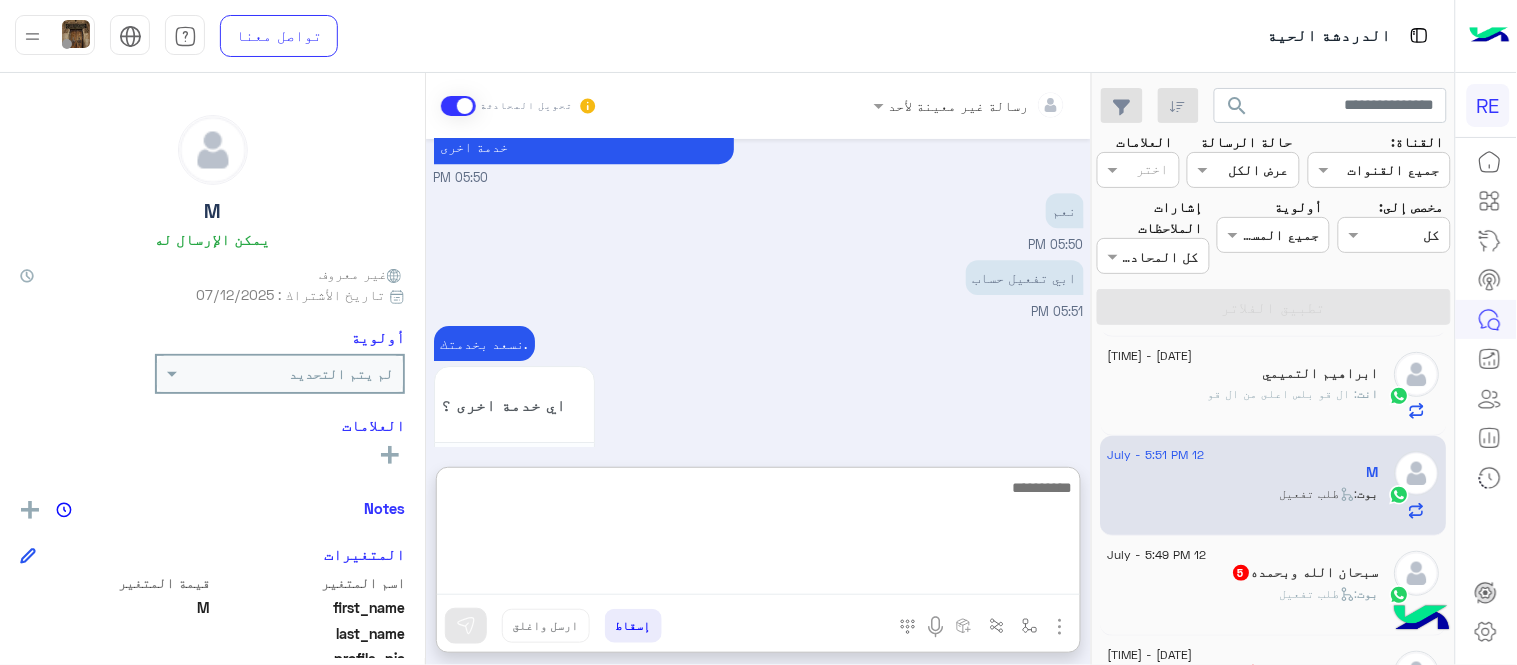 click at bounding box center (758, 535) 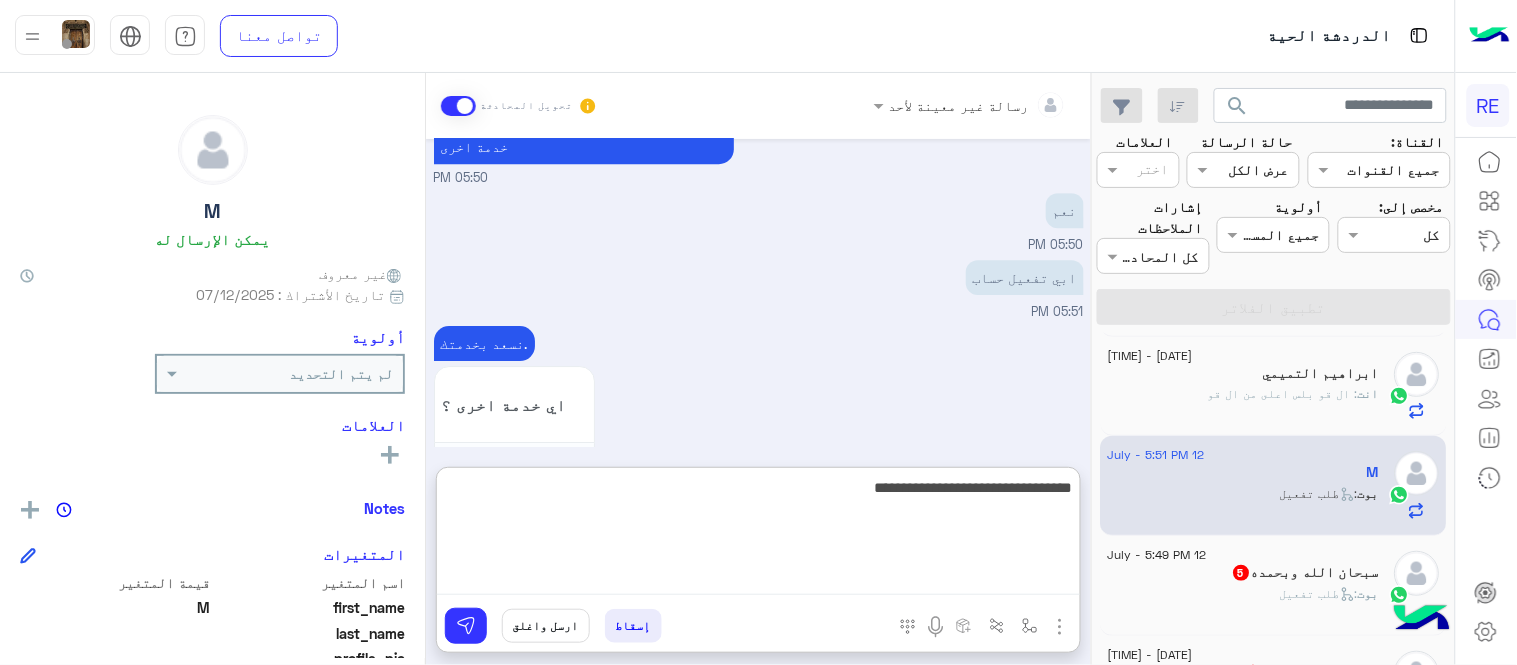 type on "**********" 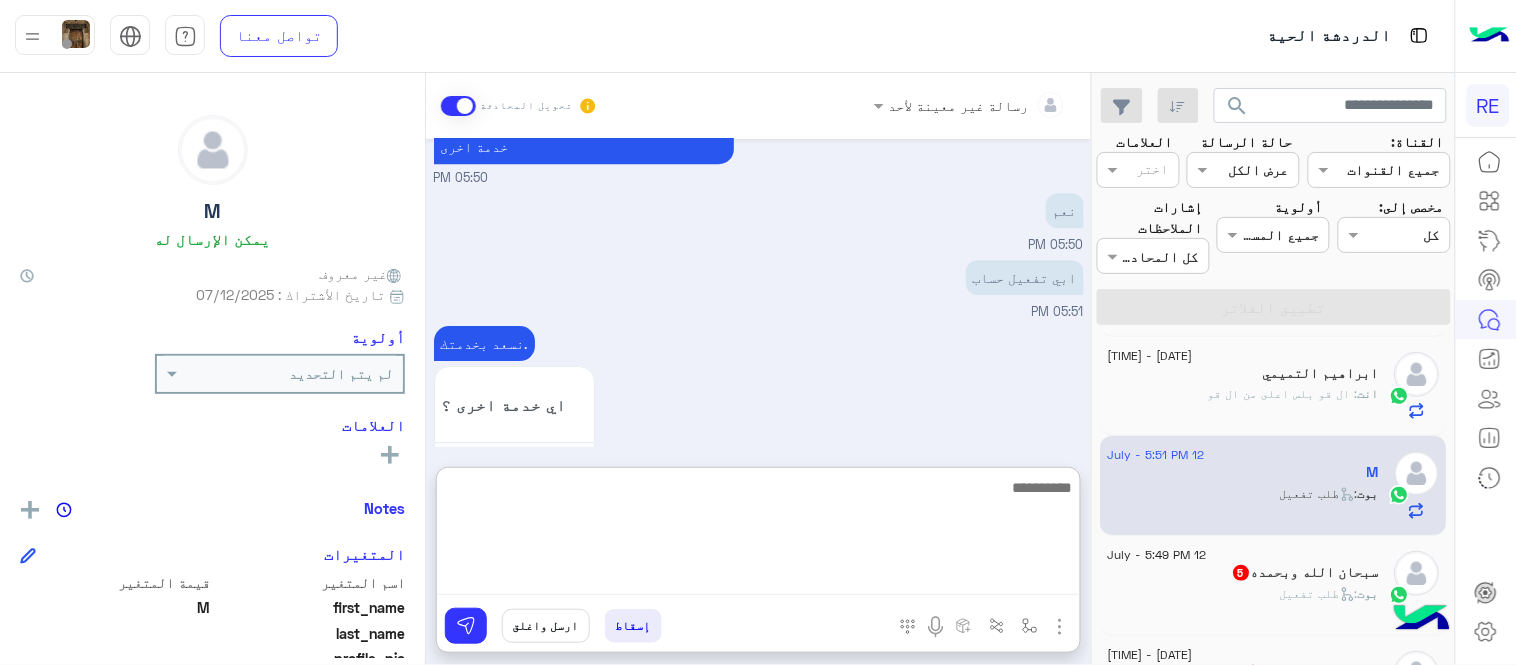 scroll, scrollTop: 1738, scrollLeft: 0, axis: vertical 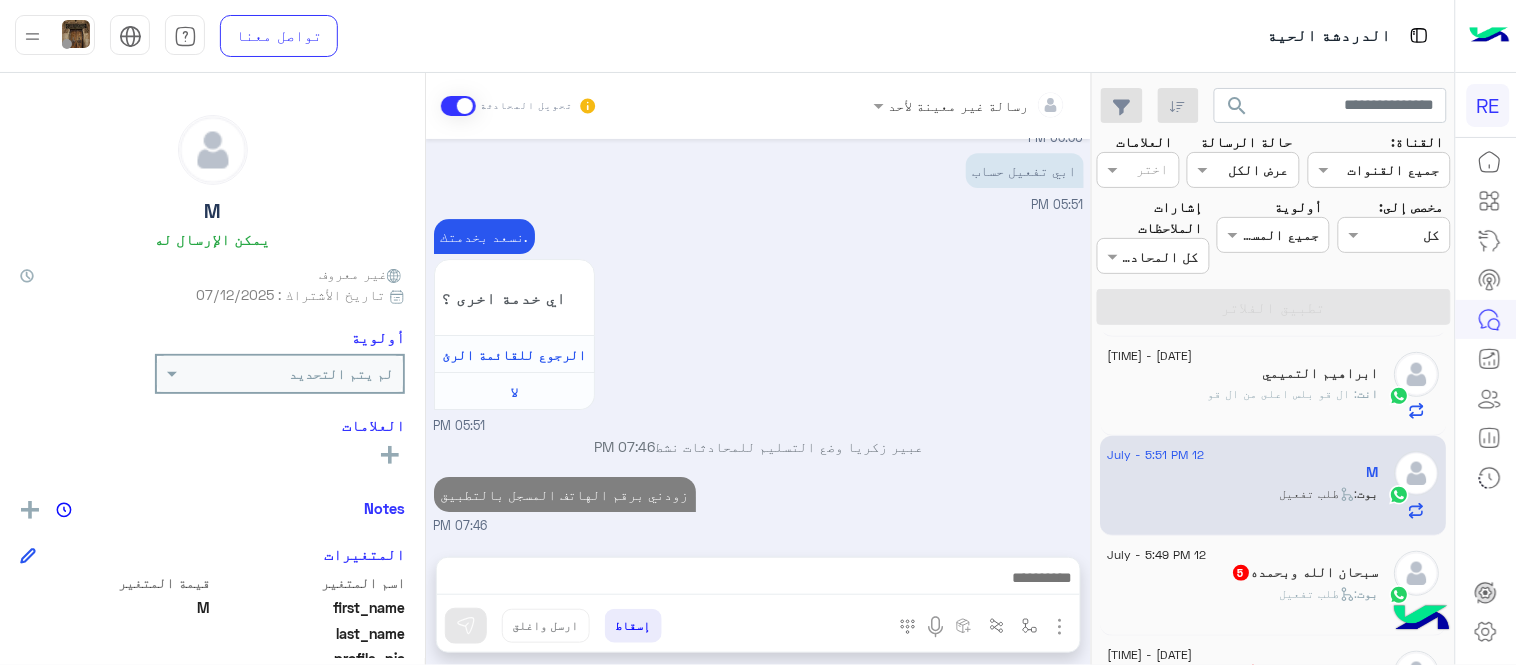 click on "[DATE]  هل أنت ؟   كابتن 👨🏻‍✈️   عميل 🧳   رحال (مرشد مرخص) 🏖️     [TIME]   كابتن     [TIME]  اختر احد الخدمات التالية:    [TIME]   تسجيل حساب     [TIME]  يمكنك الاطلاع على شروط الانضمام لرحلة ك (كابتن ) الموجودة بالصورة أعلاه،
لتحميل التطبيق عبر الرابط التالي : 📲
http://onelink.to/Rehla    يسعدنا انضمامك لتطبيق رحلة يمكنك اتباع الخطوات الموضحة لتسجيل بيانات سيارتك بالفيديو التالي  : عزيزي الكابتن، فضلًا ، للرغبة بتفعيل الحساب قم برفع البيانات عبر التطبيق والتواصل معنا  تم تسجيل السيارة   اواجه صعوبة بالتسجيل  اي خدمة اخرى ؟  الرجوع للقائمة الرئ   لا     [TIME]   تم تسجيل السيارة    [TIME]" at bounding box center (758, 338) 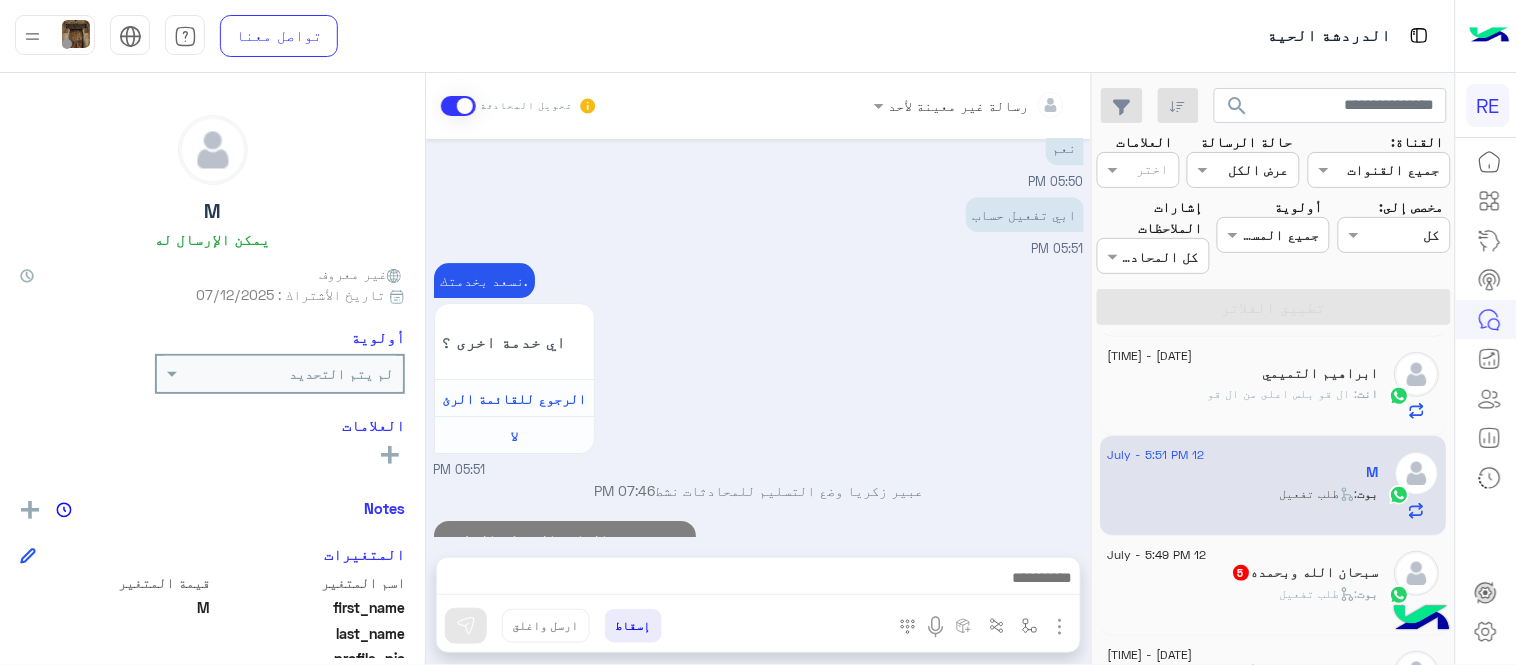 click on "سبحان الله وبحمده  5" 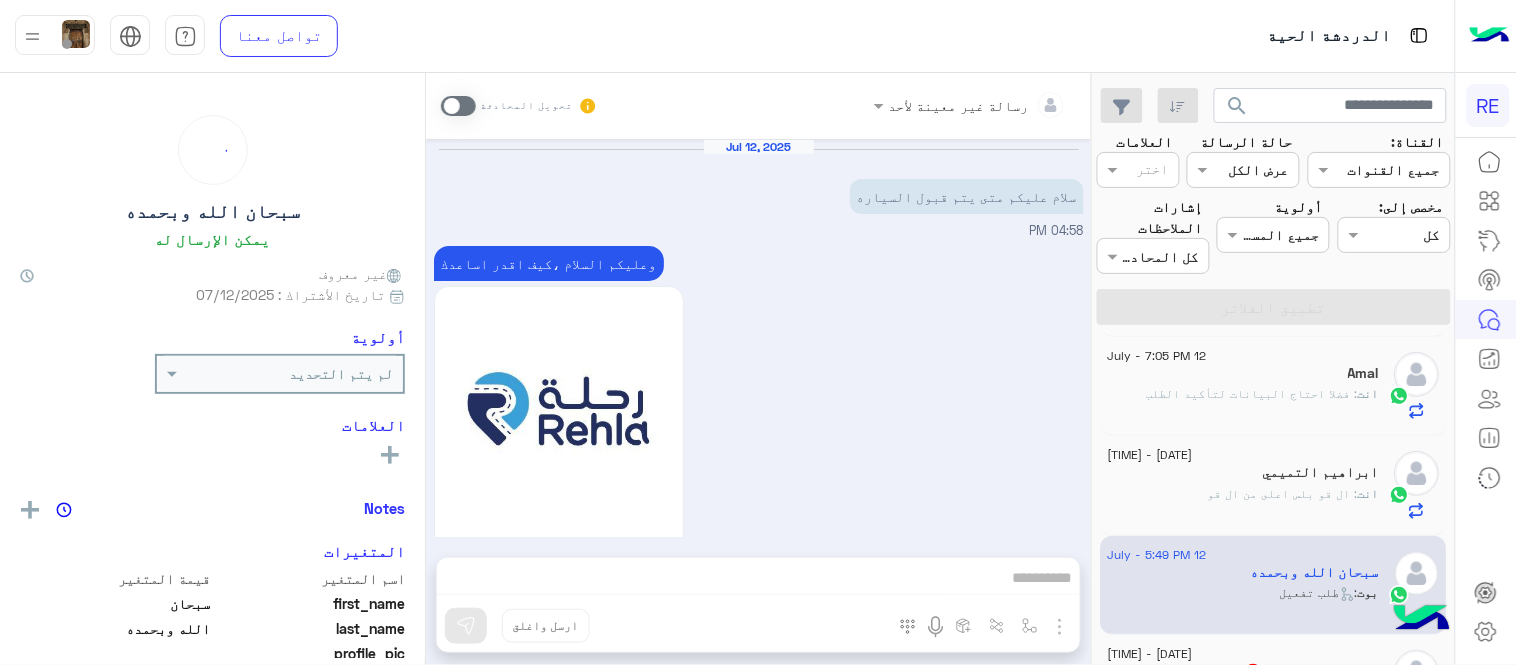 scroll, scrollTop: 1860, scrollLeft: 0, axis: vertical 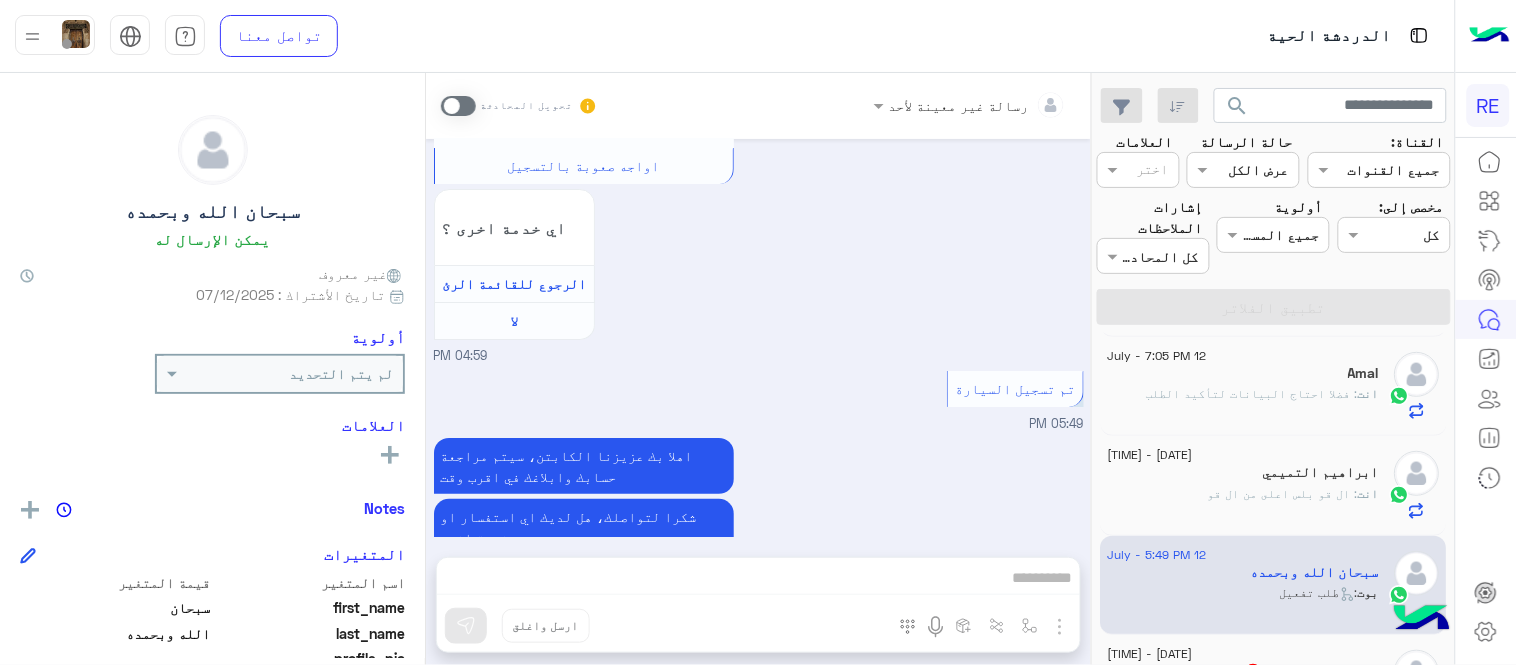 click at bounding box center (458, 106) 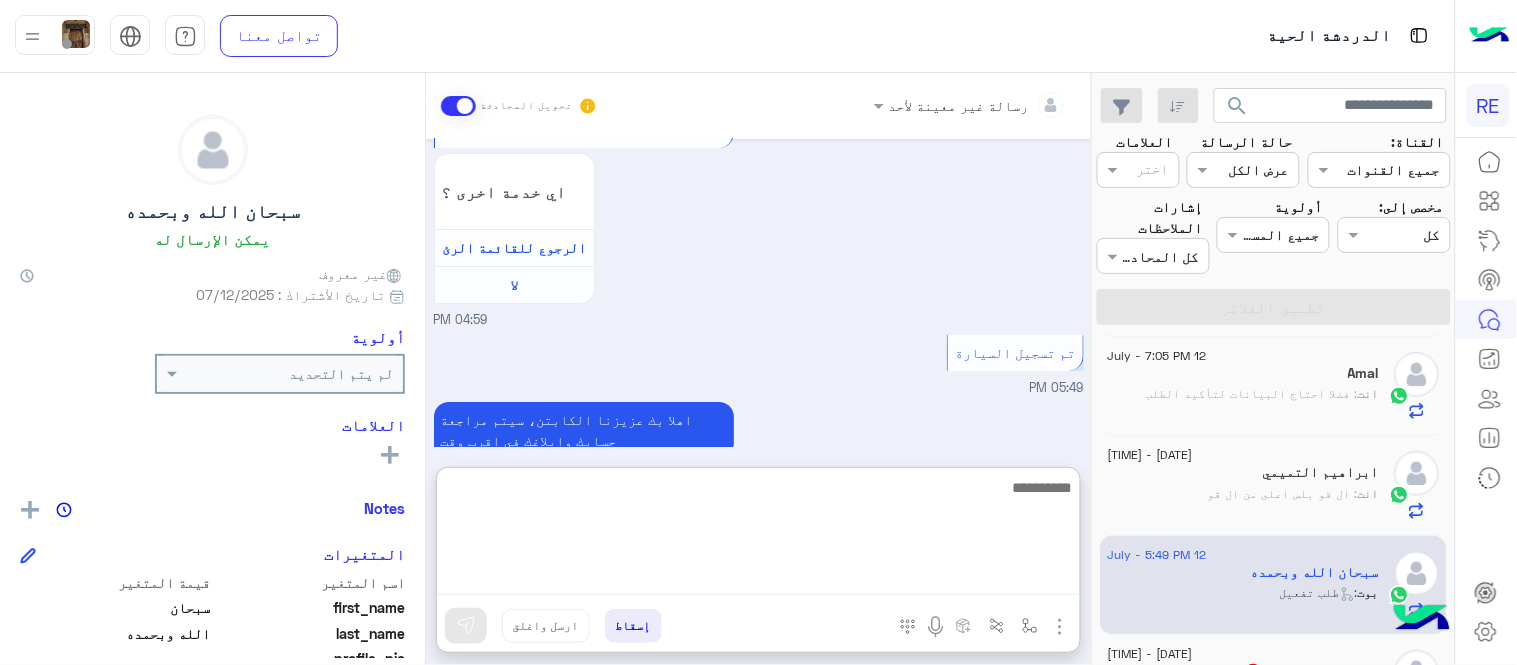 click at bounding box center (758, 535) 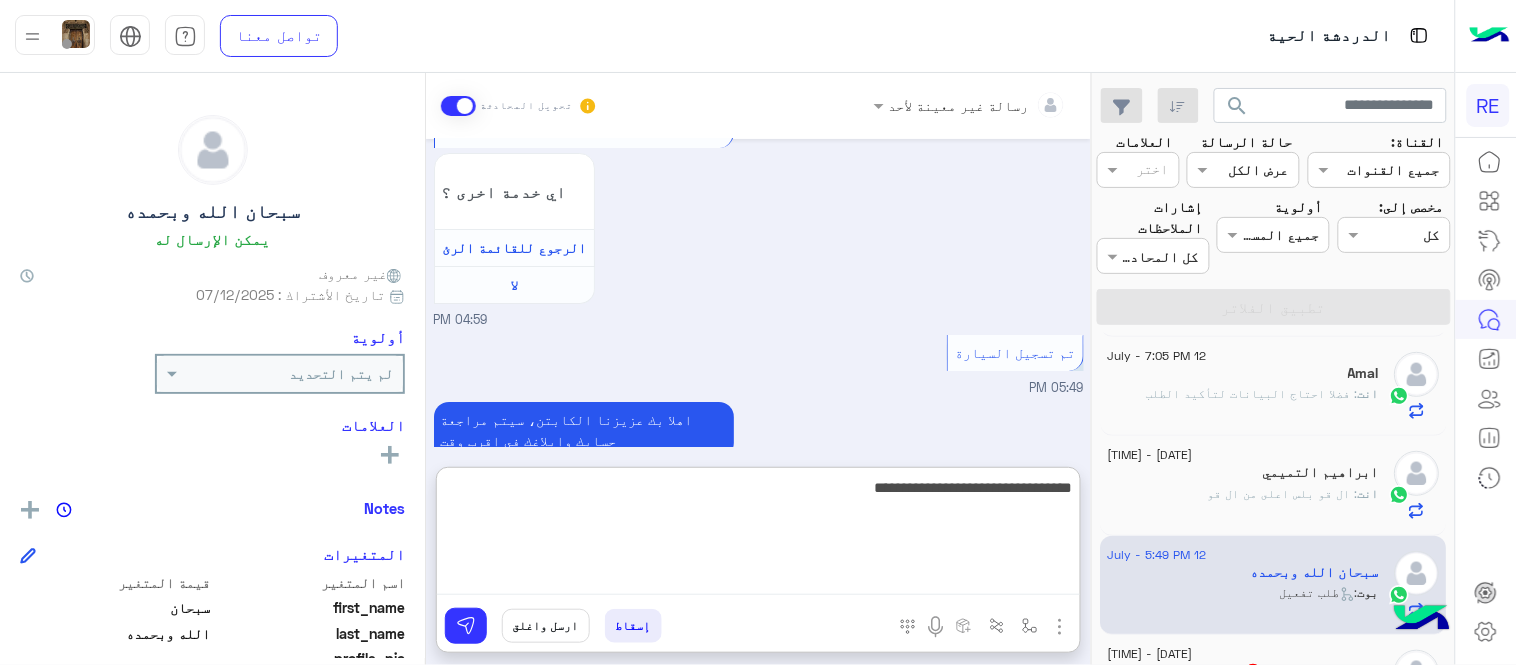 type on "**********" 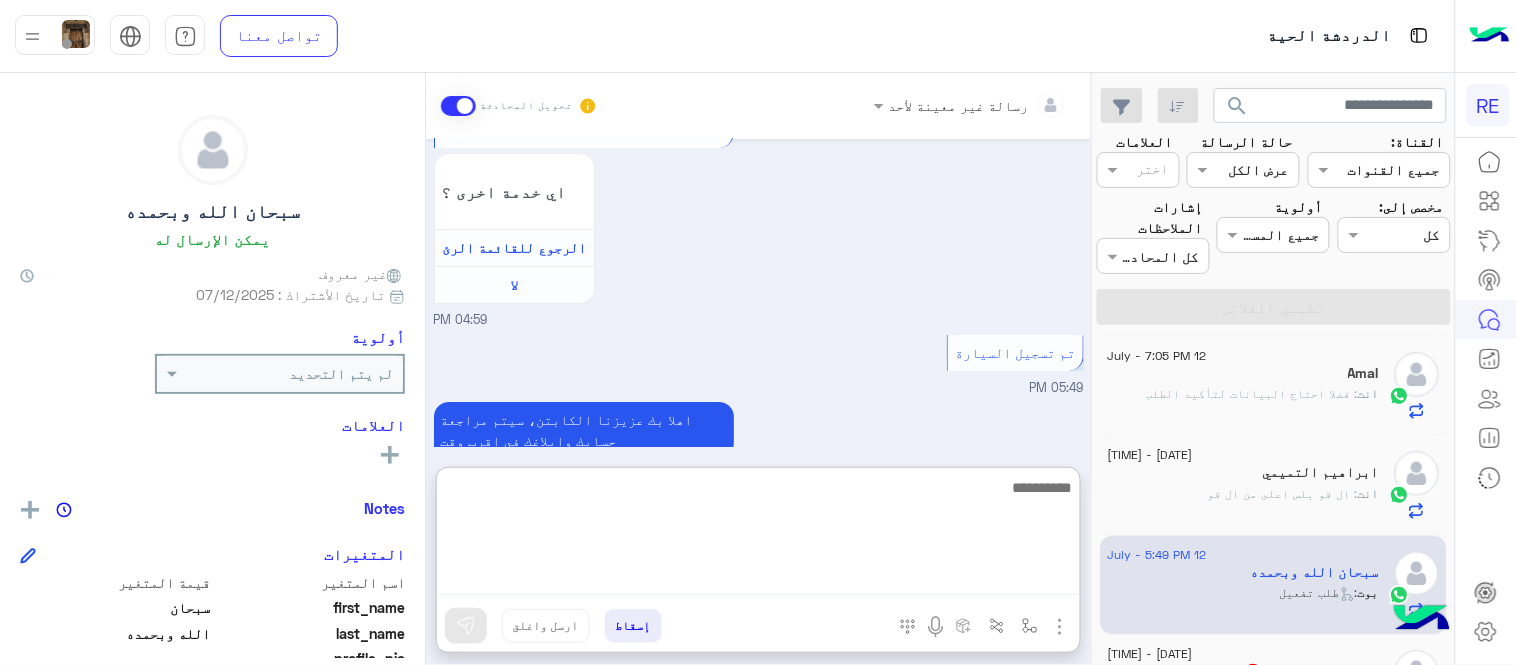 scroll, scrollTop: 2050, scrollLeft: 0, axis: vertical 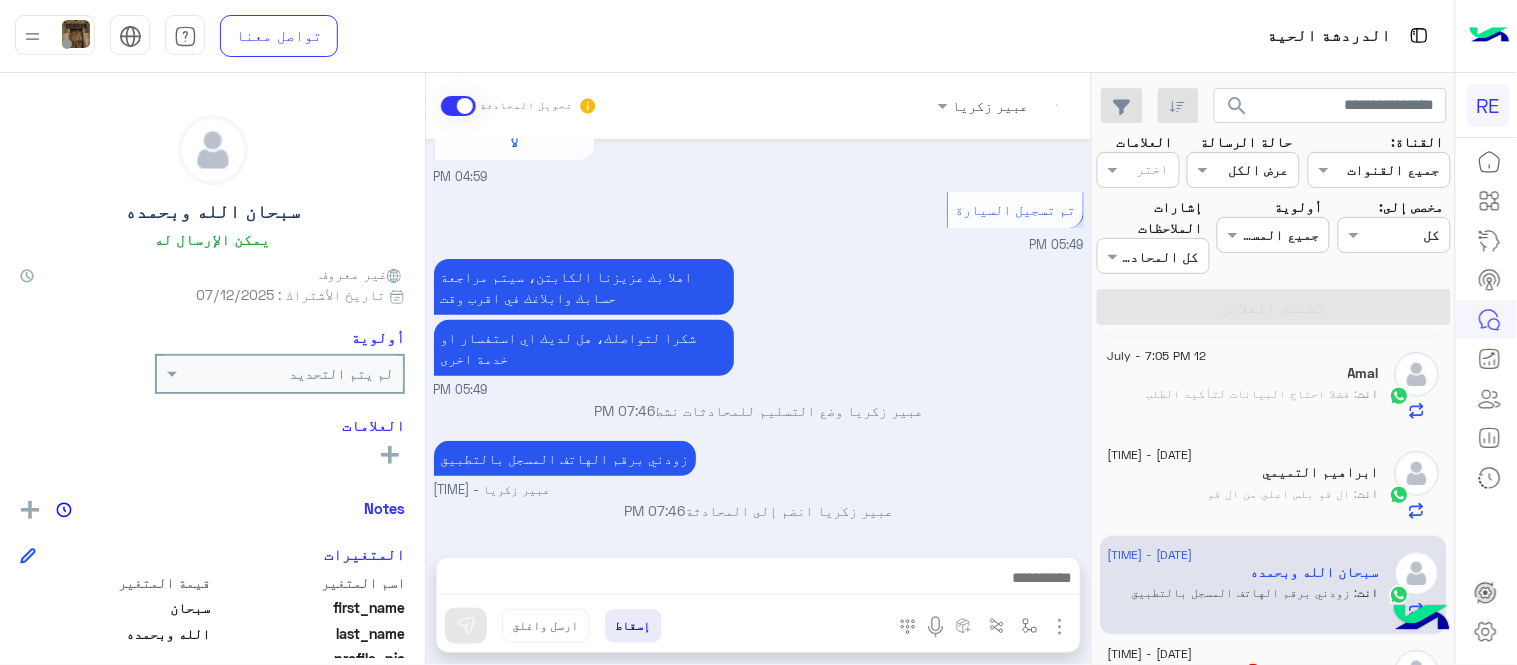click on "[DATE]  سلام عليكم متى يتم قبول السياره   [TIME]  وعليكم السلام ،كيف اقدر اساعدك
اهلًا بك في تطبيق رحلة 👋
Welcome to Rehla  👋
من فضلك أختر لغة التواصل
Please choose your preferred Language
English   عربي     [TIME]  عربي    [TIME]  هل أنت ؟   كابتن 👨🏻‍✈️   عميل 🧳   رحال (مرشد مرخص) 🏖️     [TIME]   كابتن     [TIME]  اختر احد الخدمات التالية:    [TIME]   تفعيل حساب    [TIME]  يمكنك الاطلاع على شروط الانضمام لرحلة ك (كابتن ) الموجودة بالصورة أعلاه،
لتحميل التطبيق عبر الرابط التالي : 📲
http://onelink.to/Rehla    يسعدنا انضمامك لتطبيق رحلة يمكنك اتباع الخطوات الموضحة لتسجيل بيانات سيارتك بالفيديو التالي  : اي خدمة اخرى ؟" at bounding box center [758, 338] 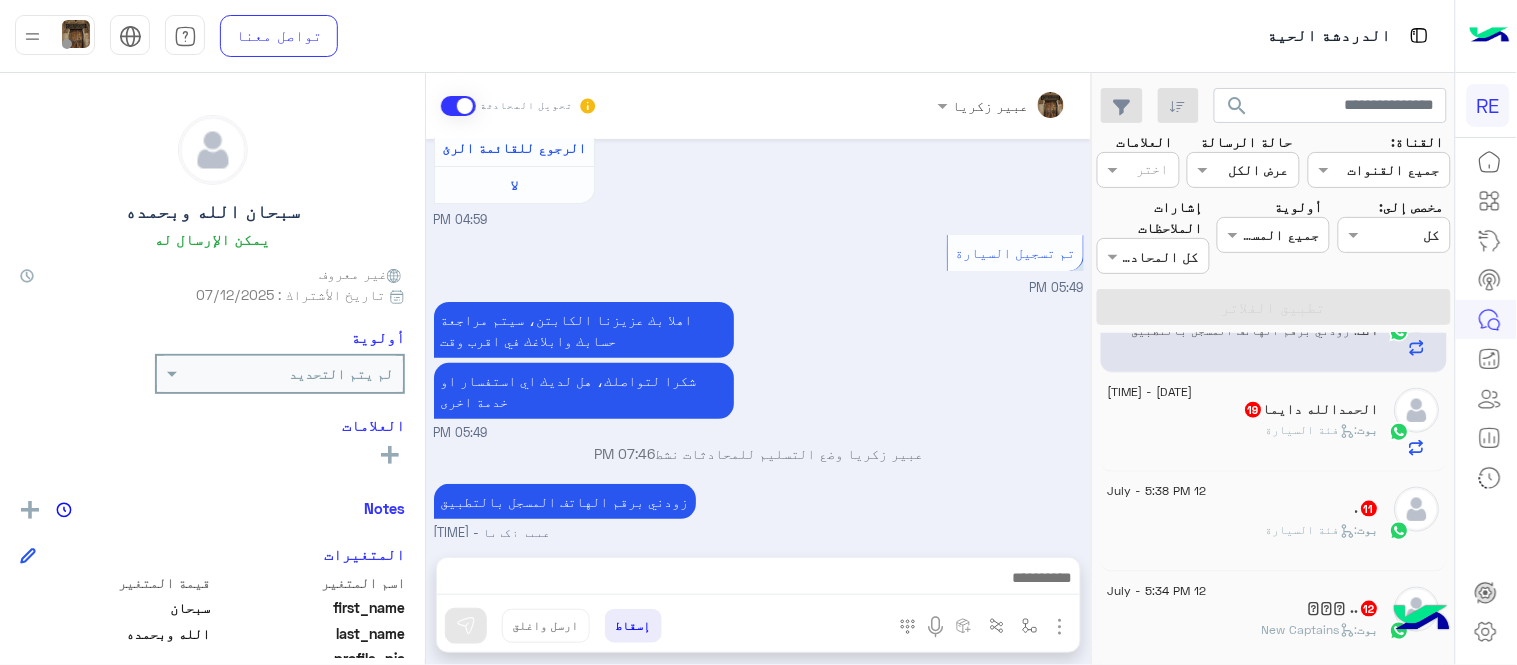 scroll, scrollTop: 604, scrollLeft: 0, axis: vertical 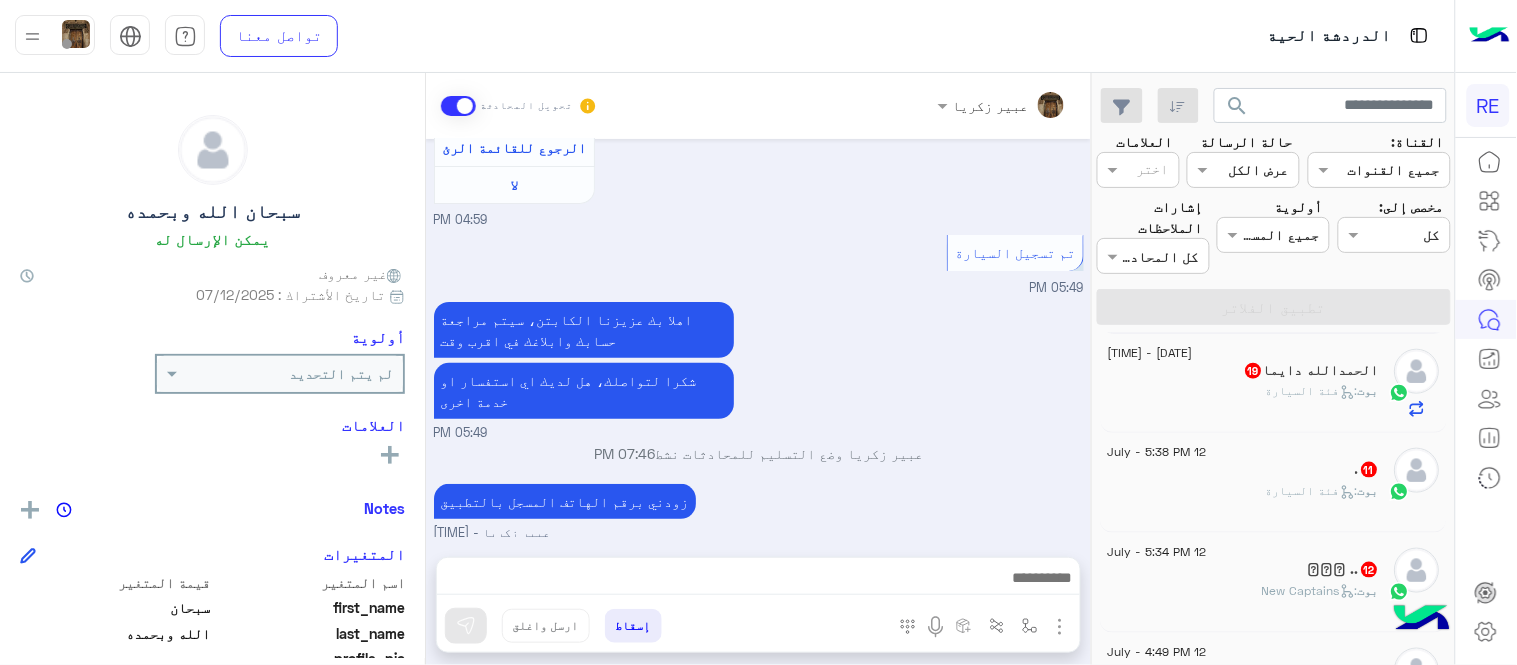 click on "بوت :   فئة السيارة" 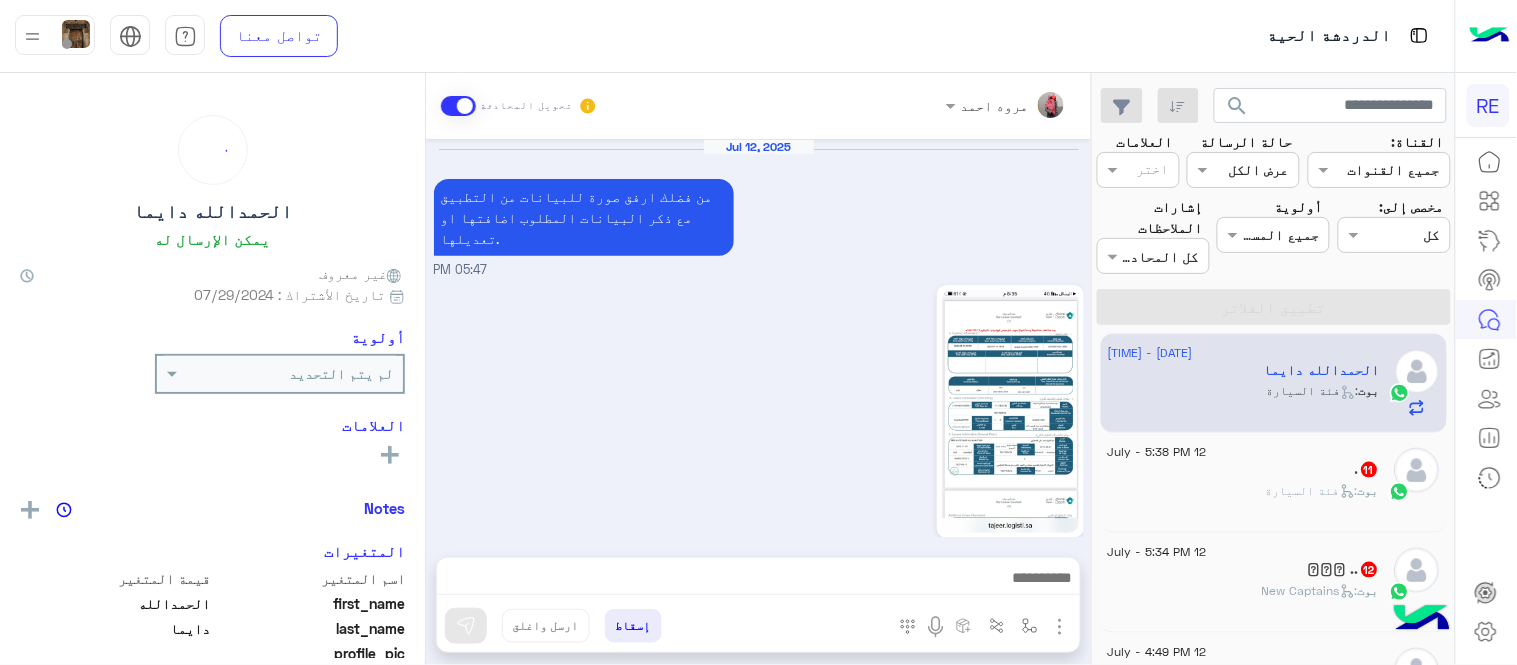scroll, scrollTop: 1053, scrollLeft: 0, axis: vertical 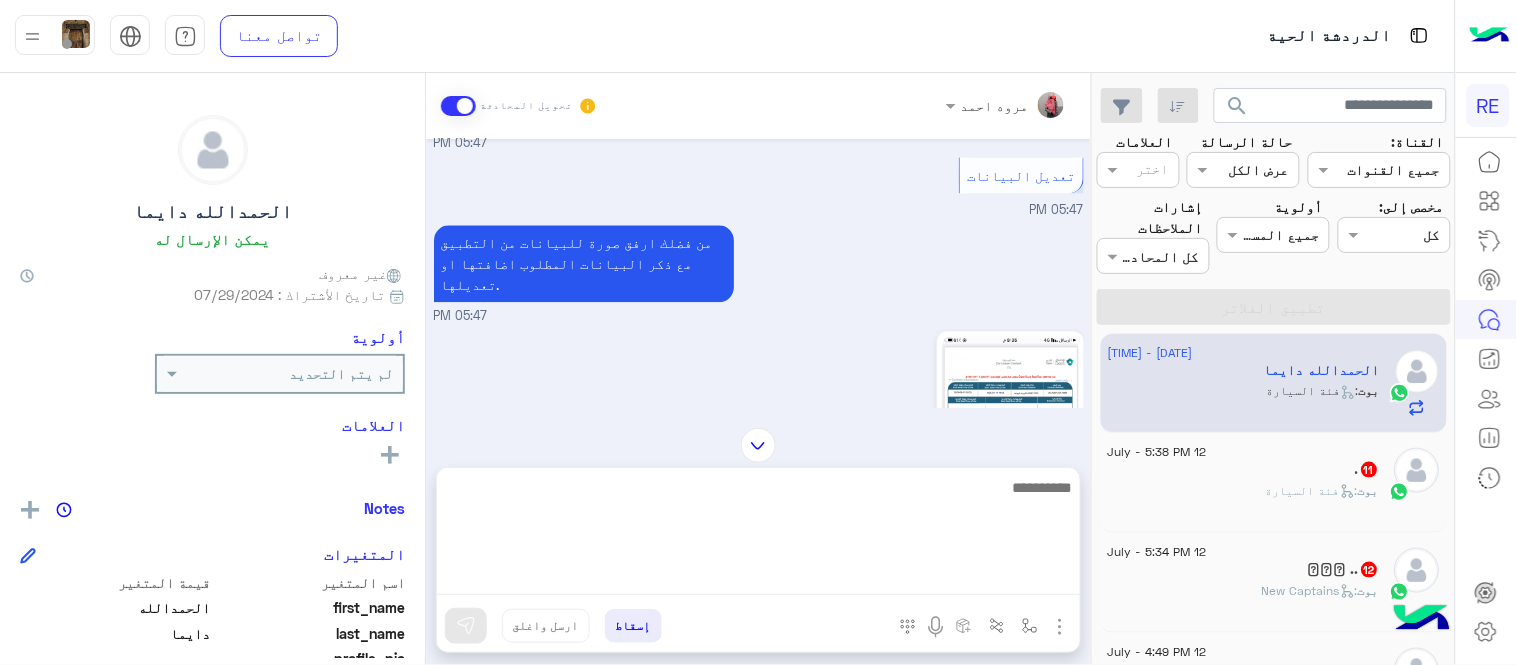 click at bounding box center [758, 535] 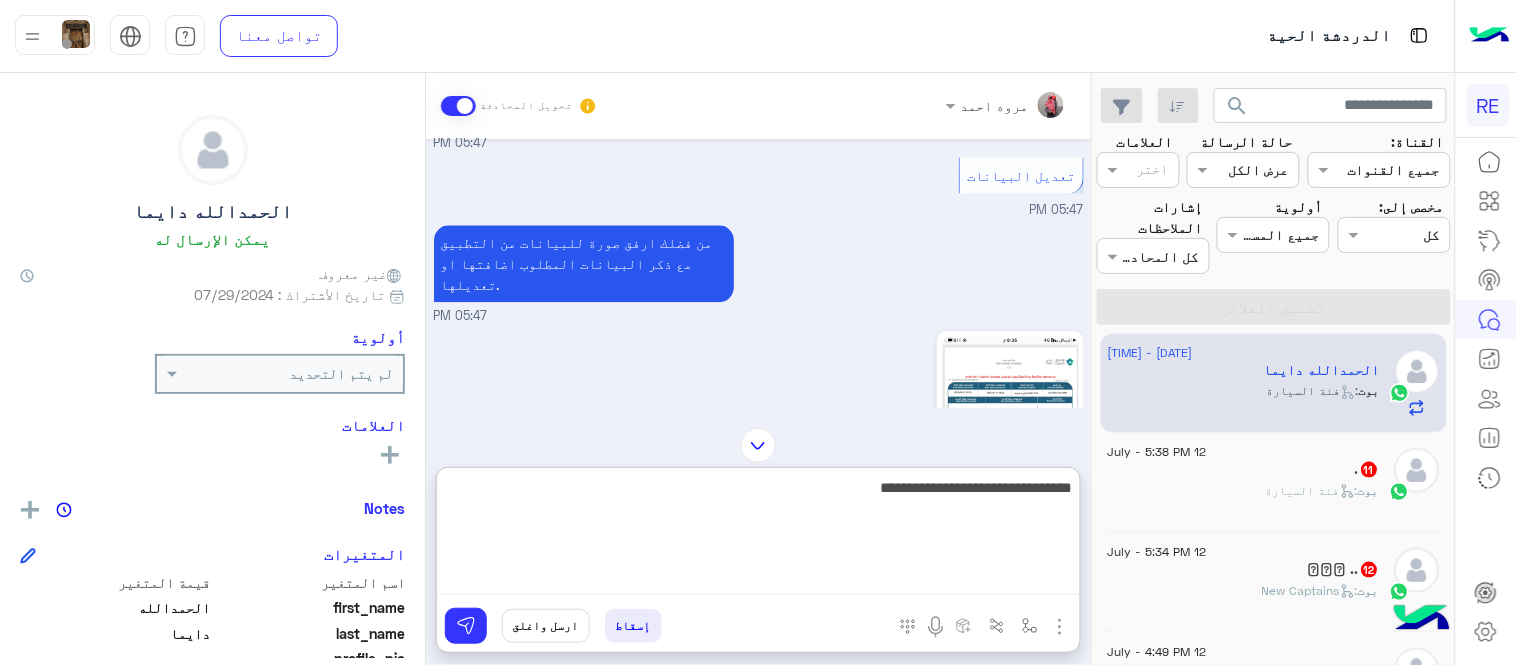 type on "**********" 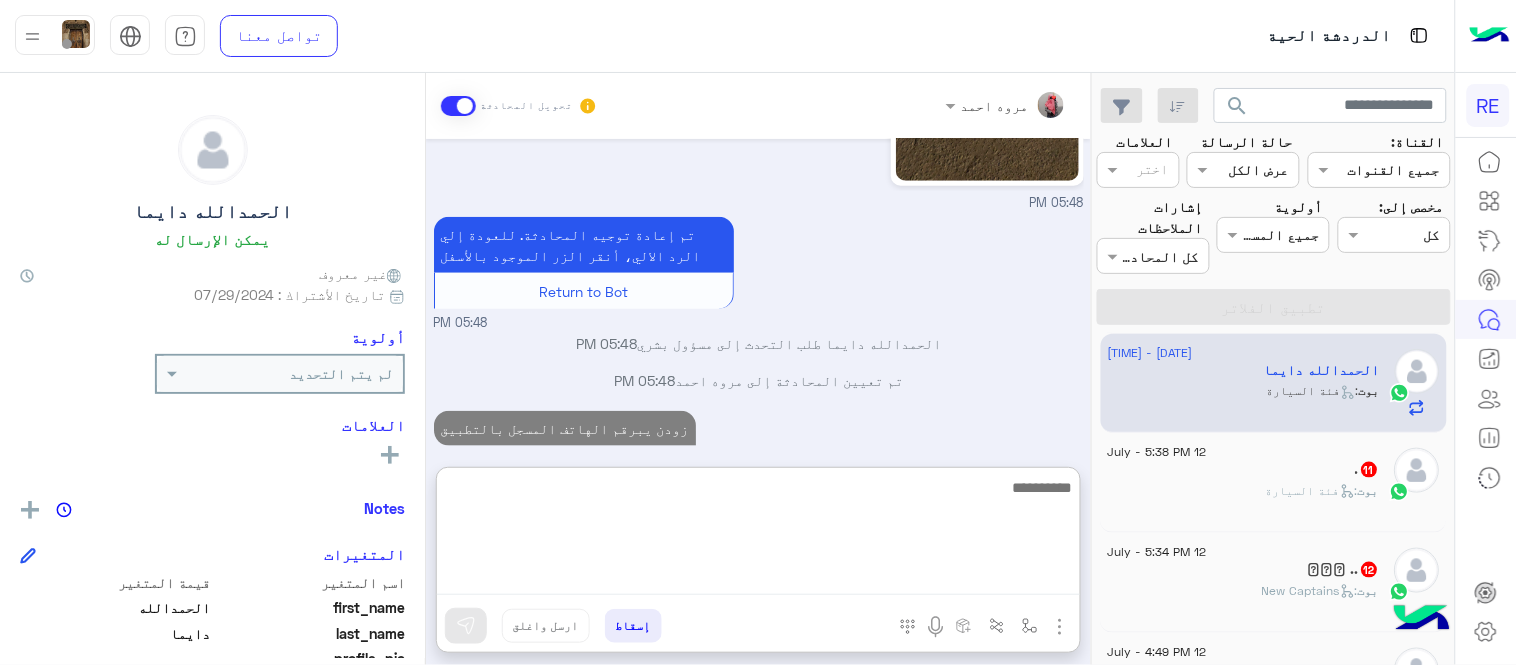 scroll, scrollTop: 2441, scrollLeft: 0, axis: vertical 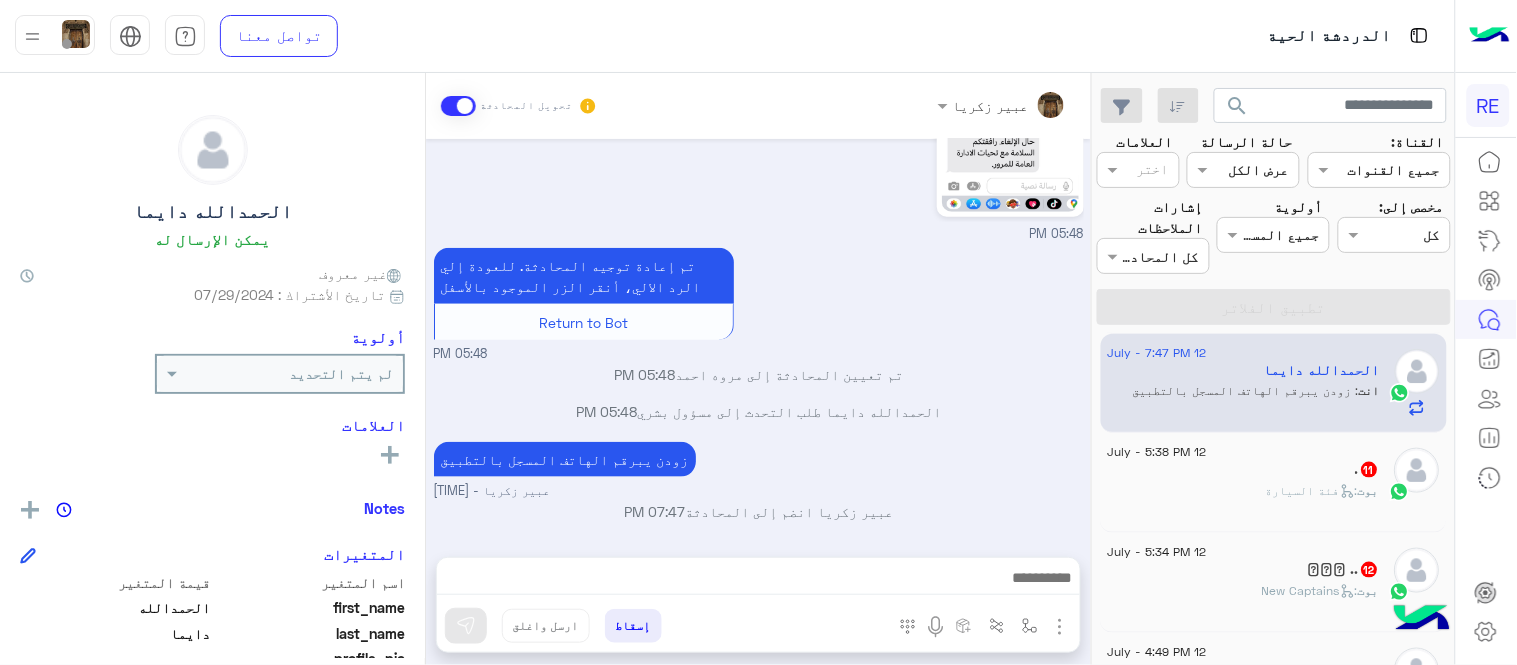 click on "[DATE]   الحمدالله دايما طلب التحدث إلى مسؤول بشري   [TIME]       تم تعيين المحادثة إلى مروه احمد   [TIME]       عودة الى البوت    [TIME]
اهلًا بك في تطبيق رحلة 👋
Welcome to Rehla  👋
من فضلك أختر لغة التواصل
Please choose your preferred Language
English   عربي     [TIME]   الحمدالله دايما غادر المحادثة   [TIME]       عربي    [TIME]  هل أنت ؟   كابتن 👨🏻‍✈️   عميل 🧳   رحال (مرشد مرخص) 🏖️     [TIME]   كابتن     [TIME]  اختر احد الخدمات التالية:    [TIME]   تعديل البيانات    [TIME]  من فضلك ارفق صورة للبيانات من التطبيق  مع ذكر البيانات المطلوب اضافتها او تعديلها.    [TIME]    [TIME]    [TIME]    [TIME]    [TIME]   Return to Bot     [TIME]   [TIME]       [TIME]" at bounding box center (758, 338) 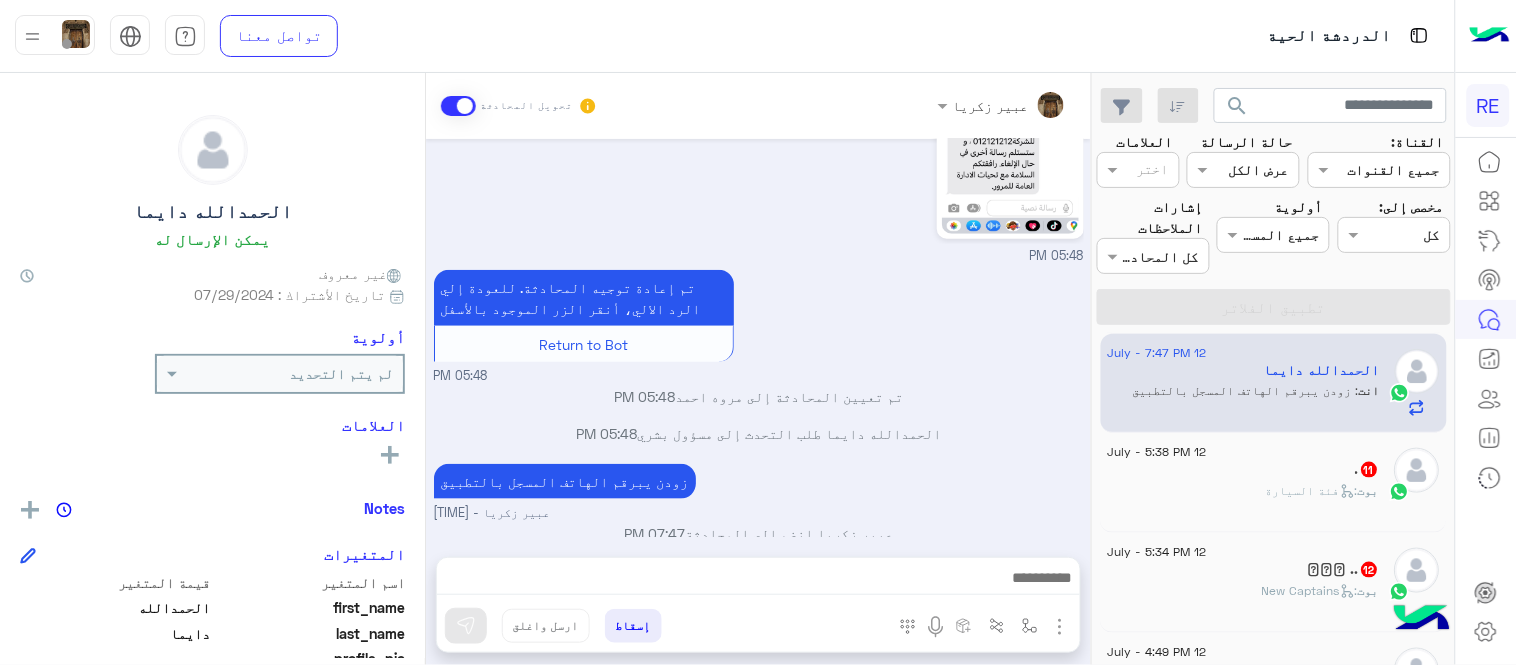 click on "بوت :   فئة السيارة" 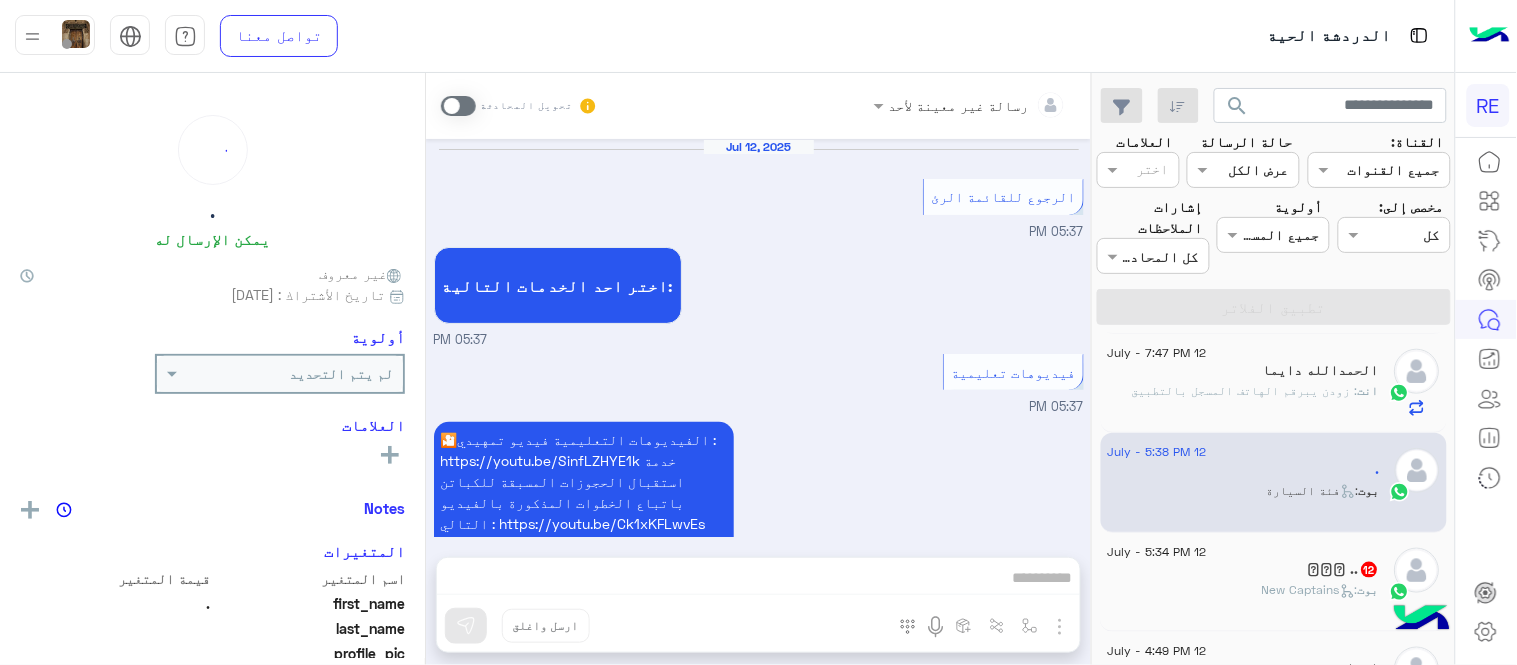 scroll, scrollTop: 1617, scrollLeft: 0, axis: vertical 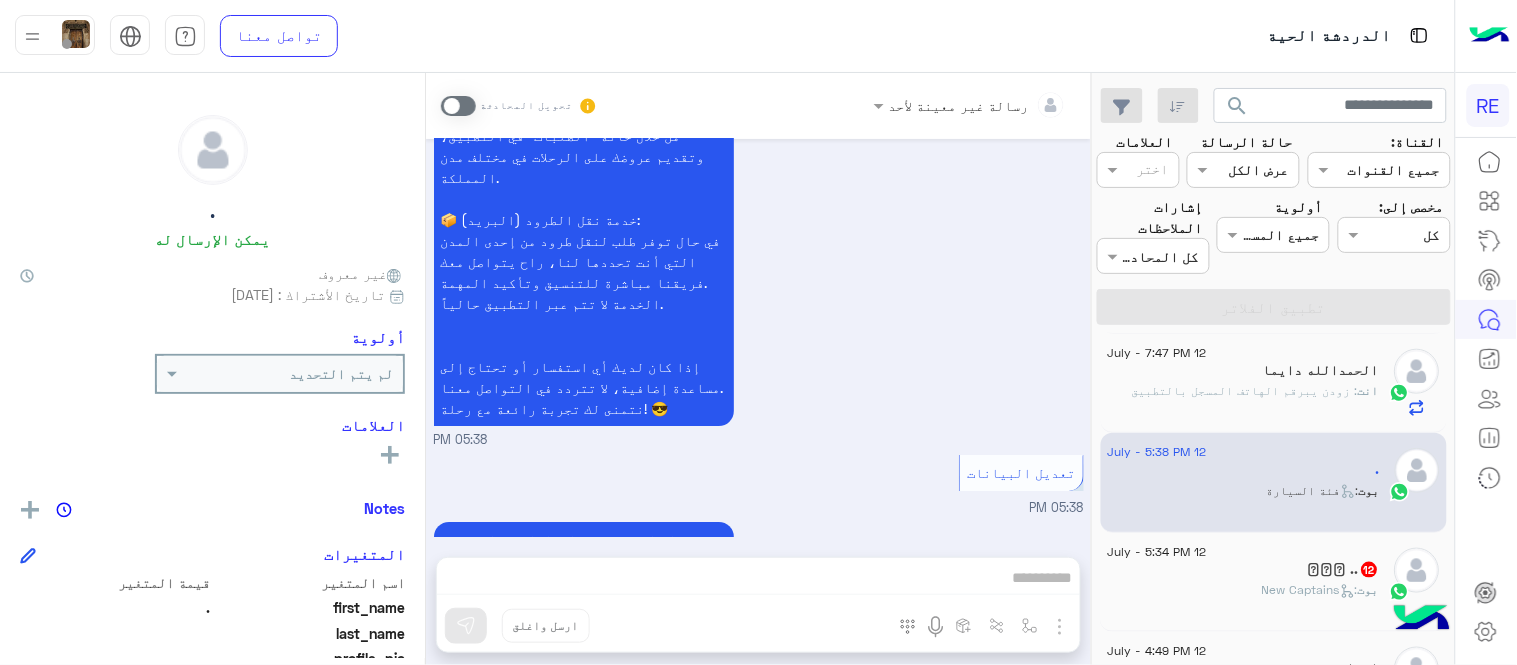 click at bounding box center [458, 106] 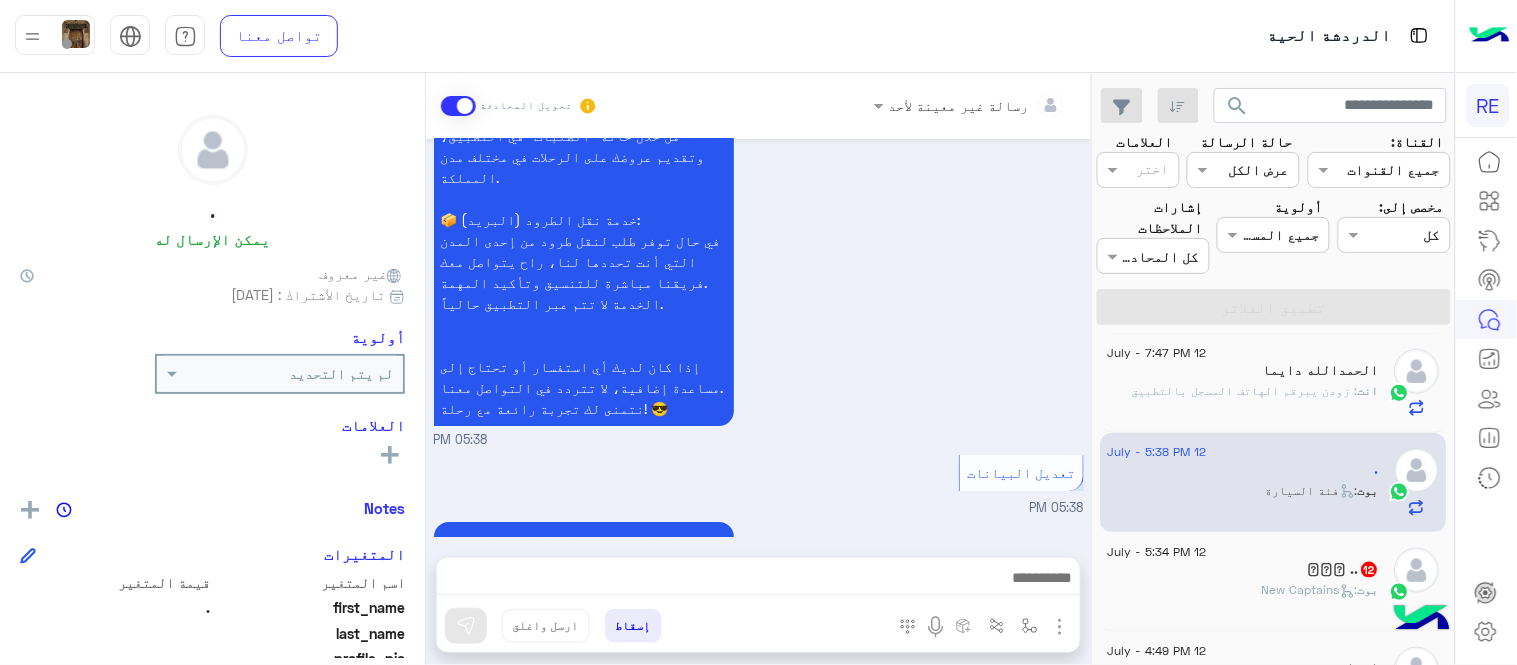 scroll, scrollTop: 1654, scrollLeft: 0, axis: vertical 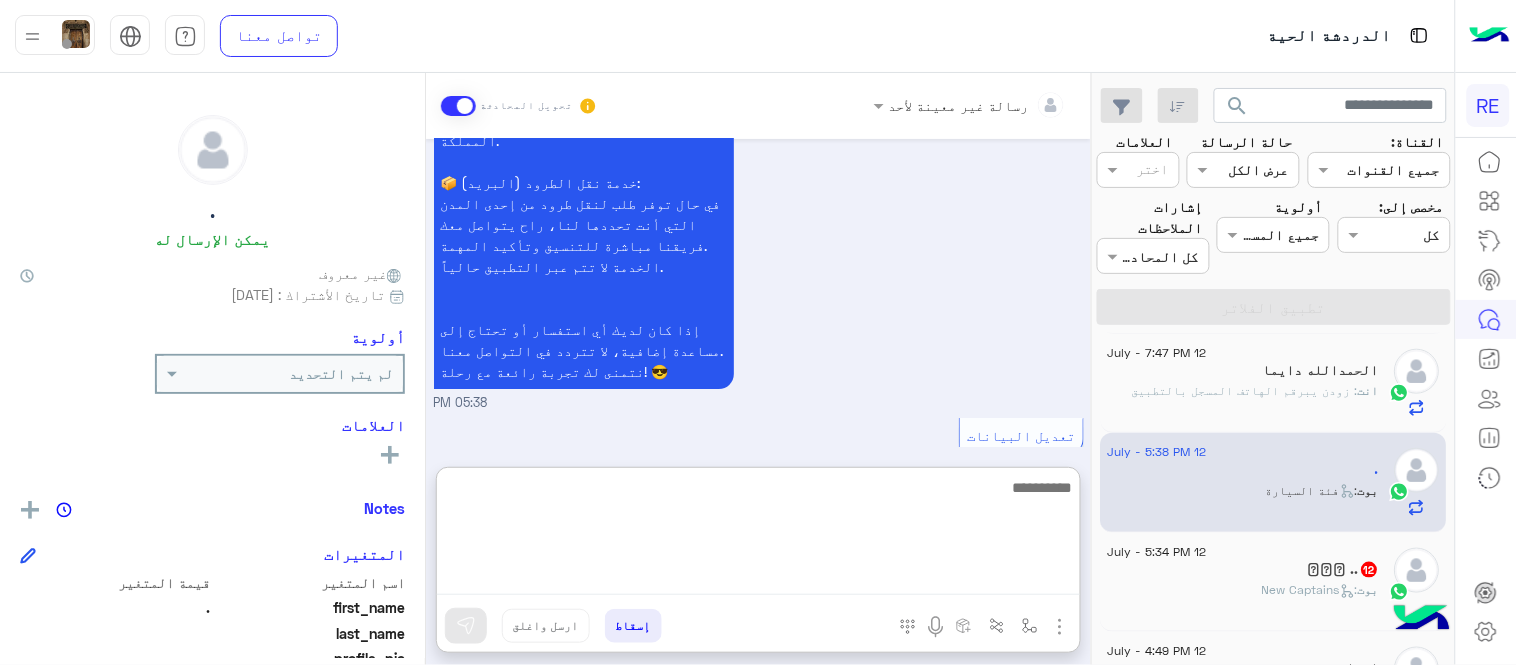 click at bounding box center (758, 535) 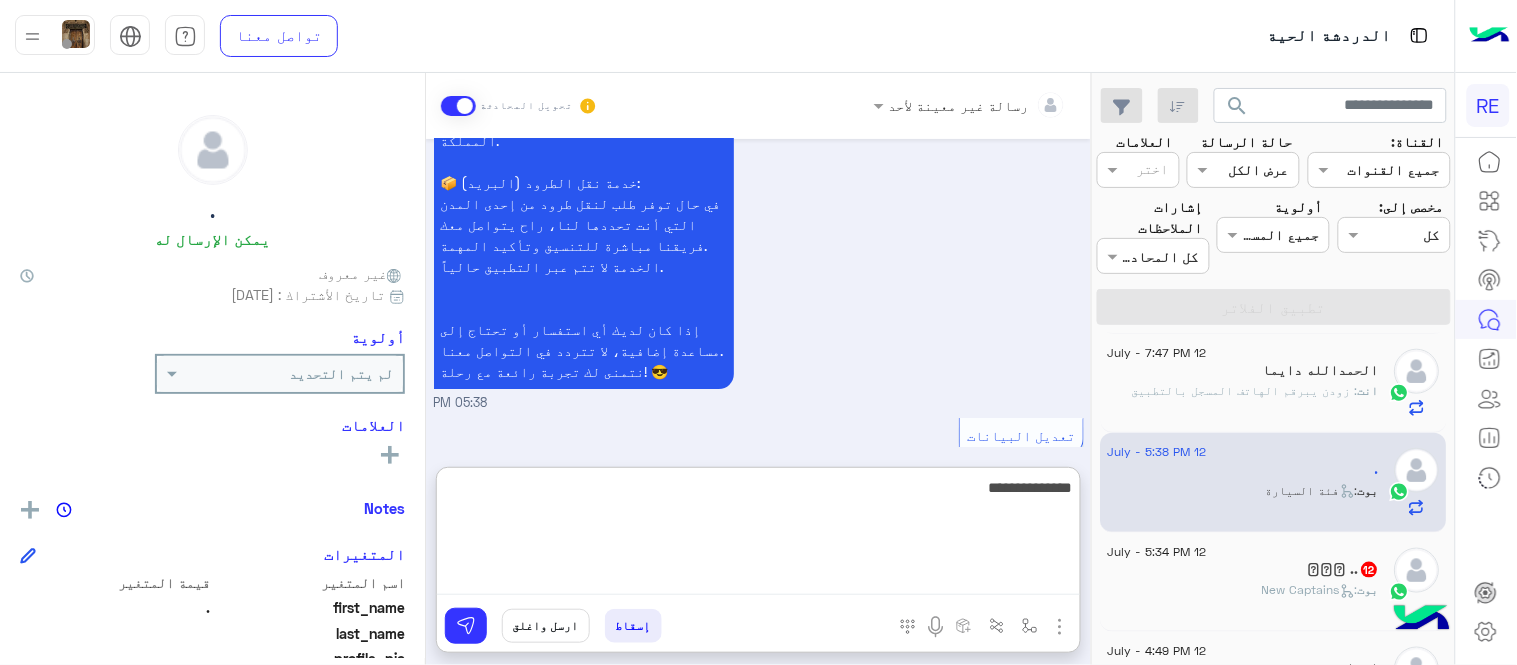 type on "**********" 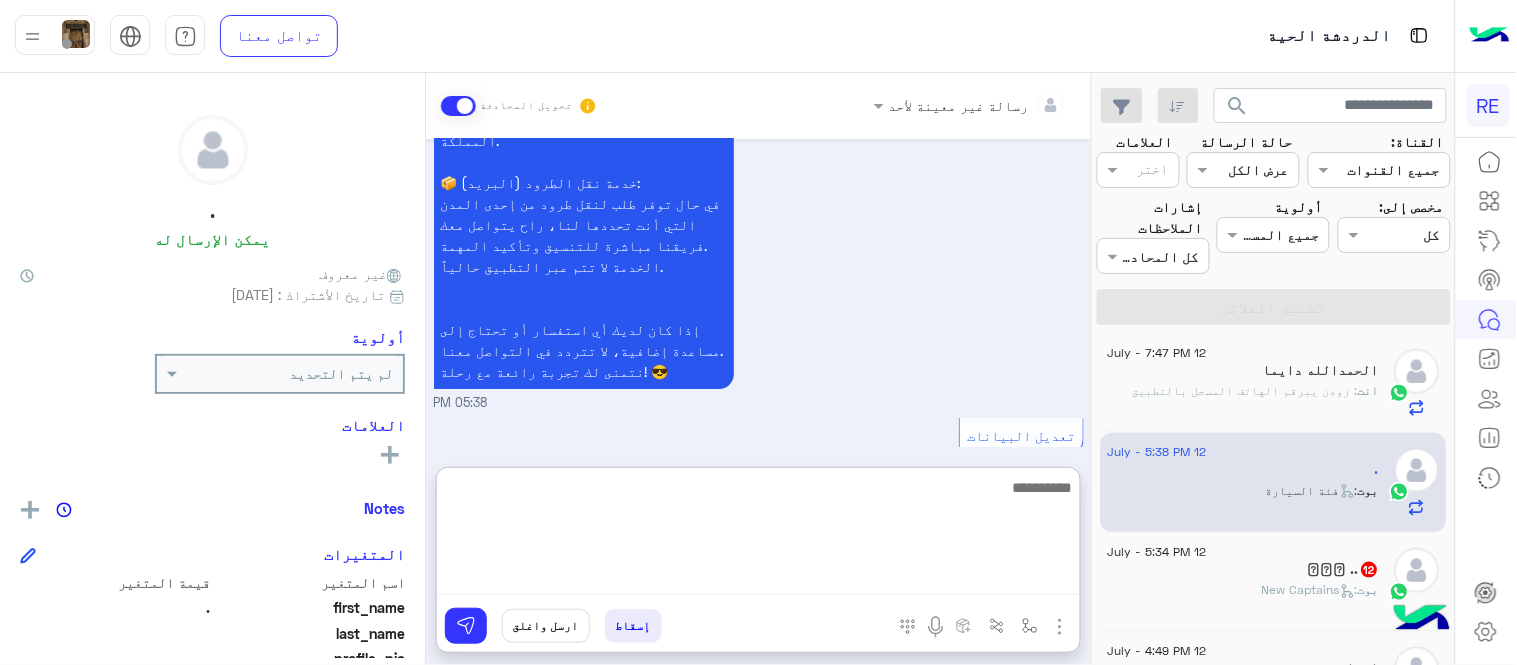 scroll, scrollTop: 1807, scrollLeft: 0, axis: vertical 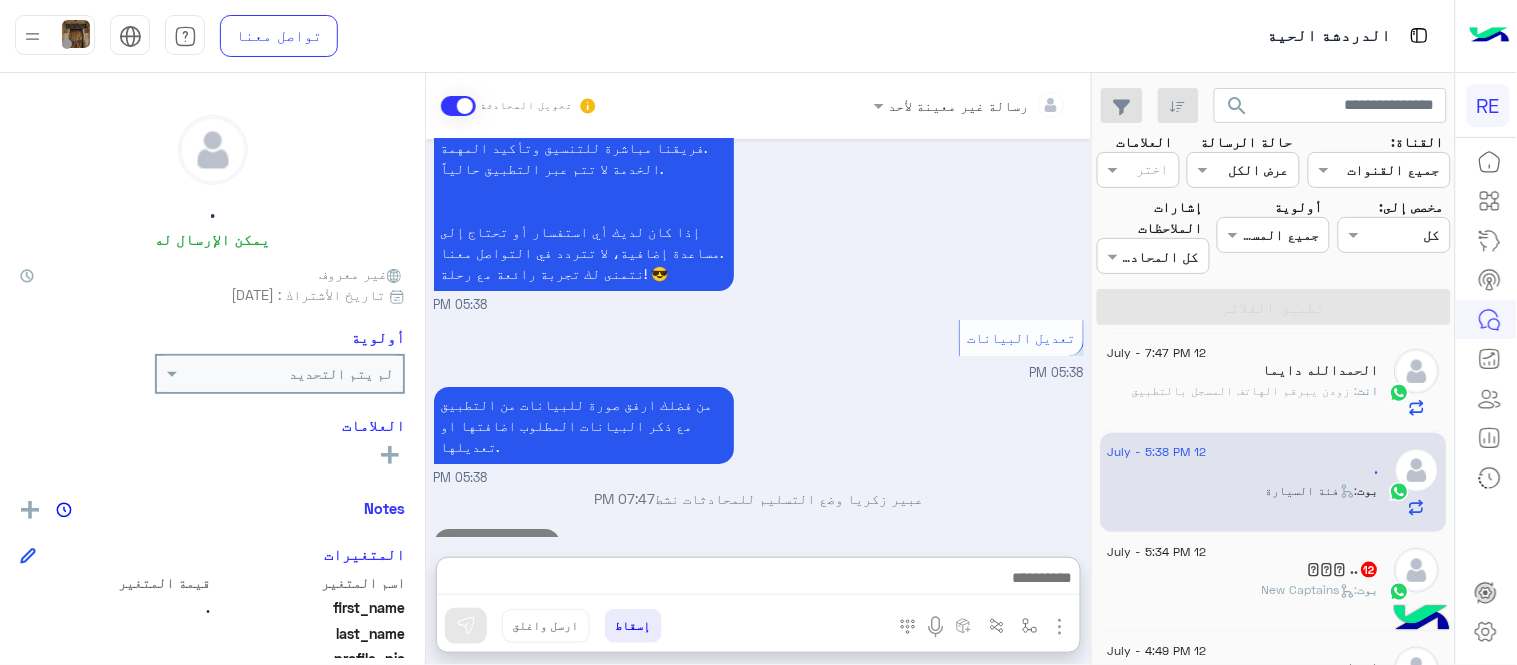 click on "𖤐𝙰𝚂 ..   12" 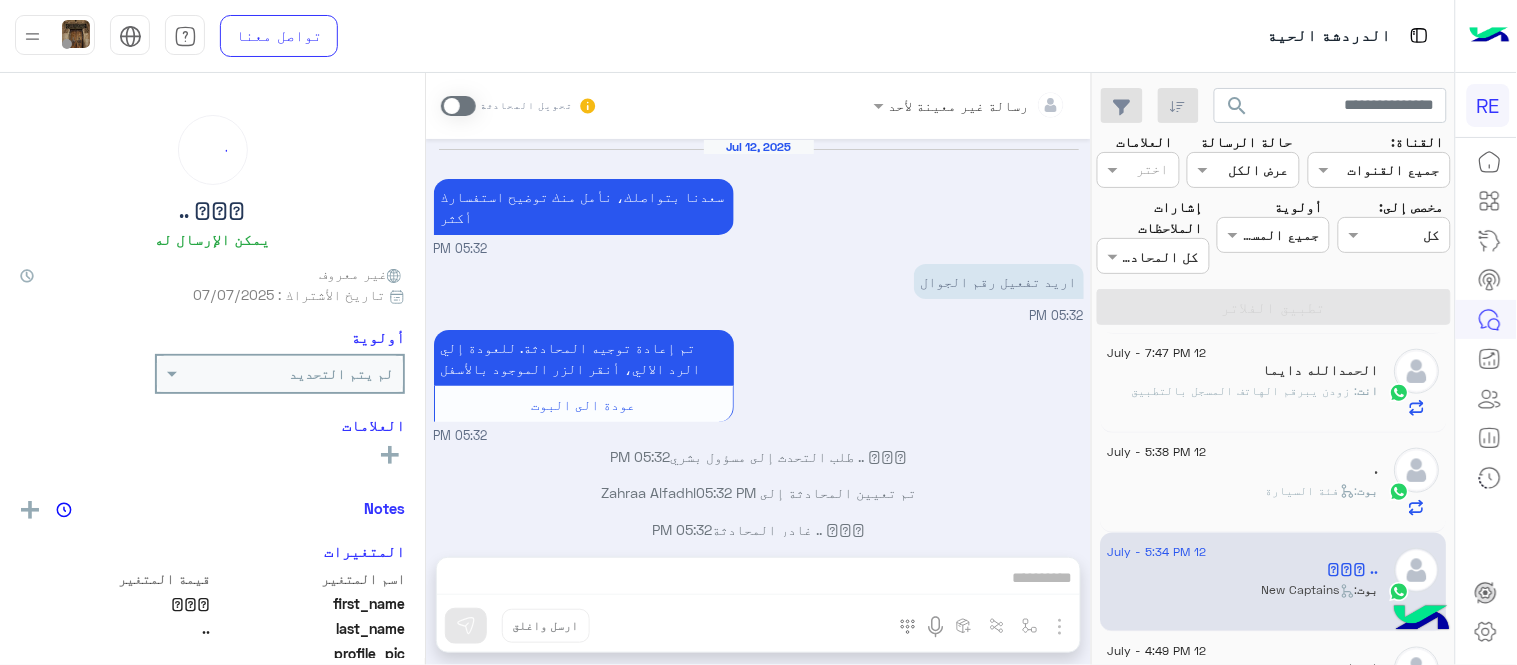 scroll, scrollTop: 1162, scrollLeft: 0, axis: vertical 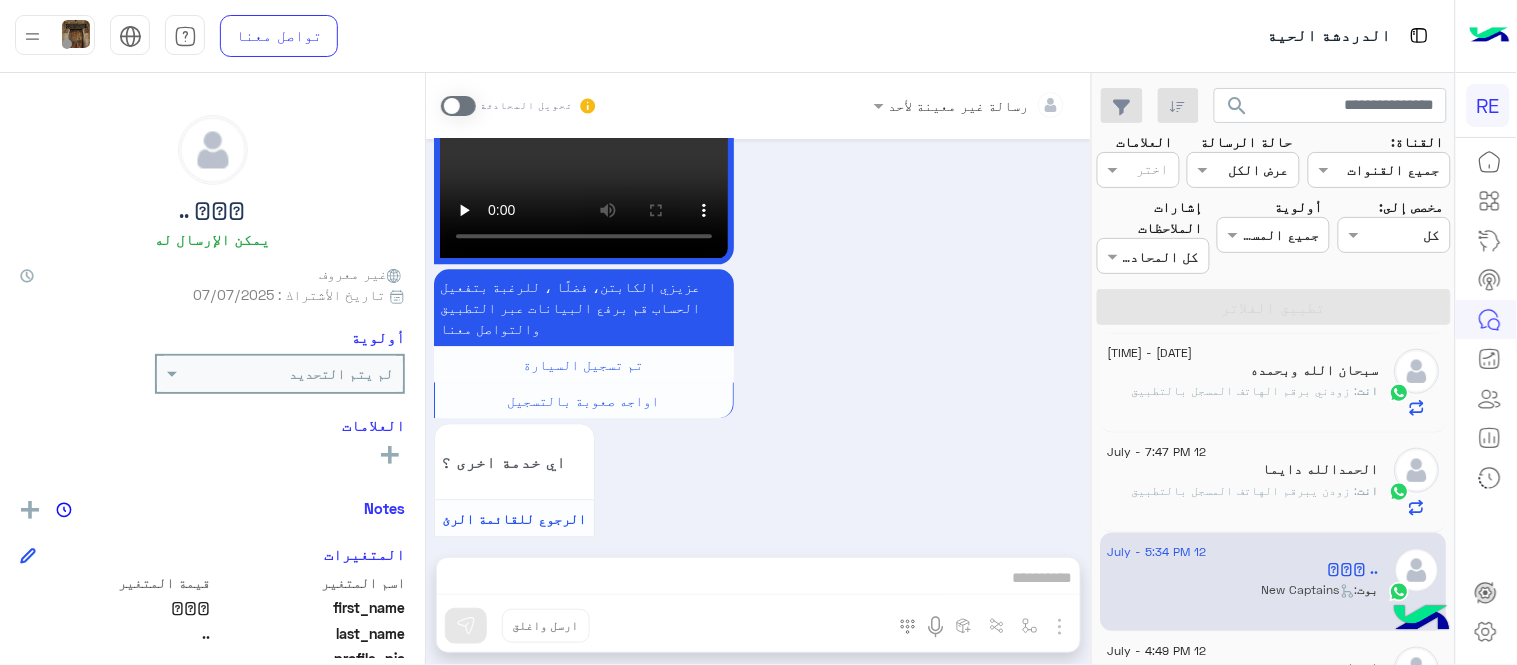 click at bounding box center (458, 106) 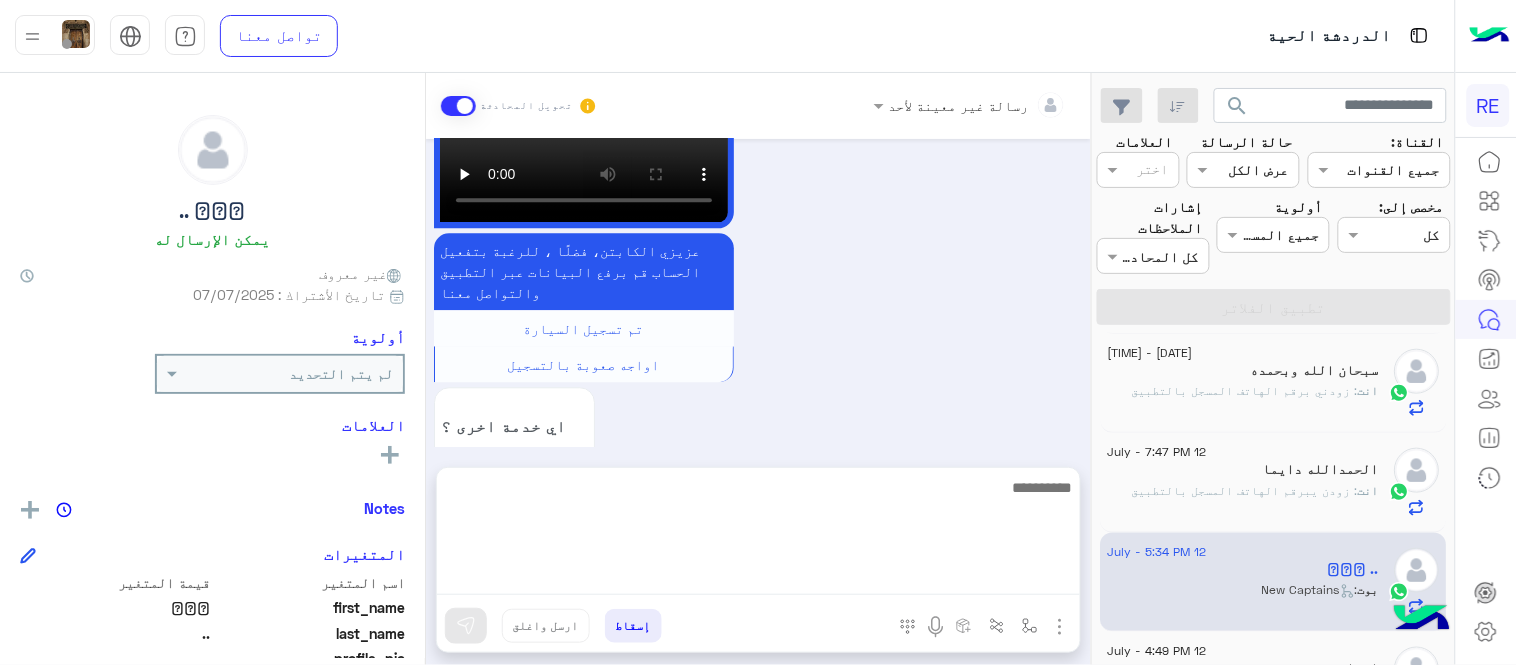 click at bounding box center [758, 535] 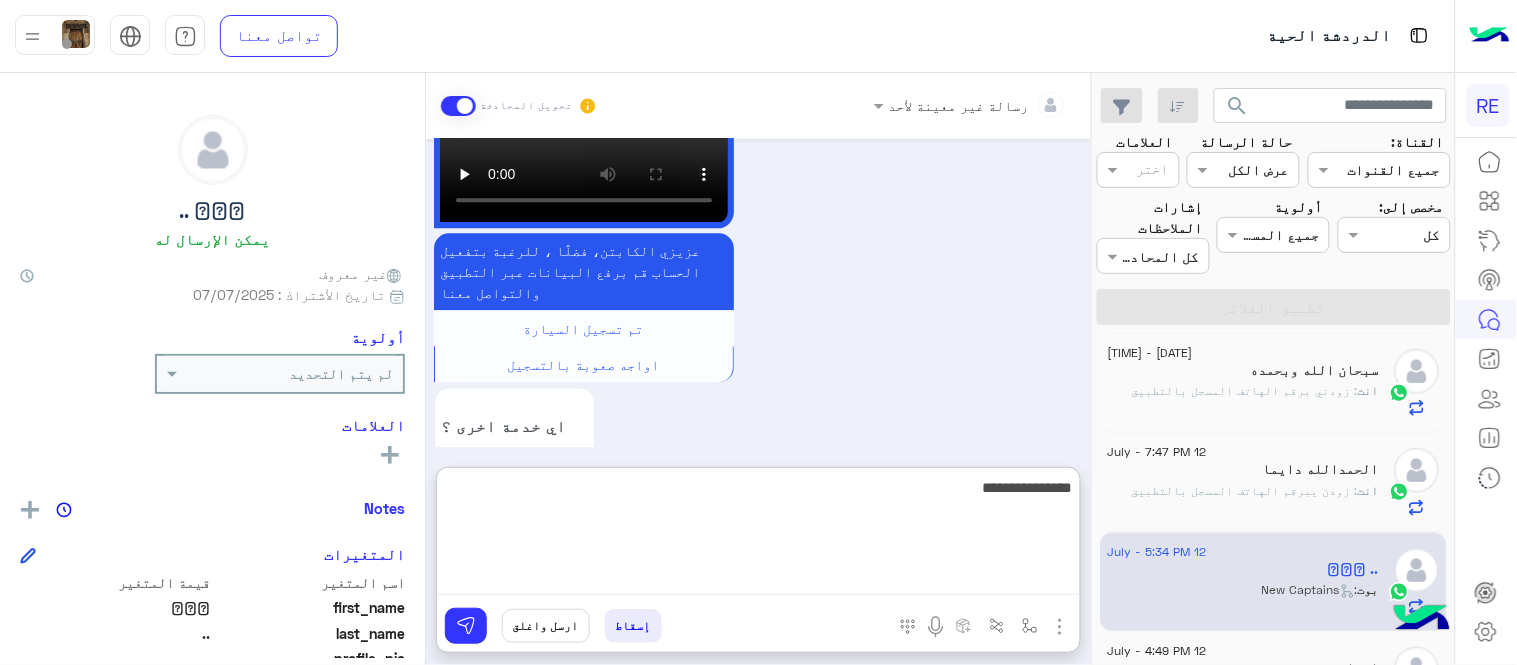 type on "**********" 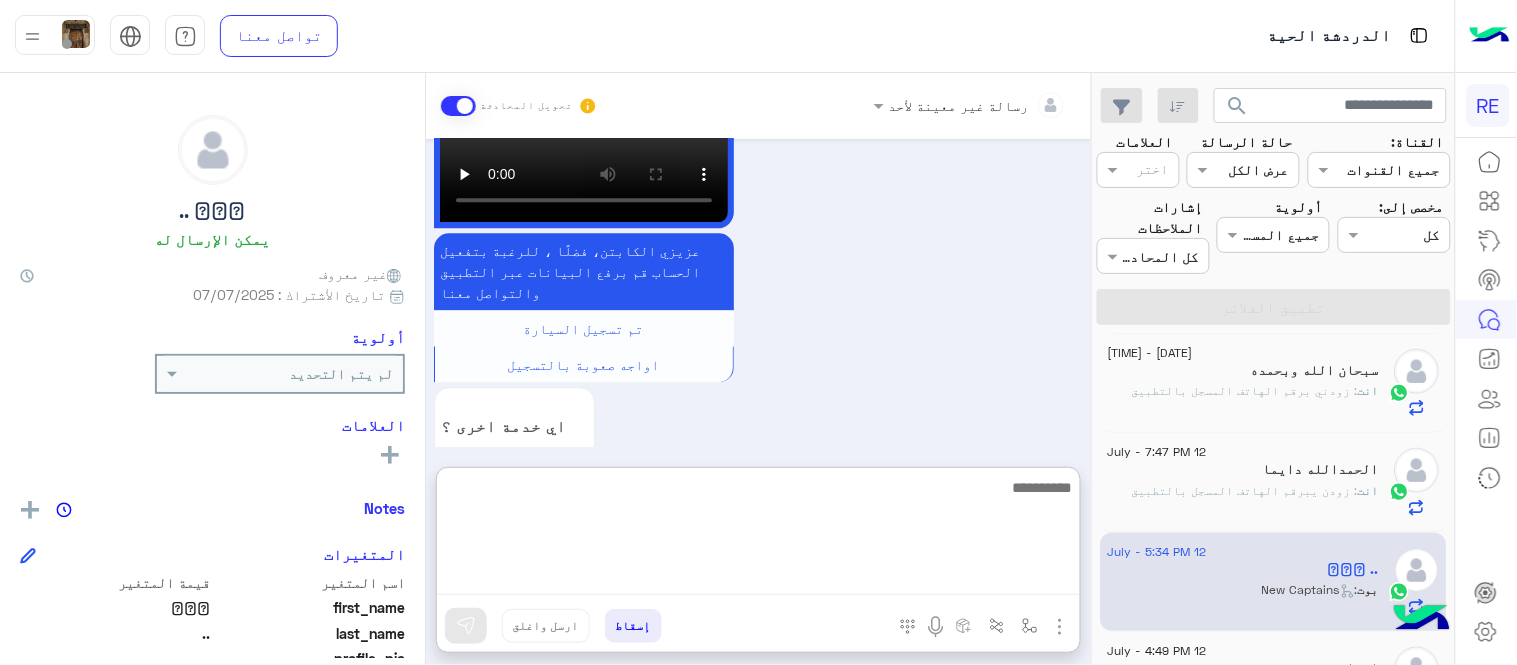 scroll, scrollTop: 1352, scrollLeft: 0, axis: vertical 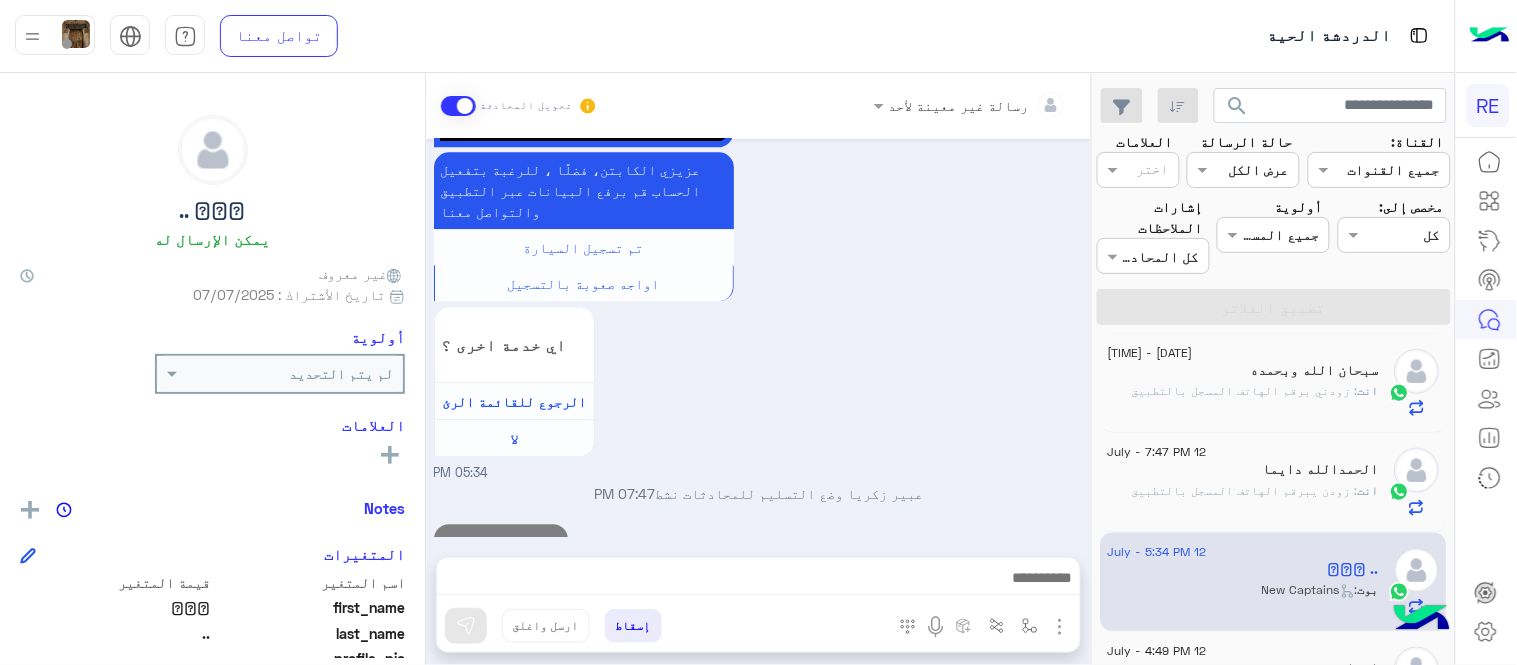 click on "تاريخ الأشتراك : [DATE]  سعدنا بتواصلك، نأمل منك توضيح استفسارك أكثر    [TIME]  اريد تفعيل رقم الجوال   [TIME]  تم إعادة توجيه المحادثة. للعودة إلي الرد الالي، أنقر الزر الموجود بالأسفل  عودة الى البوت     [TIME]   𖤐𝙰𝚂 ..  طلب التحدث إلى مسؤول بشري   [TIME]       تم تعيين المحادثة إلى Zahraa Alfadhl   [TIME]       𖤐𝙰𝚂 ..  غادر المحادثة   [TIME]       لا    [TIME]  شكرا لتواصلك واختيارك رحلة 😊 اختر احد الخدمات التالية:    [TIME]   تفعيل حساب    [TIME]  يمكنك الاطلاع على شروط الانضمام لرحلة ك (كابتن ) الموجودة بالصورة أعلاه،
لتحميل التطبيق عبر الرابط التالي : 📲
http://onelink.to/Rehla     تم تسجيل السيارة   اواجه صعوبة بالتسجيل" at bounding box center (758, 338) 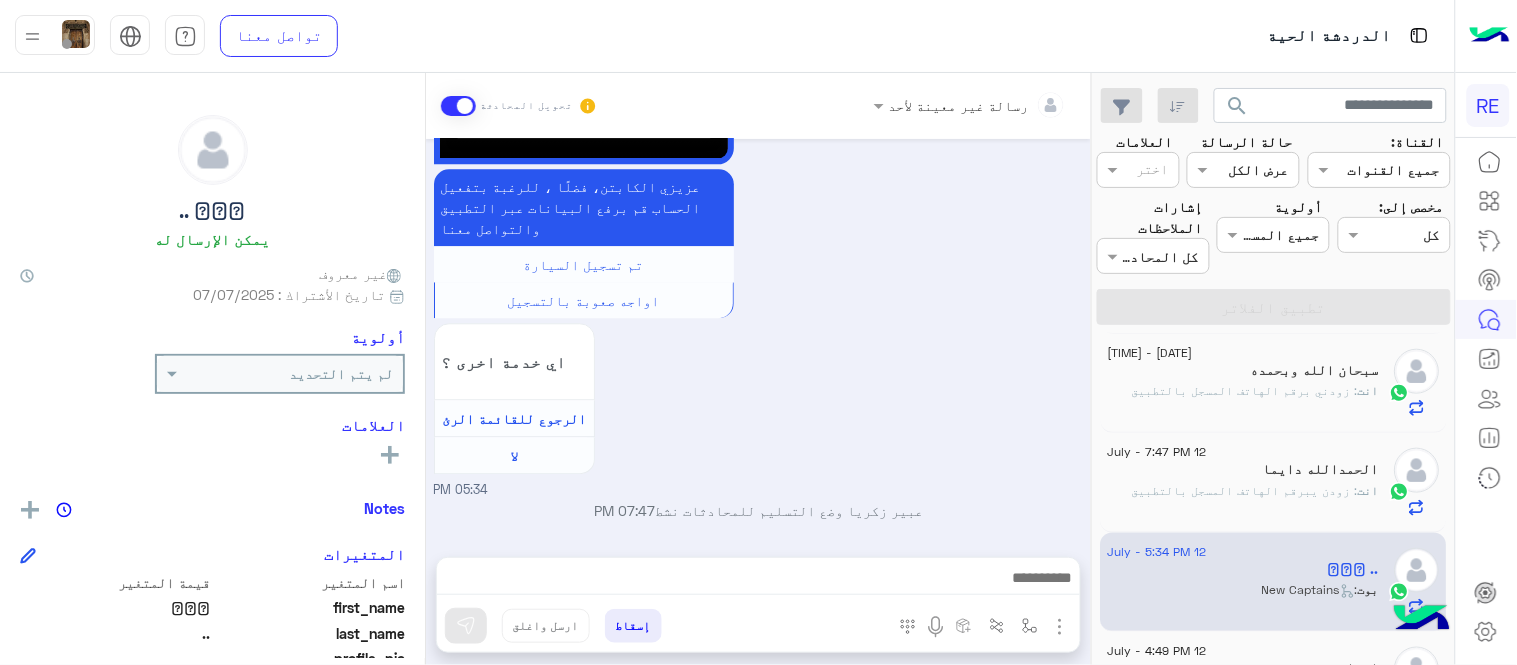 scroll, scrollTop: 873, scrollLeft: 0, axis: vertical 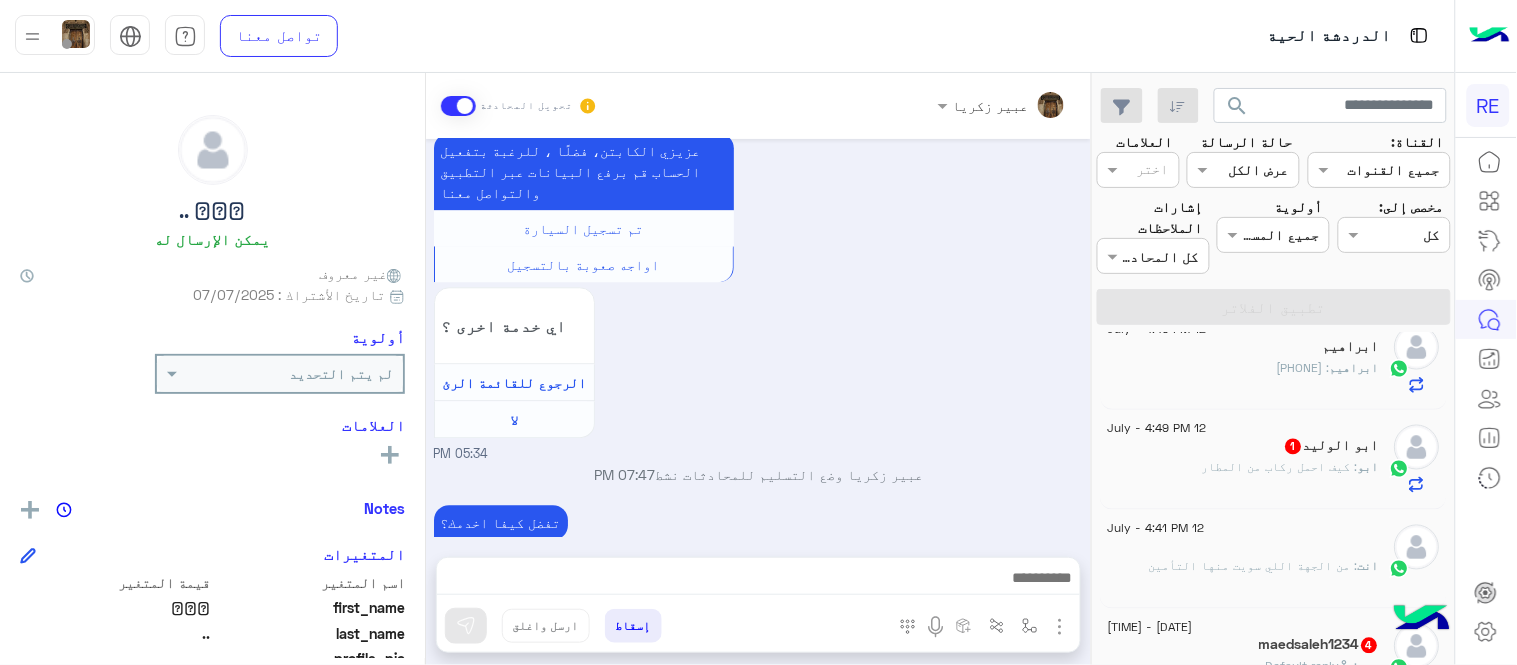 click on "ابو : كيف احمل ركاب من المطار" 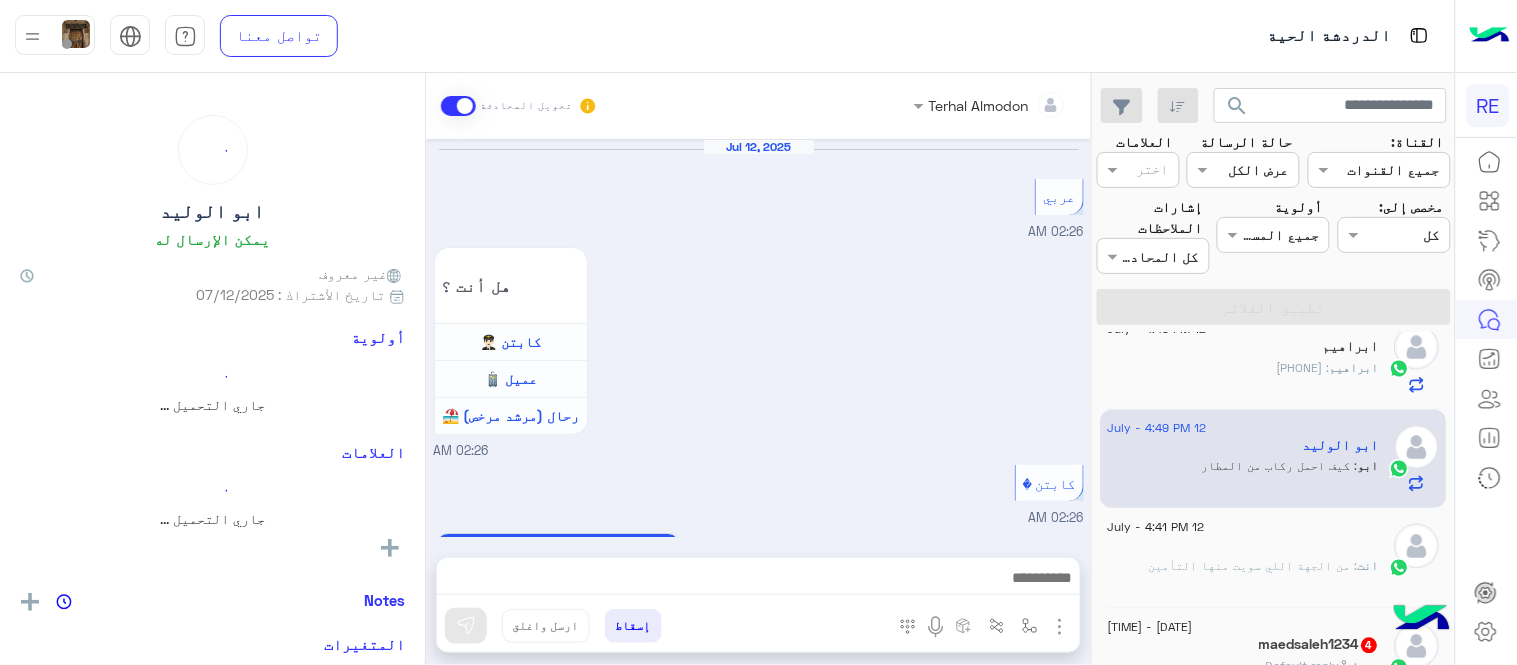scroll, scrollTop: 1251, scrollLeft: 0, axis: vertical 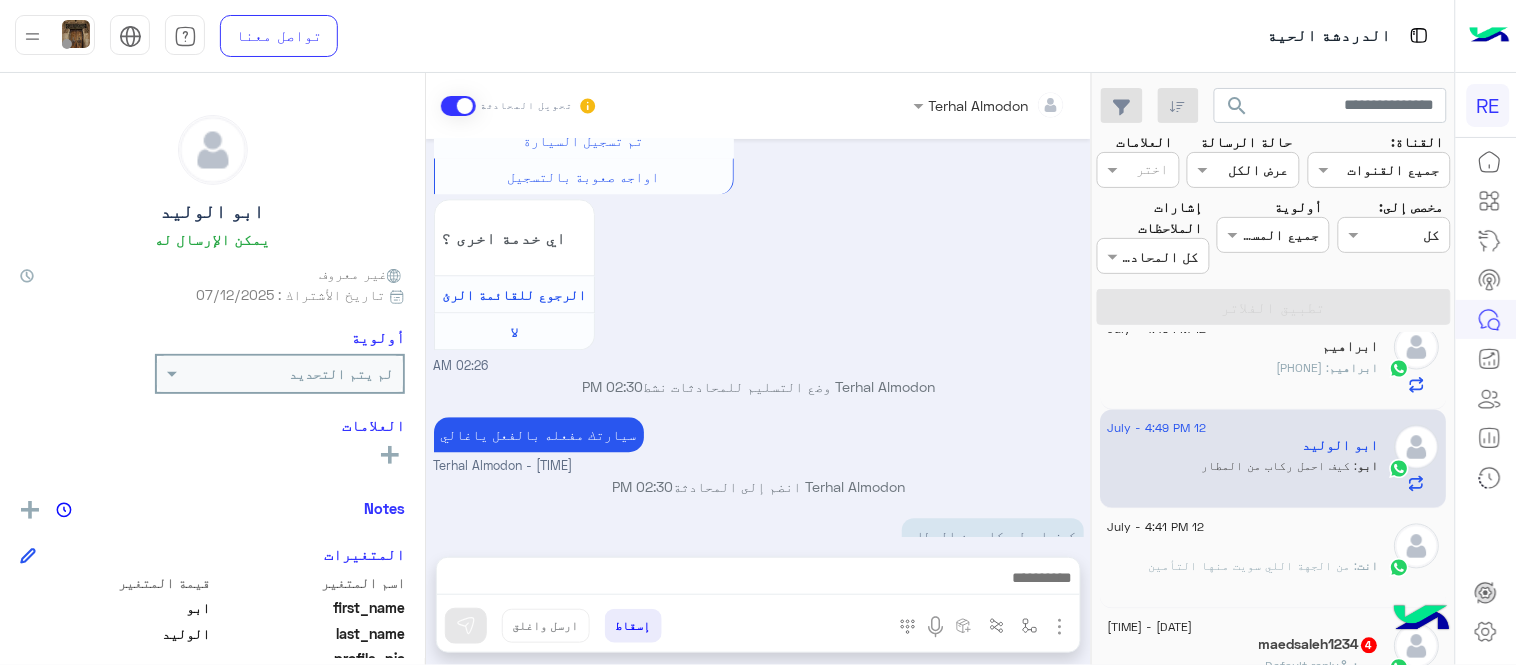 click on "Terhal Almodon تحويل المحادثة     [DATE]   عربي    [TIME]  هل أنت ؟   كابتن 👨🏻‍✈️   عميل 🧳   رحال (مرشد مرخص) 🏖️     [TIME]   كابتن     [TIME]  اختر احد الخدمات التالية:    [TIME]   تفعيل حساب    [TIME]  يمكنك الاطلاع على شروط الانضمام لرحلة ك (كابتن ) الموجودة بالصورة أعلاه،
لتحميل التطبيق عبر الرابط التالي : 📲
http://onelink.to/Rehla    يسعدنا انضمامك لتطبيق رحلة يمكنك اتباع الخطوات الموضحة لتسجيل بيانات سيارتك بالفيديو التالي  : عزيزي الكابتن، فضلًا ، للرغبة بتفعيل الحساب قم برفع البيانات عبر التطبيق والتواصل معنا  تم تسجيل السيارة   اواجه صعوبة بالتسجيل  اي خدمة اخرى ؟  الرجوع للقائمة الرئ" at bounding box center [758, 373] 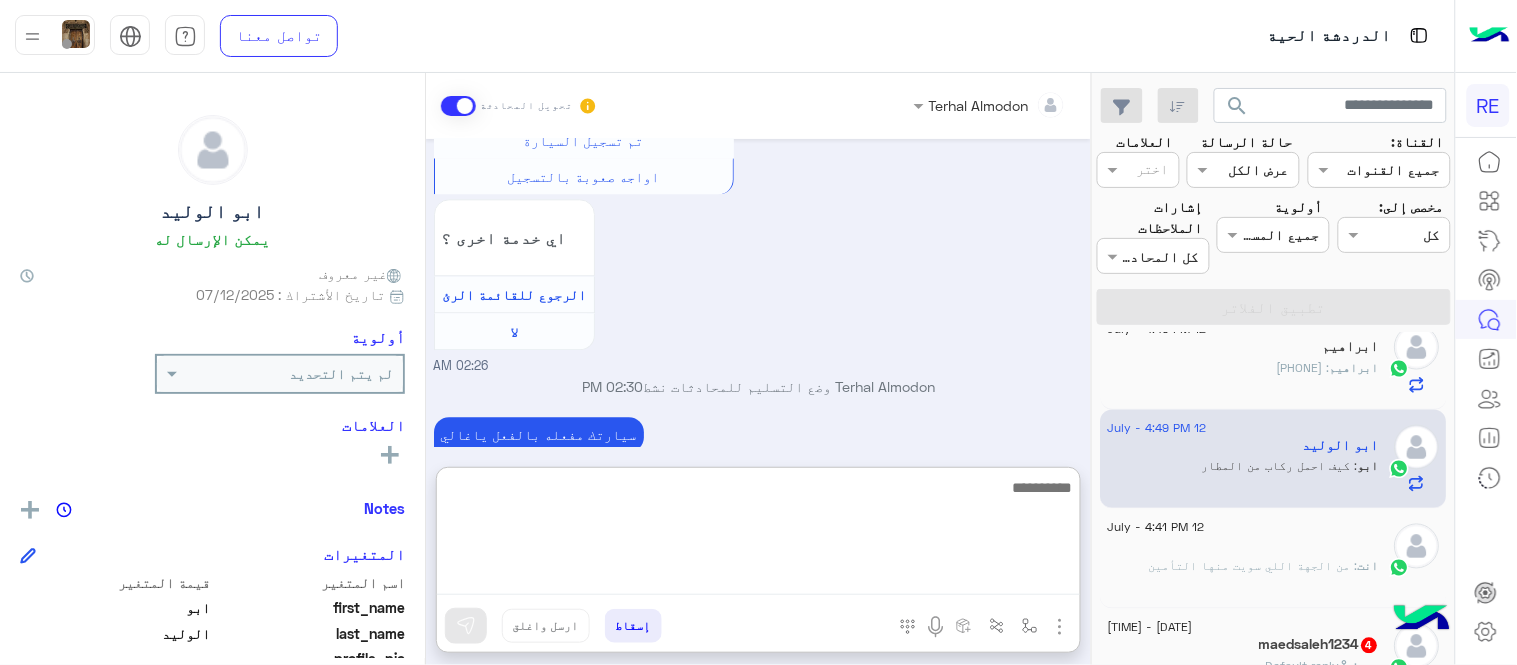 click at bounding box center (758, 535) 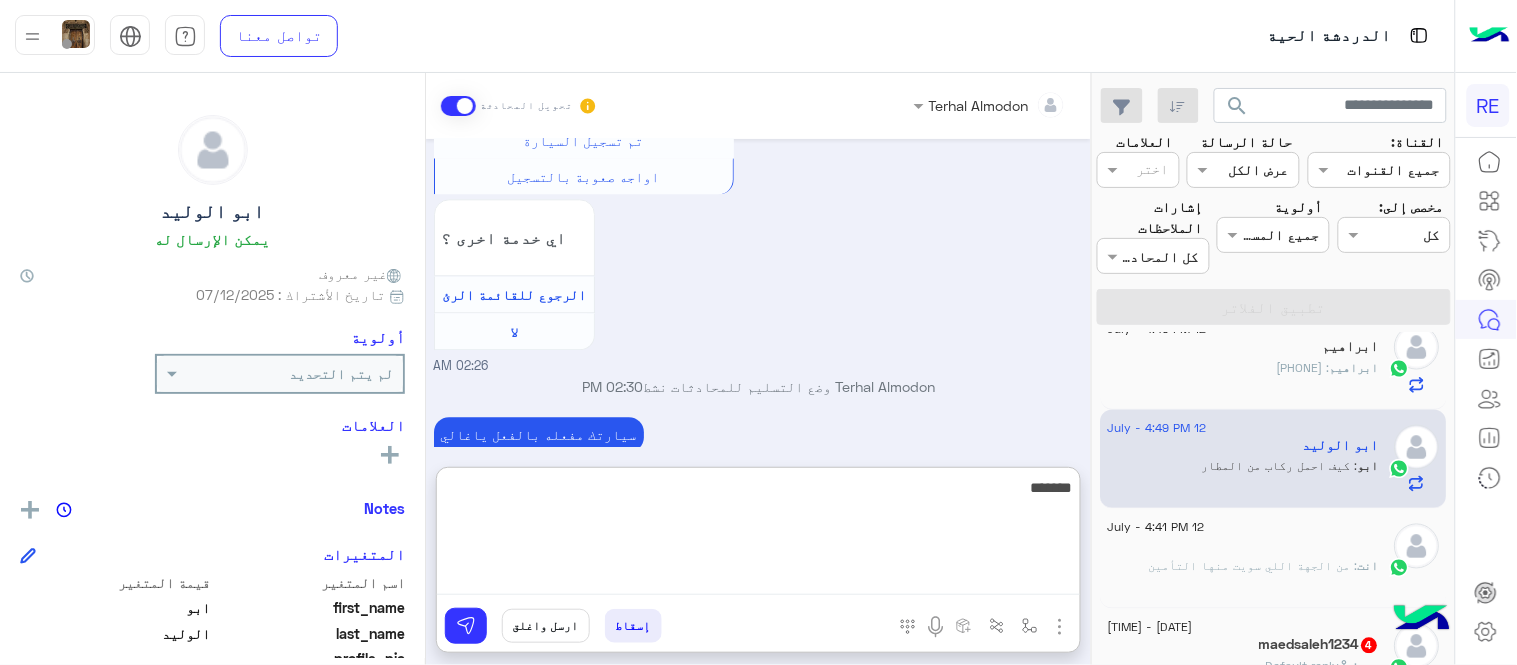 type on "********" 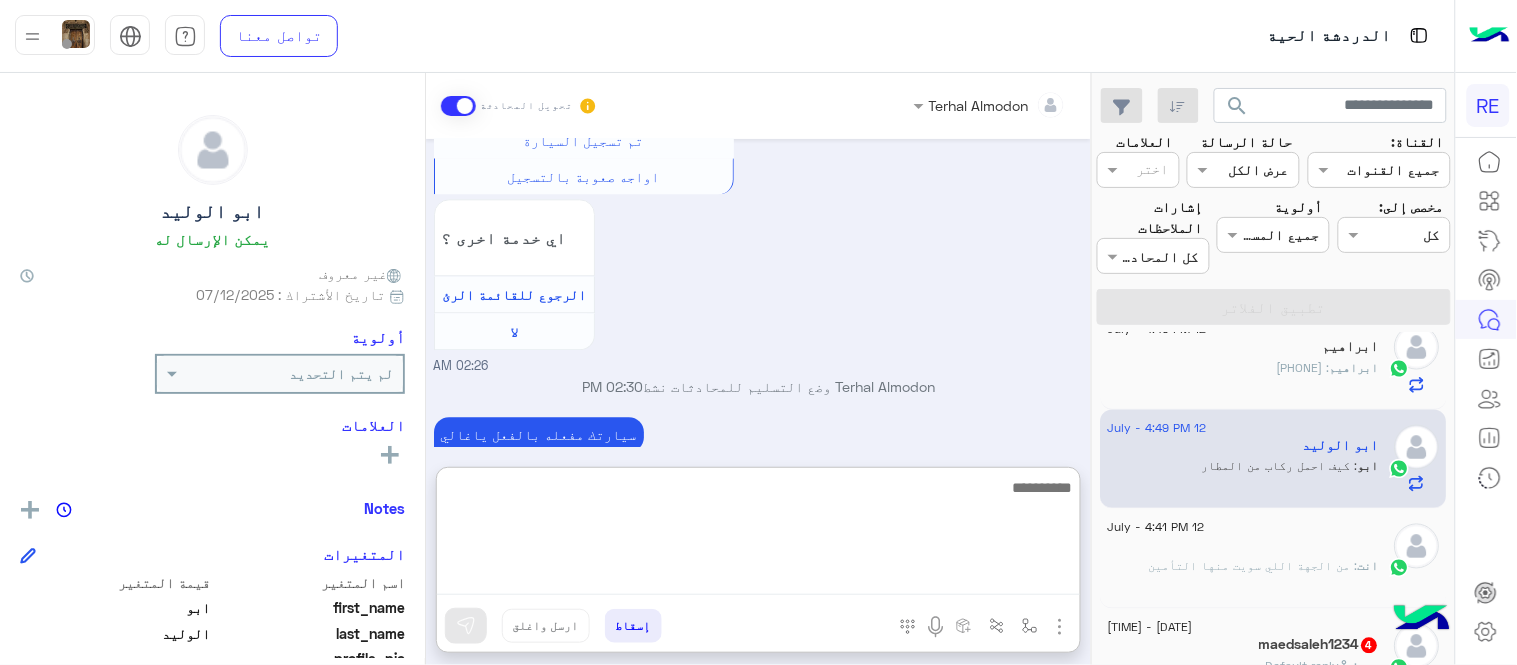 scroll, scrollTop: 1405, scrollLeft: 0, axis: vertical 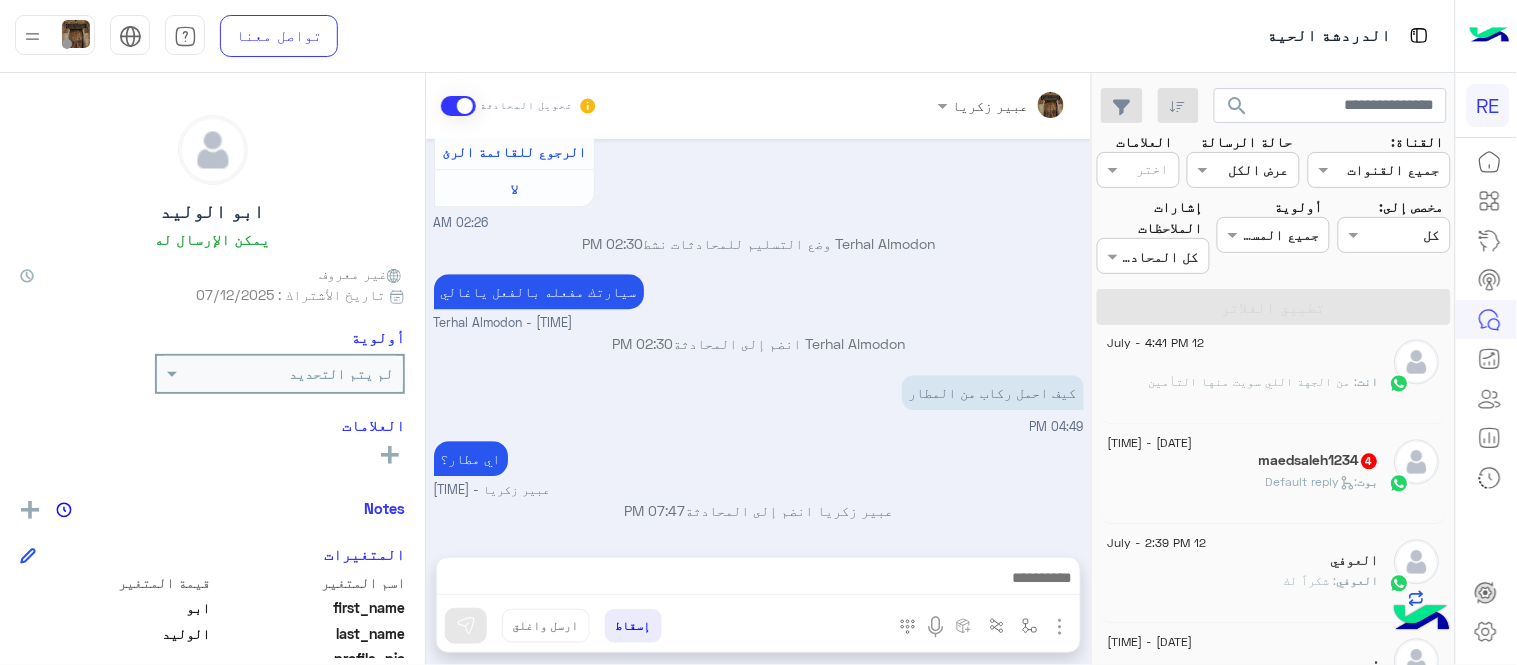 click on ":   Default reply" 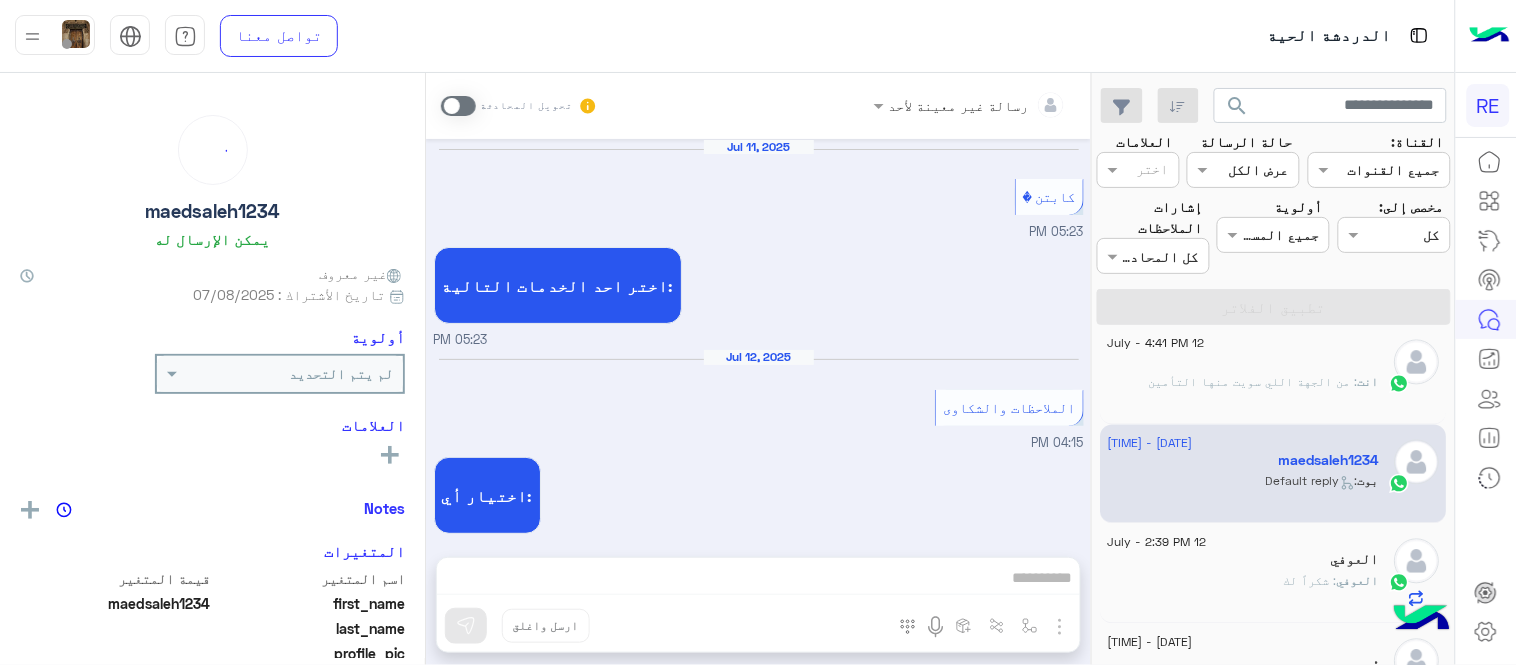 scroll, scrollTop: 994, scrollLeft: 0, axis: vertical 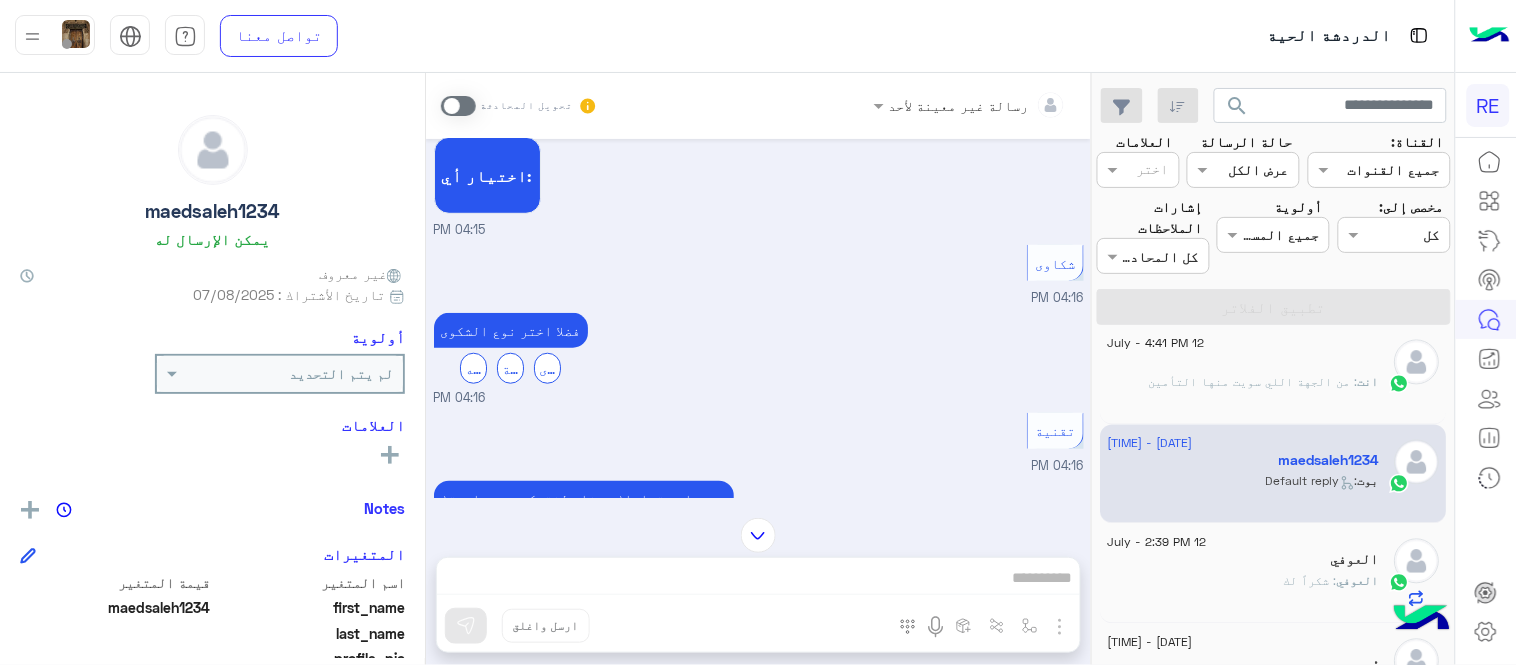 click at bounding box center (458, 106) 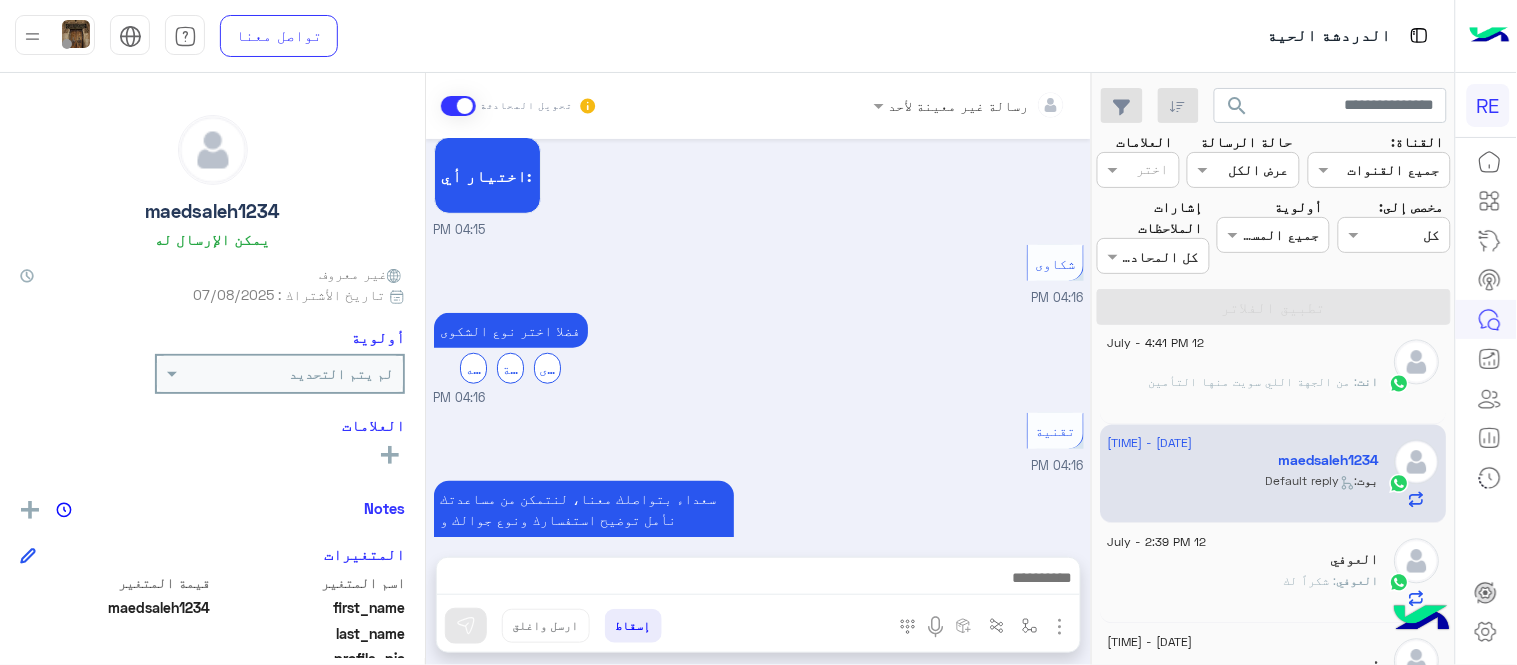 scroll, scrollTop: 1031, scrollLeft: 0, axis: vertical 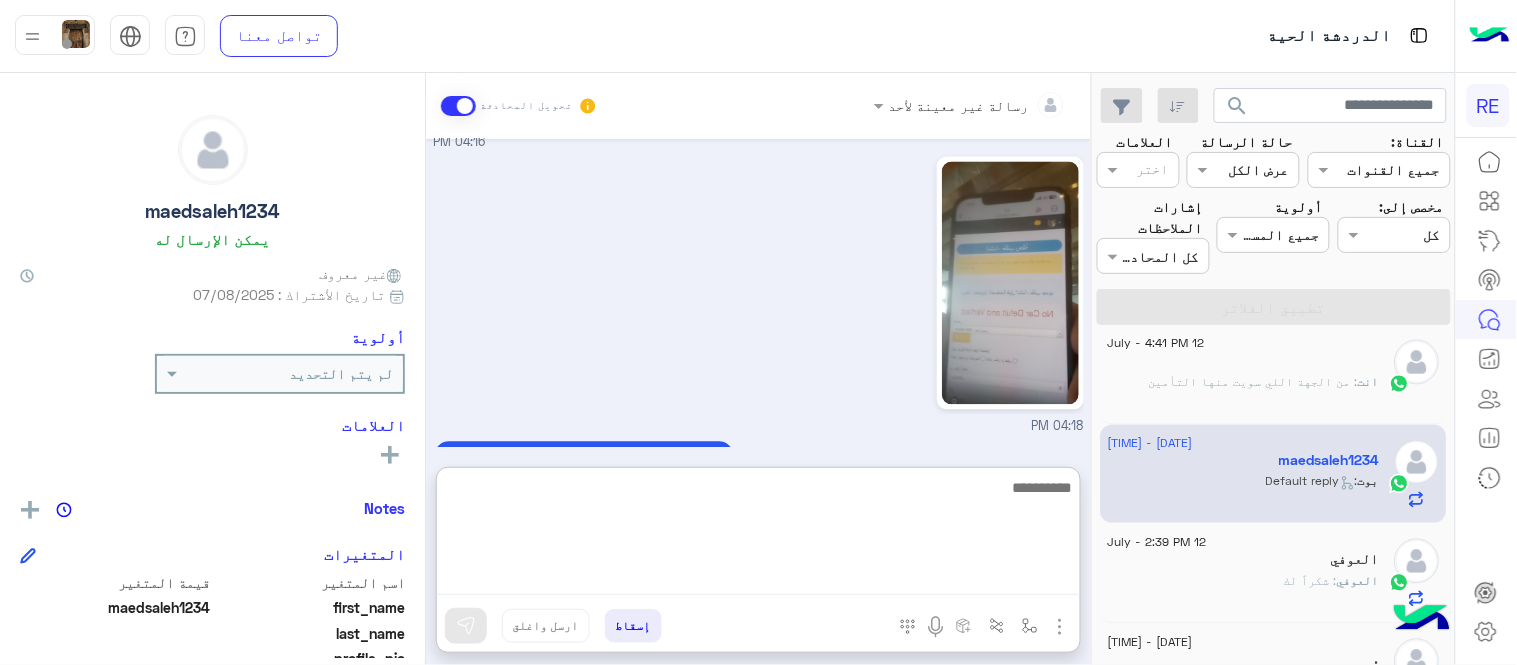 click at bounding box center (758, 535) 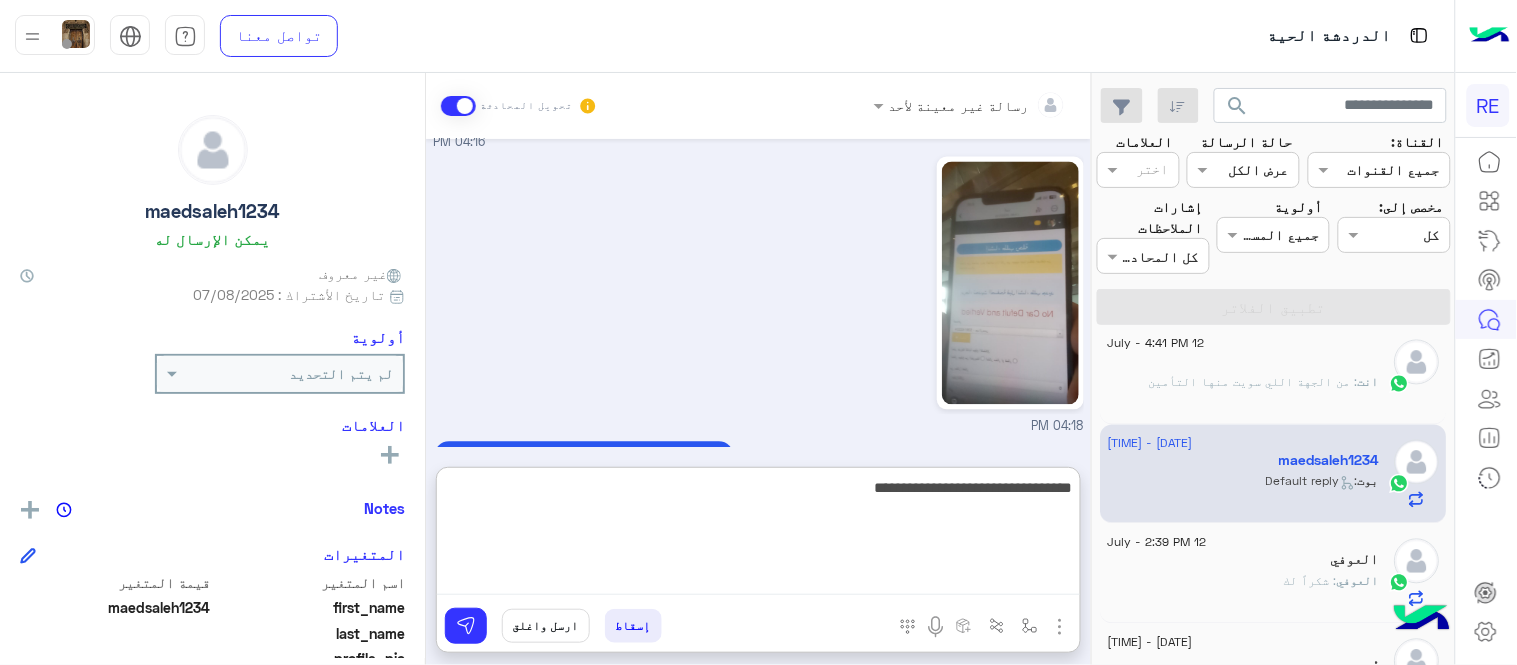 type on "**********" 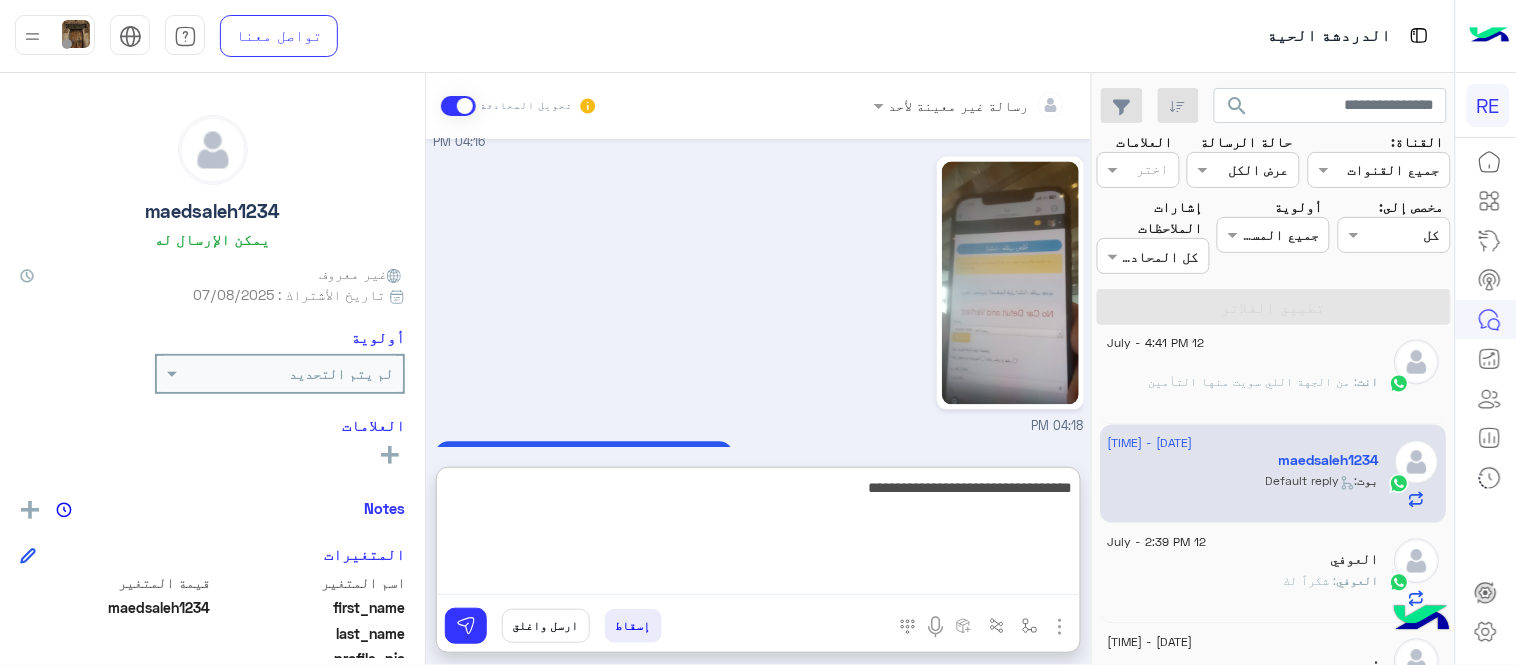 type 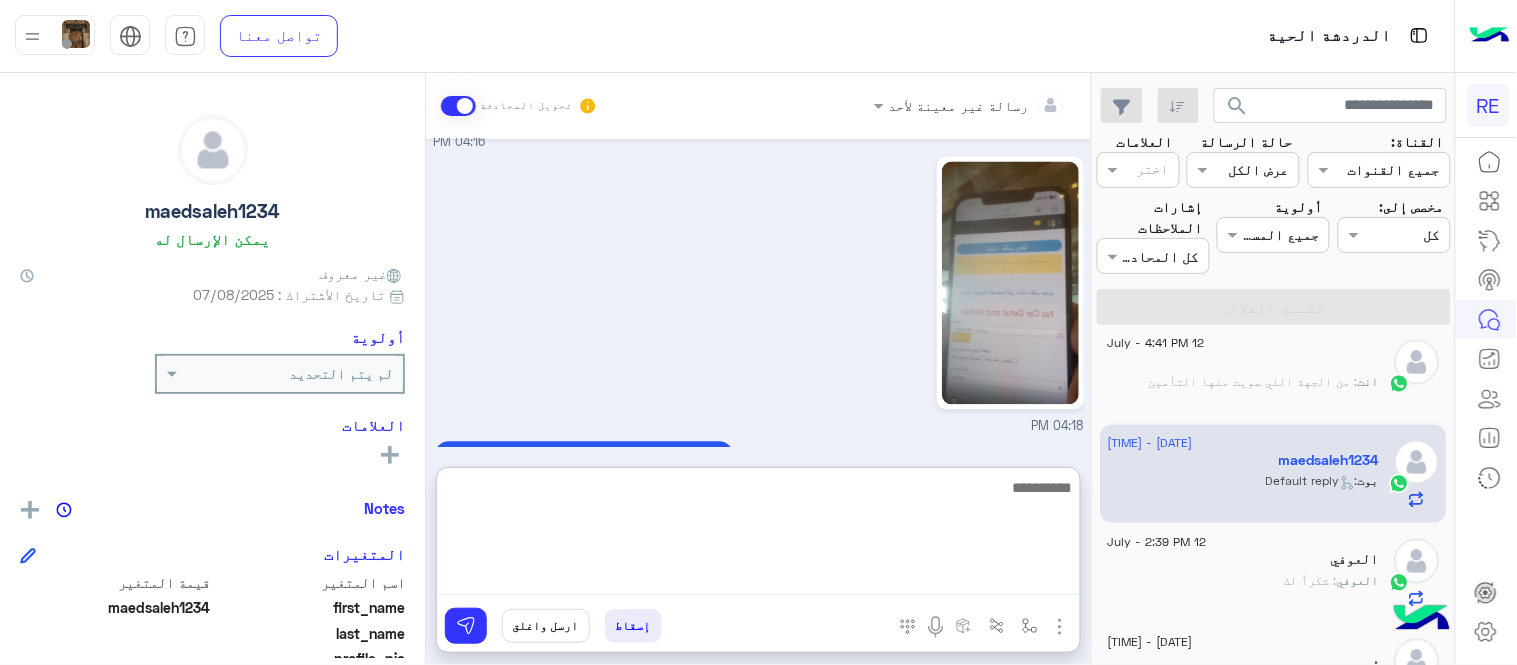 scroll, scrollTop: 1184, scrollLeft: 0, axis: vertical 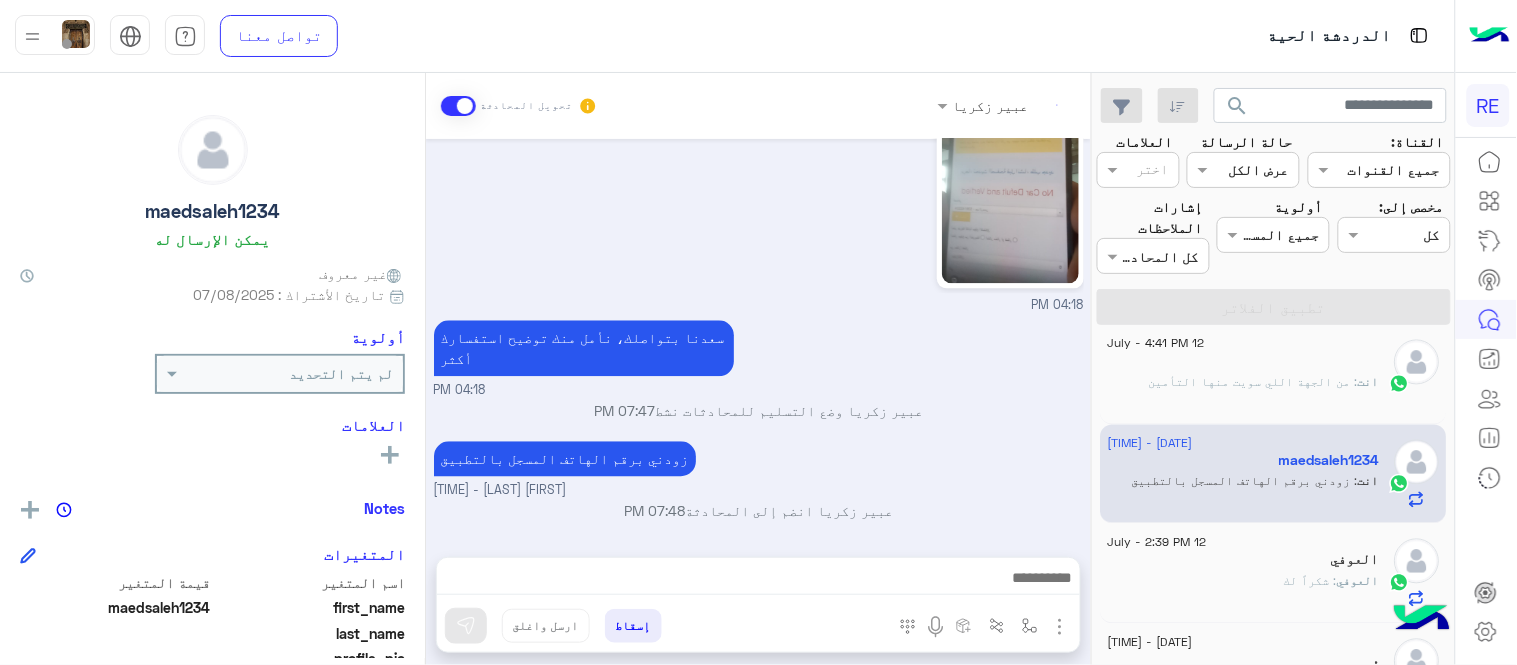 click on "كابتن     [TIME]  اختر احد الخدمات التالية:    [TIME]   [DATE]   الملاحظات والشكاوى    [TIME]  اختيار أي:    [TIME]   شكاوى    [TIME]  فضلا اختر نوع الشكوى  ماليه   تقنية   اخرى     [TIME]   تقنية    [TIME]  سعداء بتواصلك معنا، لنتمكن من مساعدتك نأمل توضيح استفسارك ونوع جوالك و تزويدنا بصورة من المشكلة. عزيزي العميل سعدنا بتواصلك معنا ، نأمل ان يكون تم توضيح جميع التفاصيل وارفاق الصور الخاصة بالمشكلة  ليتم مباشرة المعالجة مع القسم التقني باسرع وقت اي خدمة اخرى ؟  الرجوع للقائمة الرئ   لا     [TIME]    [TIME]  سعدنا بتواصلك، نأمل منك توضيح استفسارك أكثر    [TIME]   [TIME]       -  [TIME]" at bounding box center [758, 338] 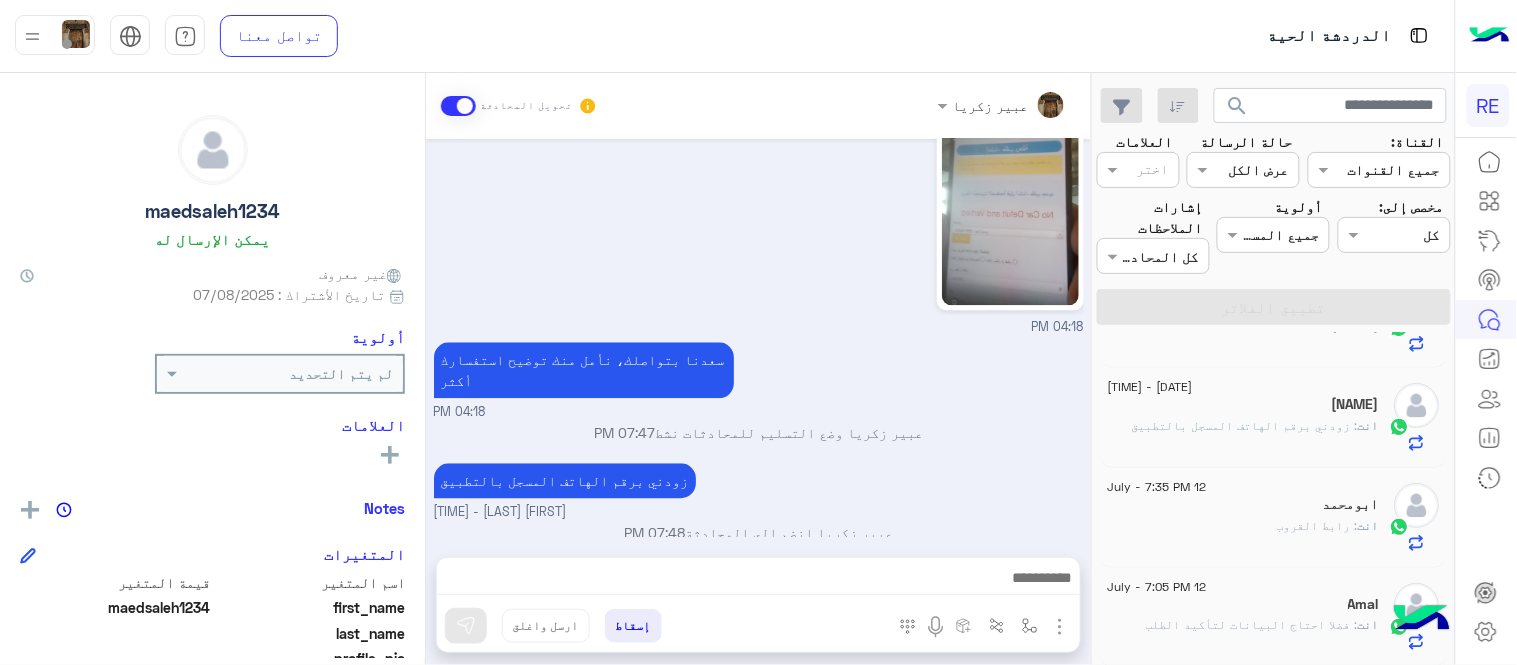 scroll, scrollTop: 0, scrollLeft: 0, axis: both 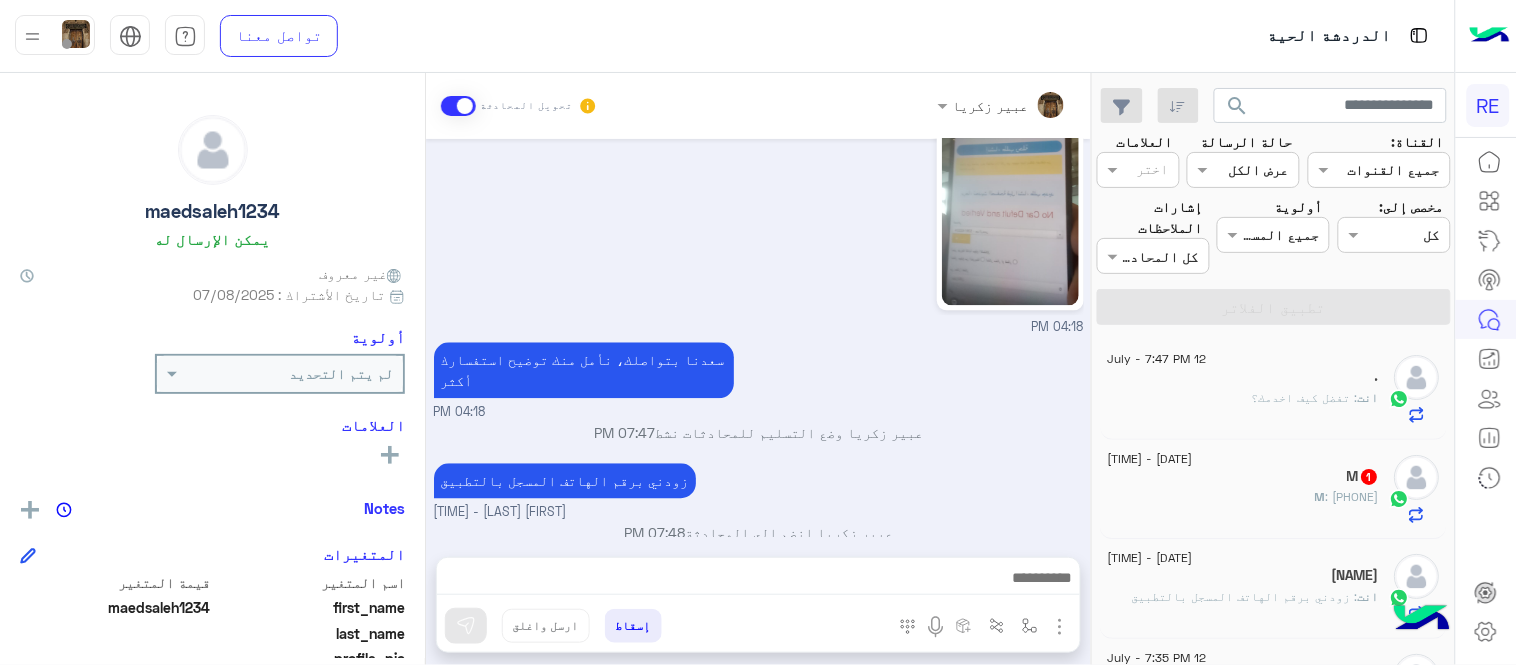 click on "M   1" 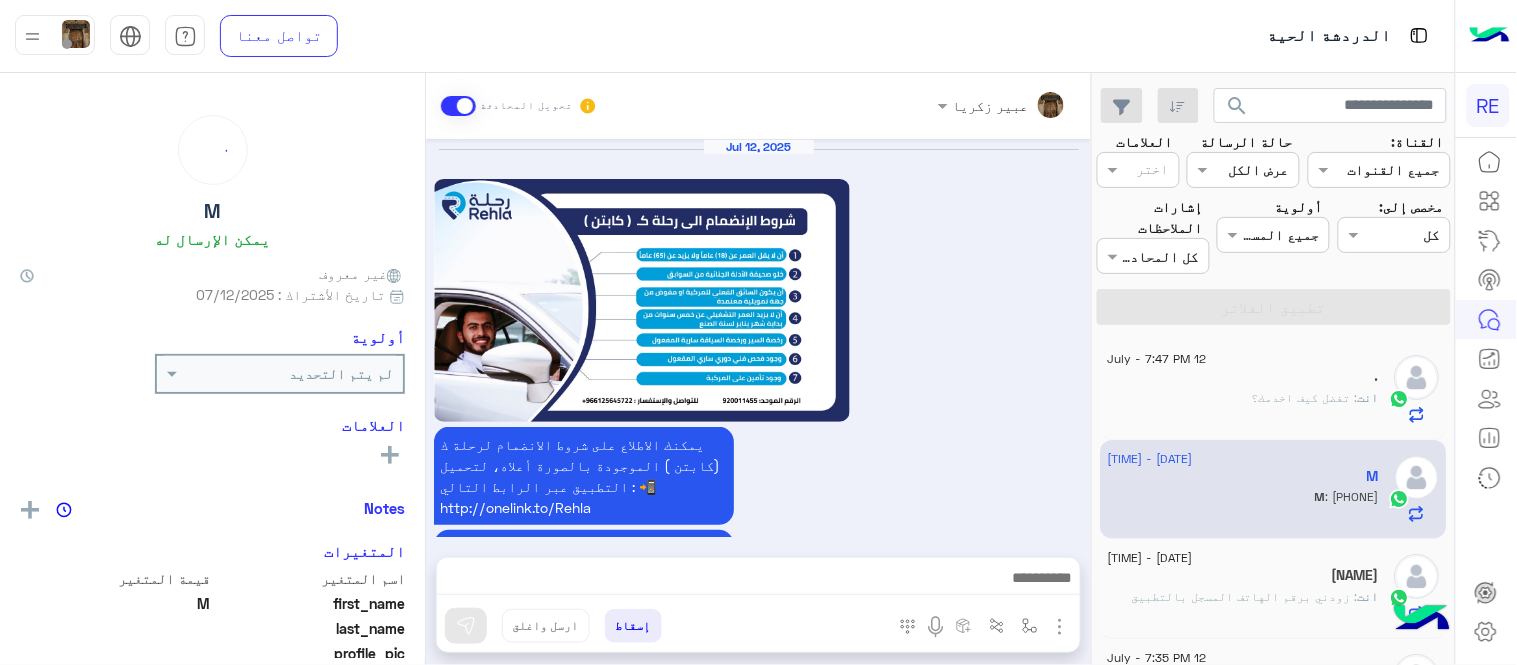 scroll, scrollTop: 1290, scrollLeft: 0, axis: vertical 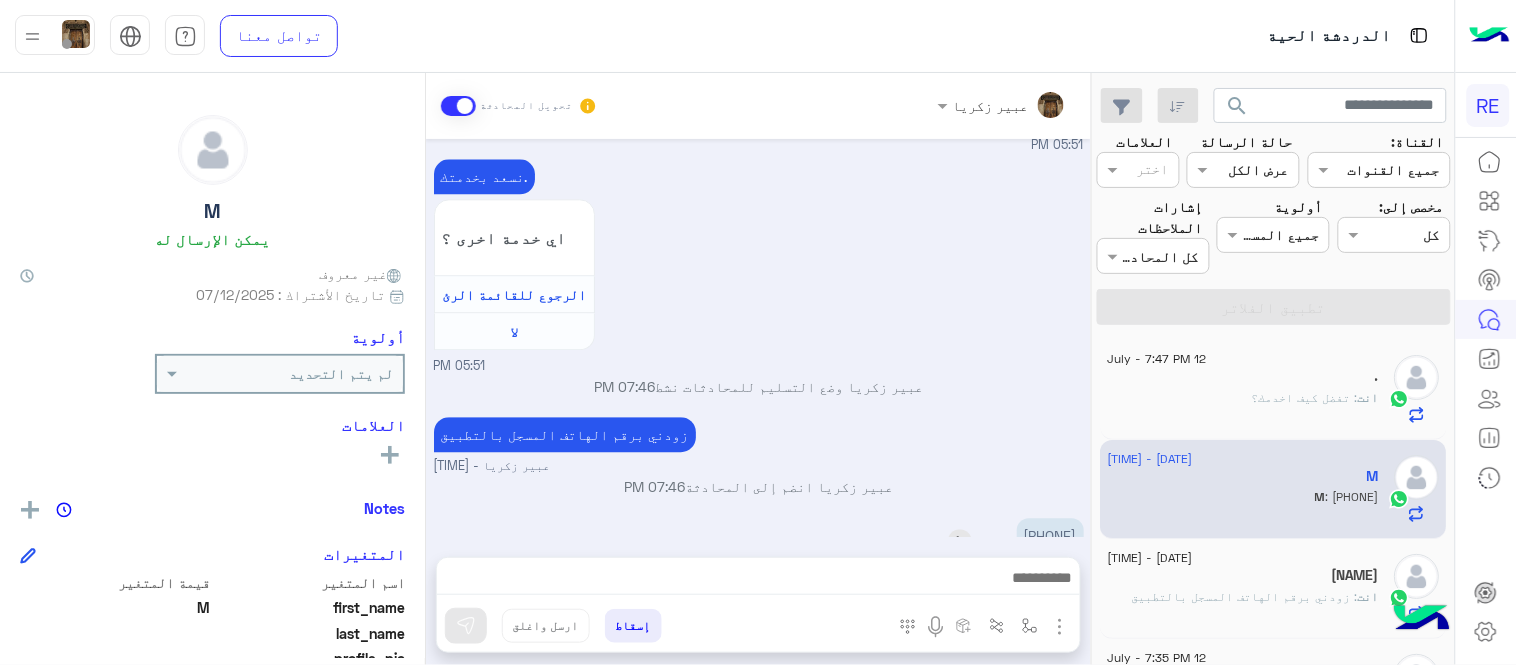 click on "[PHONE]" at bounding box center [1050, 535] 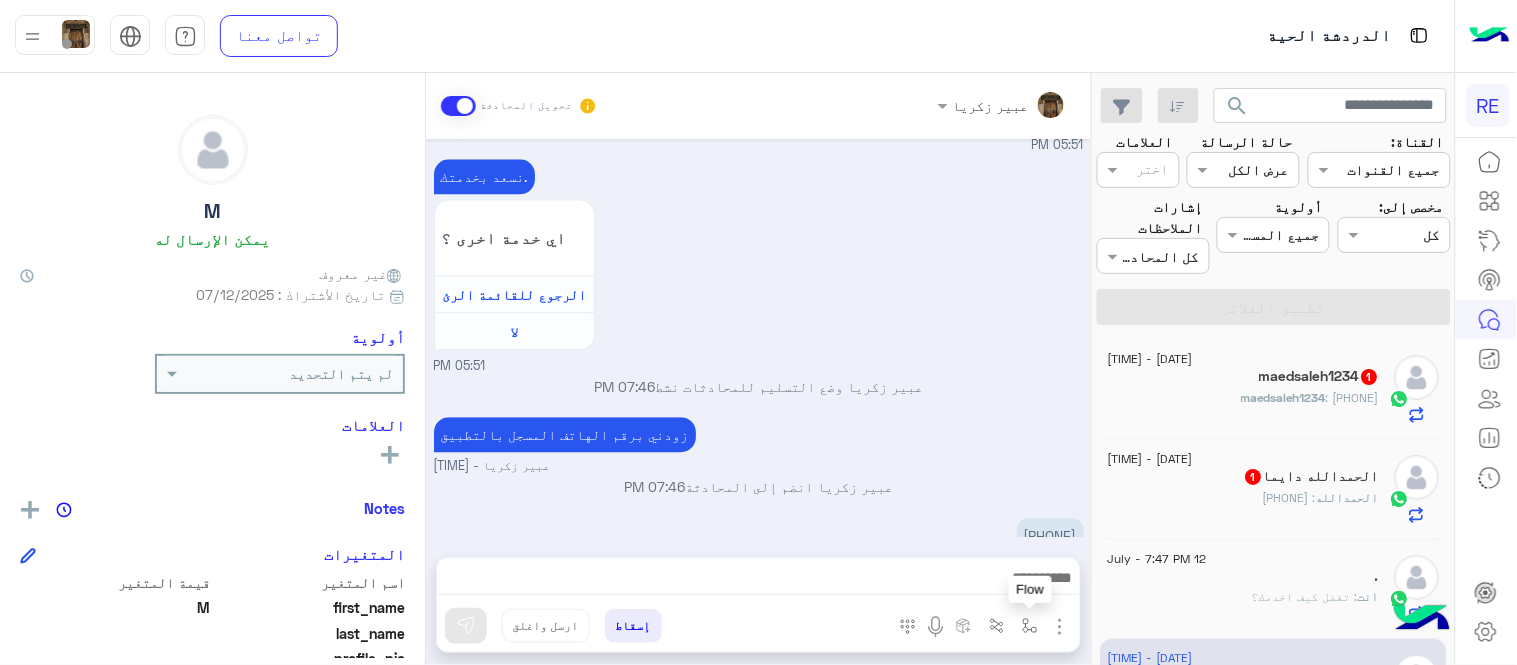 click at bounding box center (1030, 626) 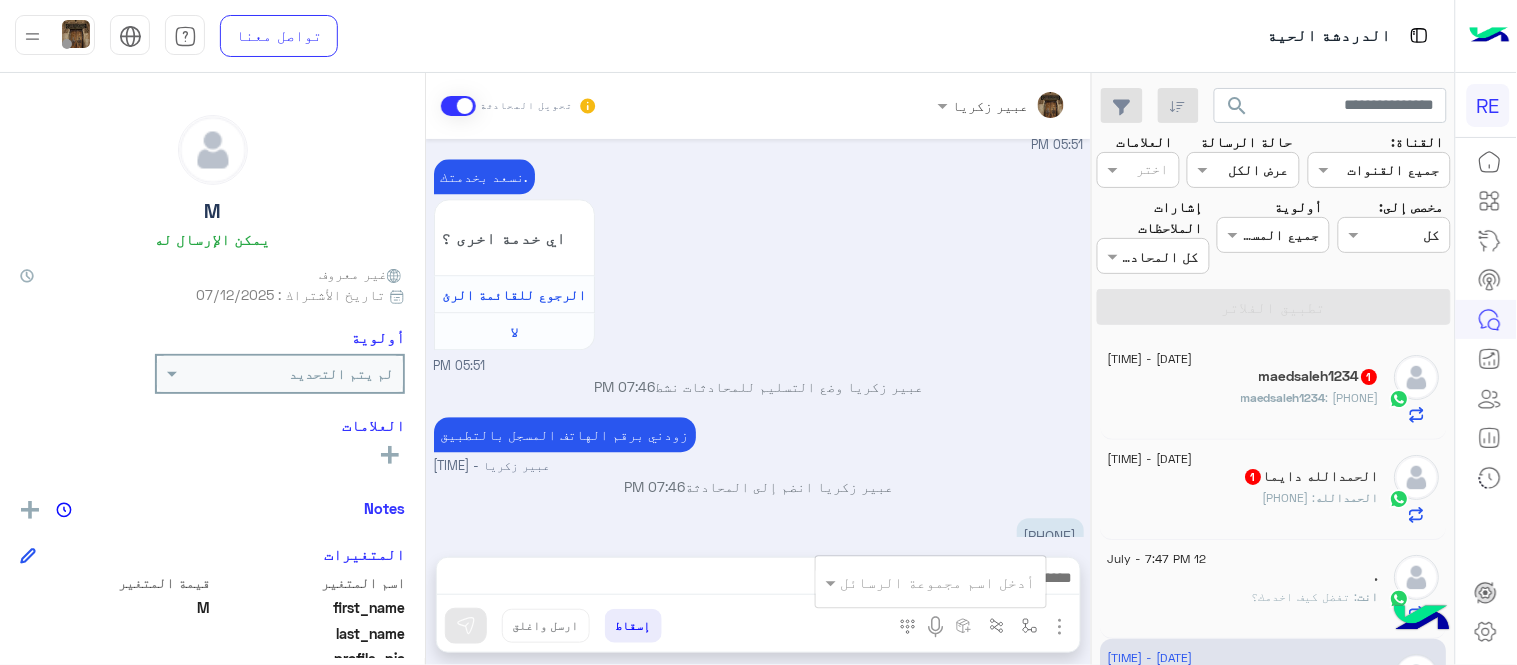 click at bounding box center (959, 582) 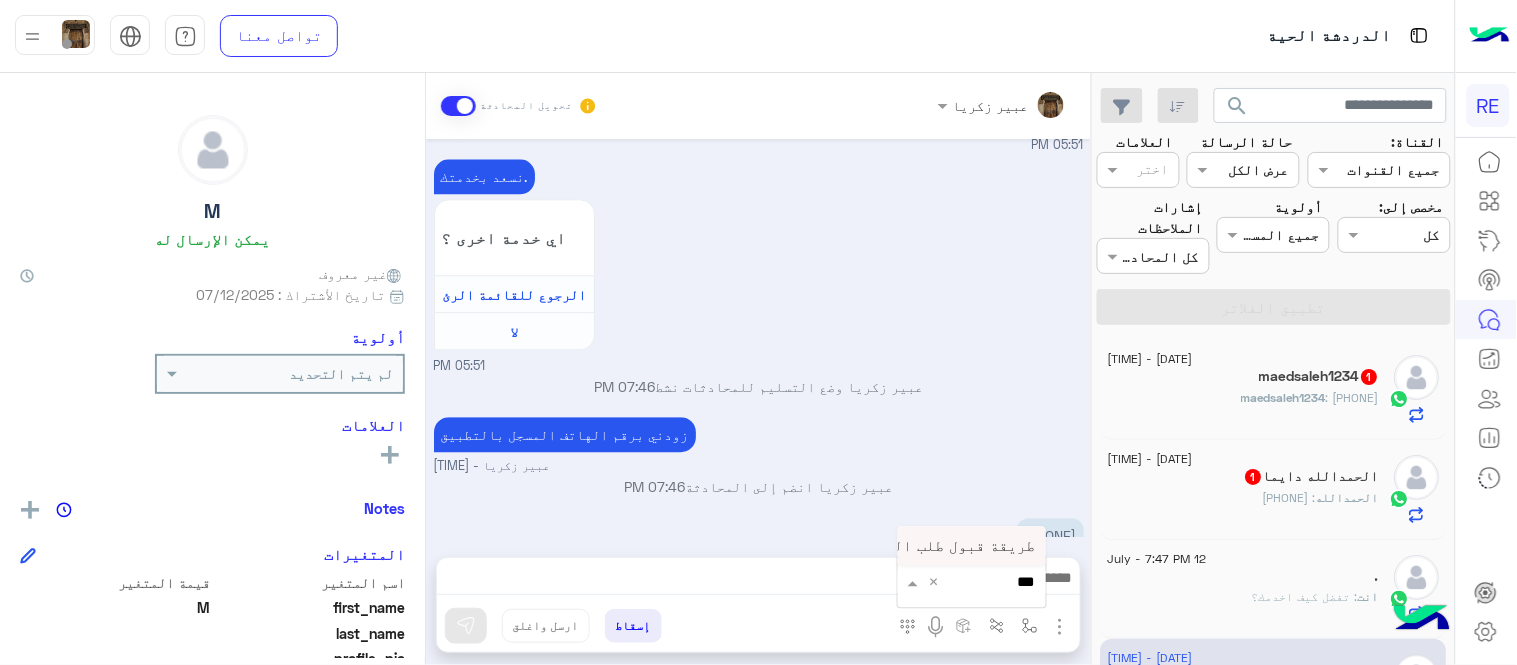 type on "****" 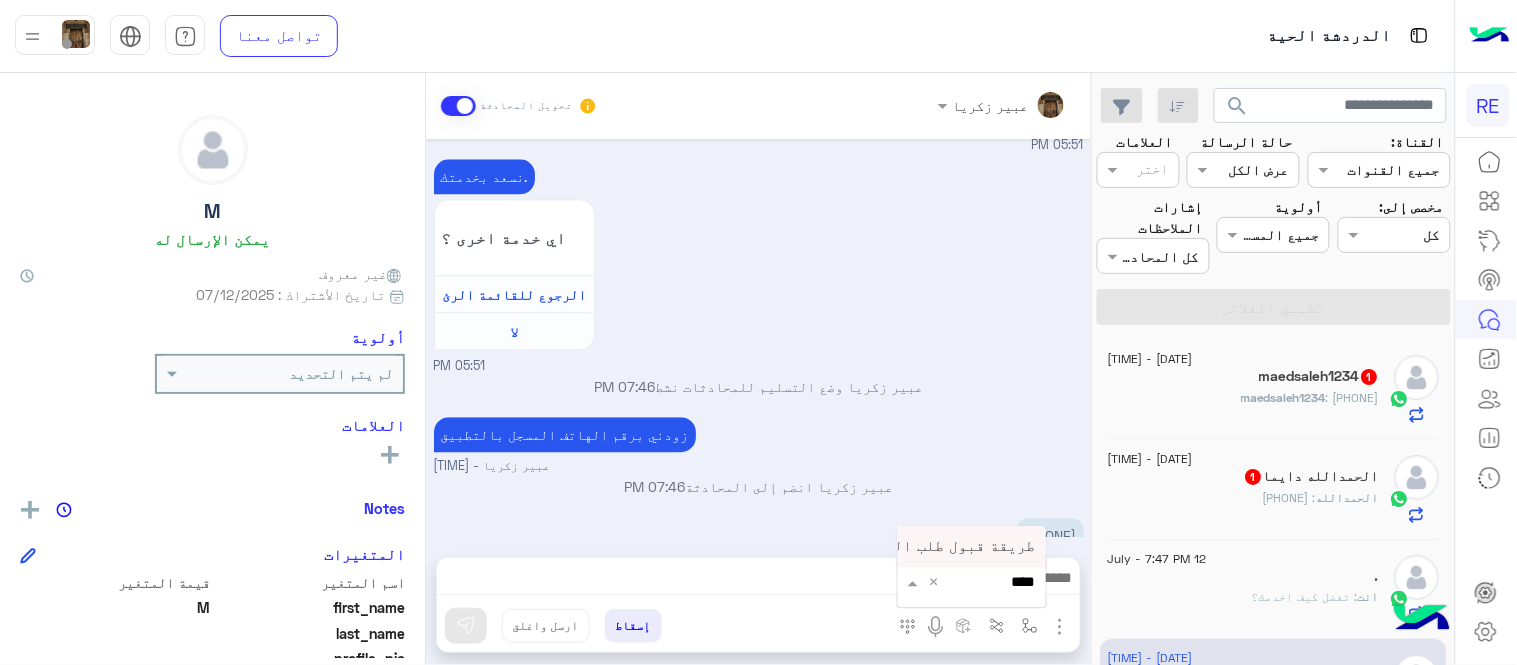 click on "طريقة قبول طلب التحقق تفعيل ابشر ككابتن" at bounding box center (872, 546) 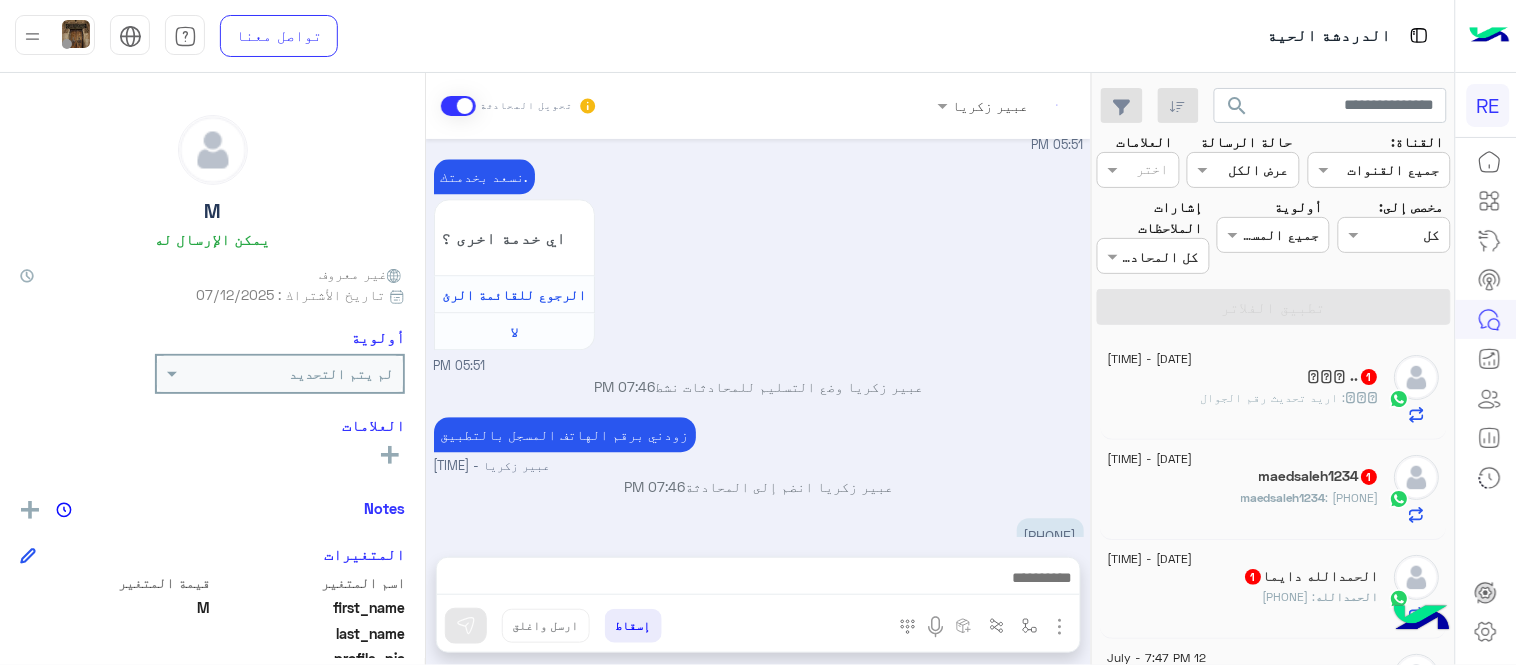 type on "**********" 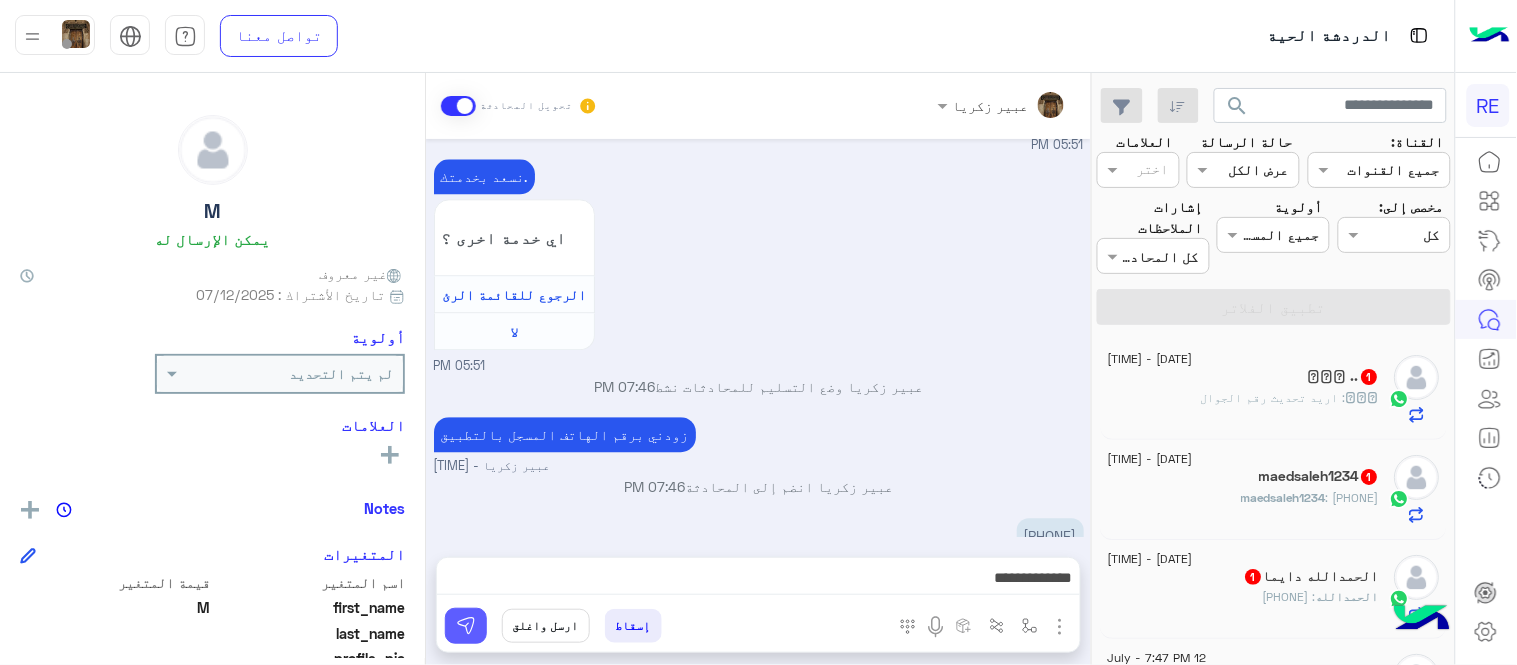 click at bounding box center [466, 626] 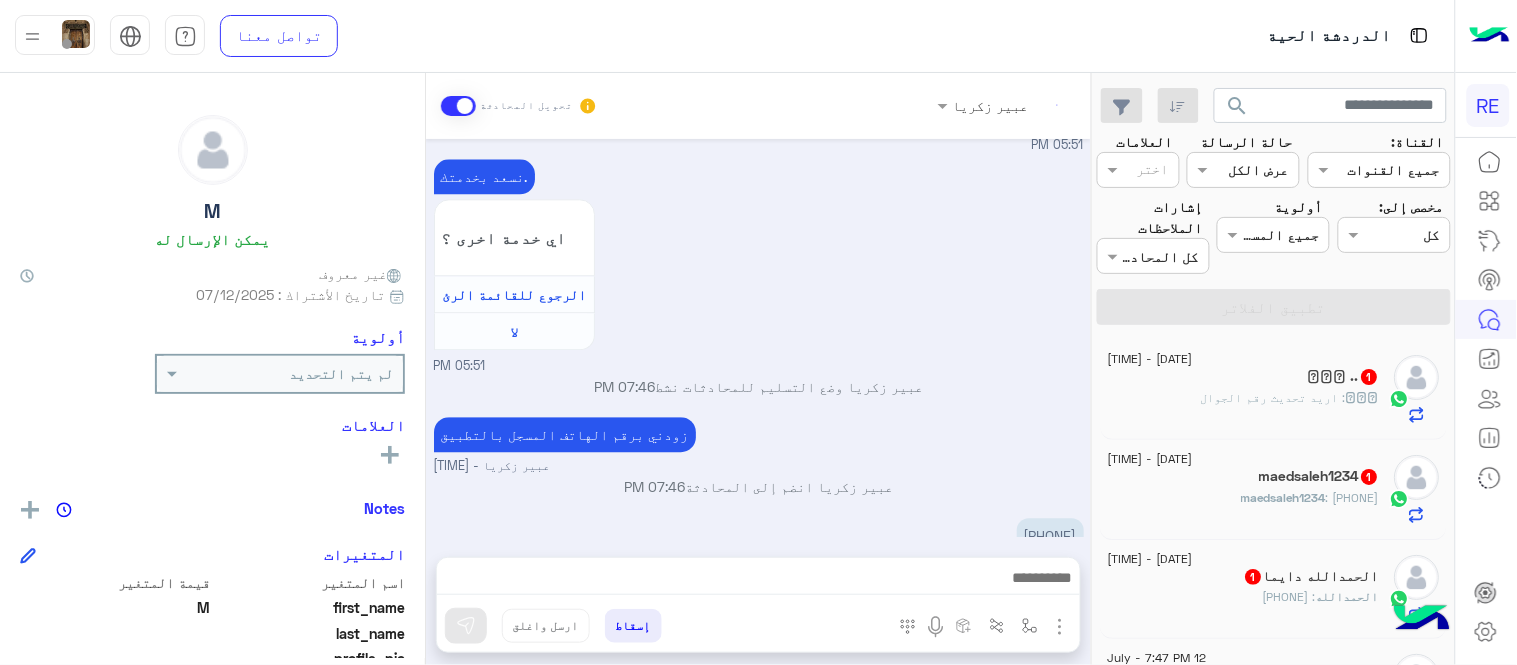 scroll, scrollTop: 1437, scrollLeft: 0, axis: vertical 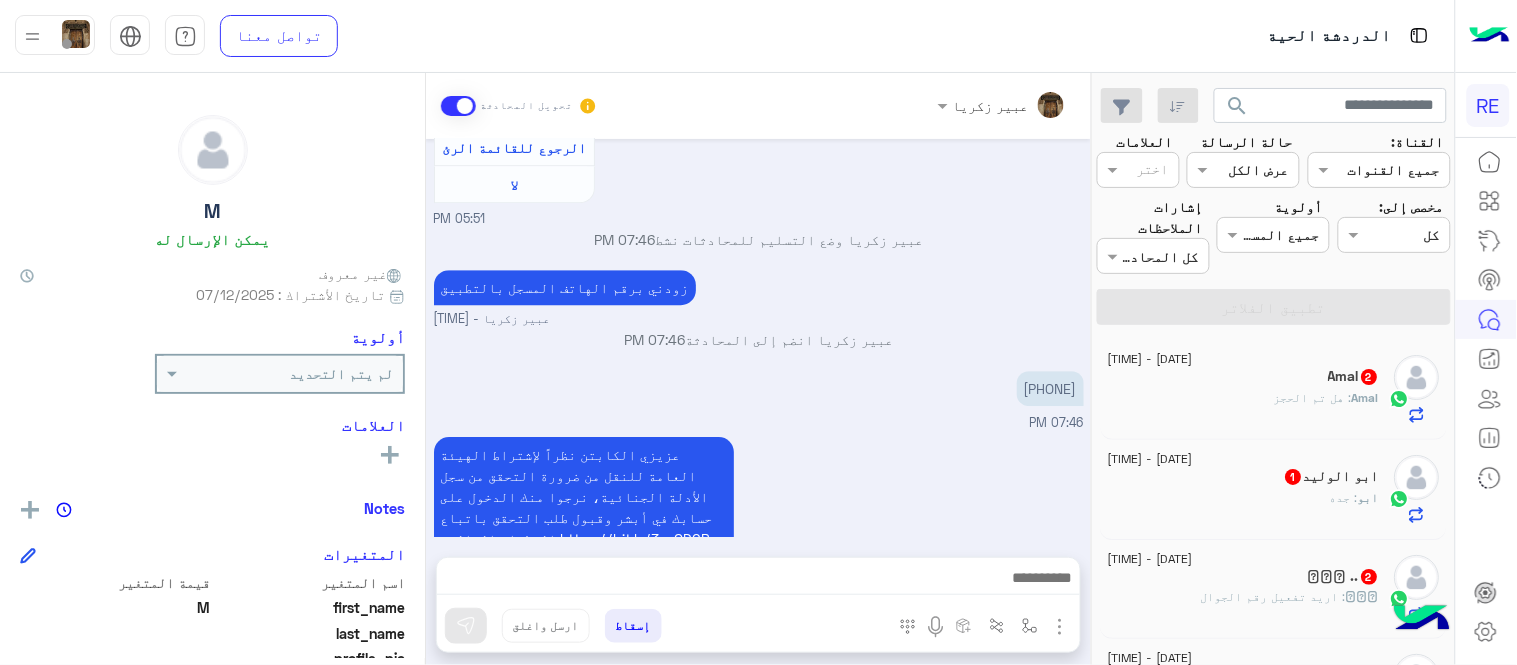 click on "[FIRST]    2" 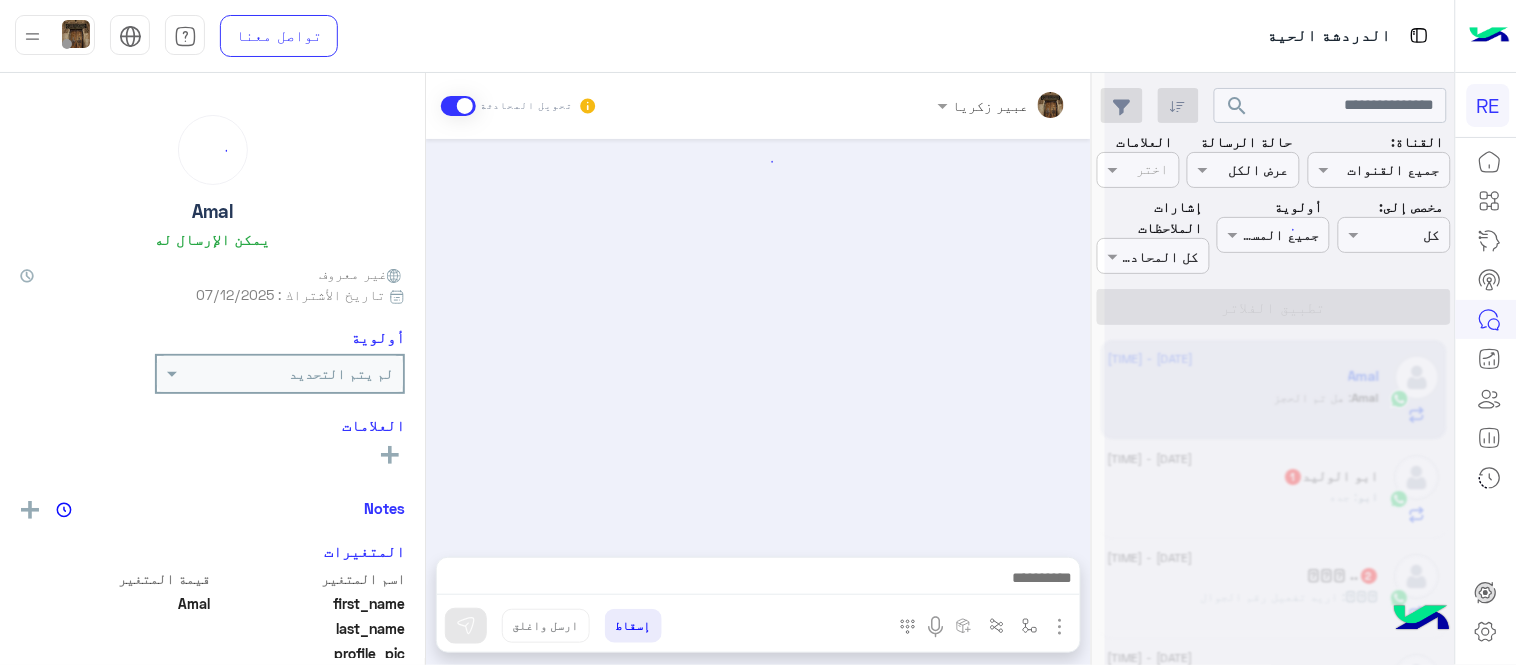 scroll, scrollTop: 1474, scrollLeft: 0, axis: vertical 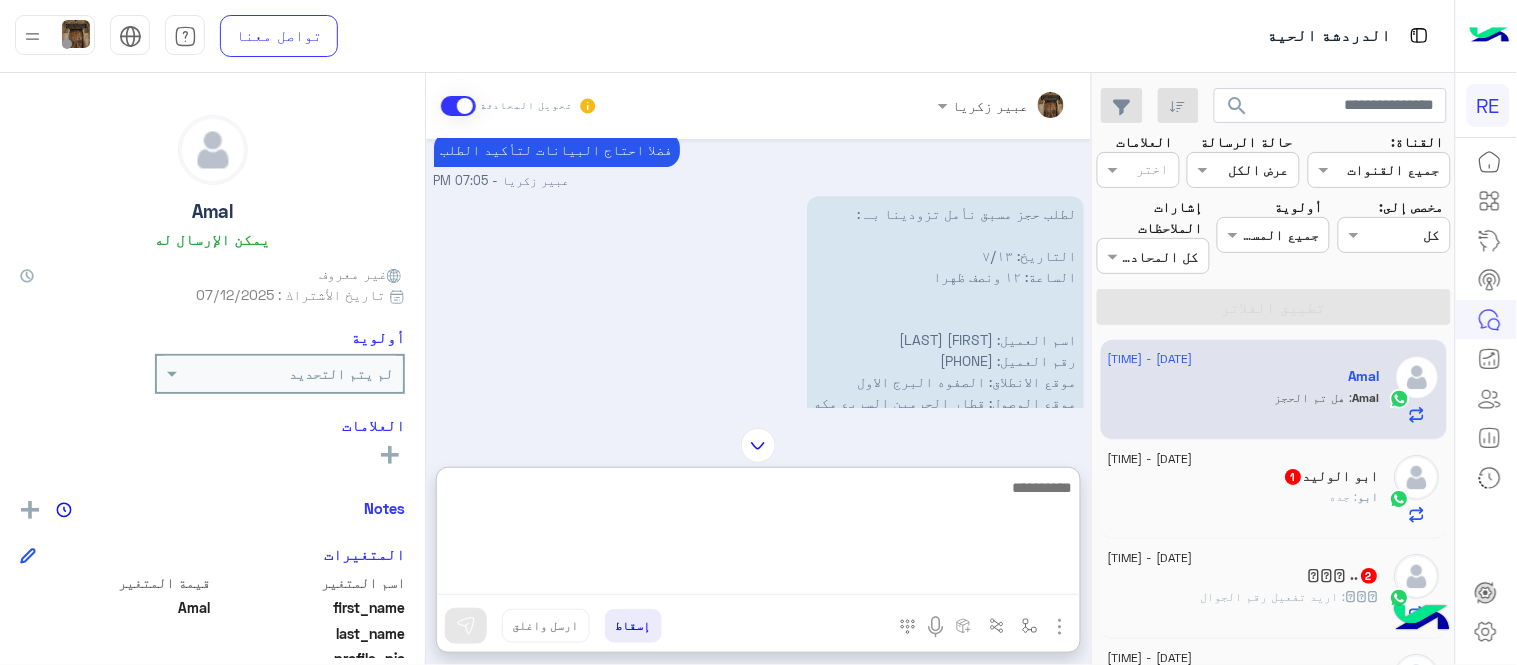 click at bounding box center [758, 535] 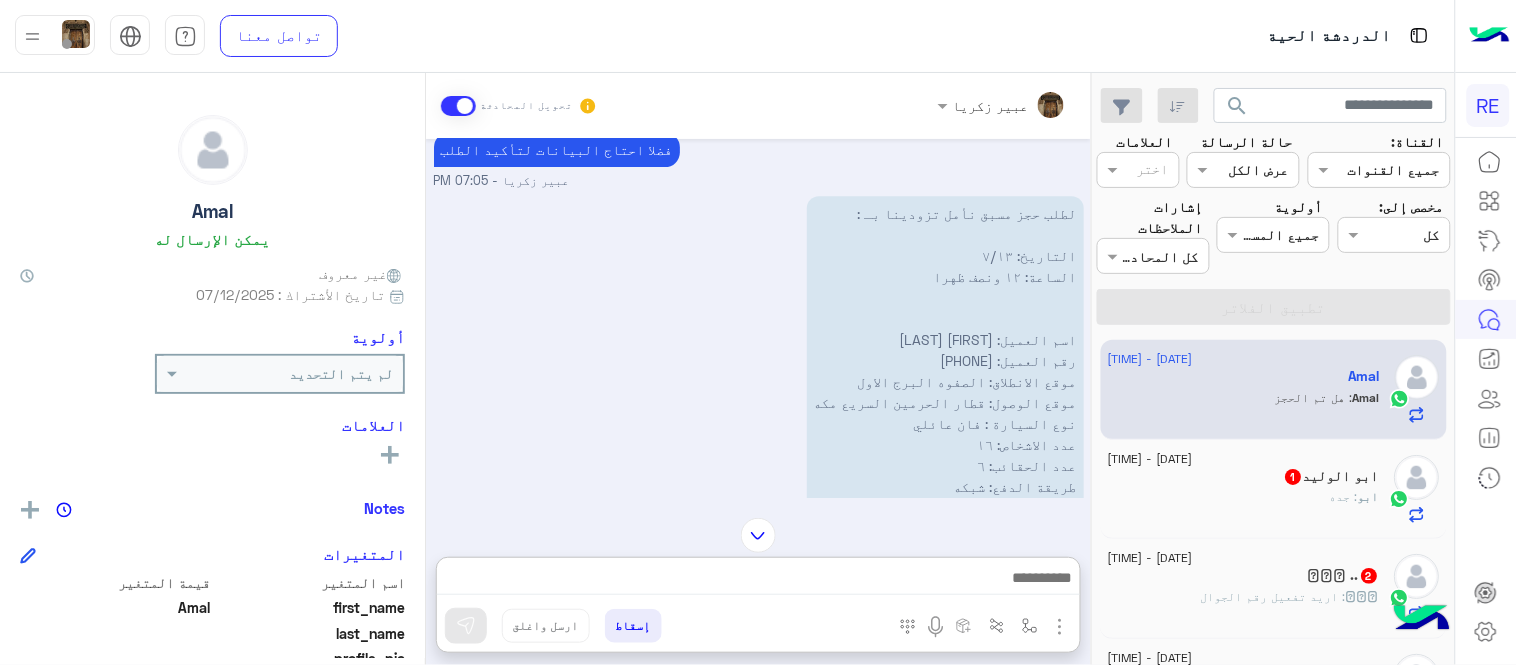 click on "لطلب حجز مسبق نأمل تزودينا بـ : التاريخ: [DATE] الساعة: ١٢ ونصف ظهرا اسم العميل: [FIRST] [LAST] رقم العميل: [PHONE] موقع الانطلاق: الصفوه البرج الاول موقع الوصول: قطار الحرمين السريع مكه نوع السيارة : فان عائلي عدد الاشخاص: ١٦ عدد الحقائب: ٦ طريقة الدفع: شبكه بالاضافة الى "للحجز رحلة من المطار" :  المطار :  شركة الطيران المسافر عليها : رقم الجوال مع الكود الدولي: اسم الفندق :  رقم التواصل عند الوصول للمطار الدعم ٩٢٠٠١١٤٥٥" at bounding box center (888, 455) 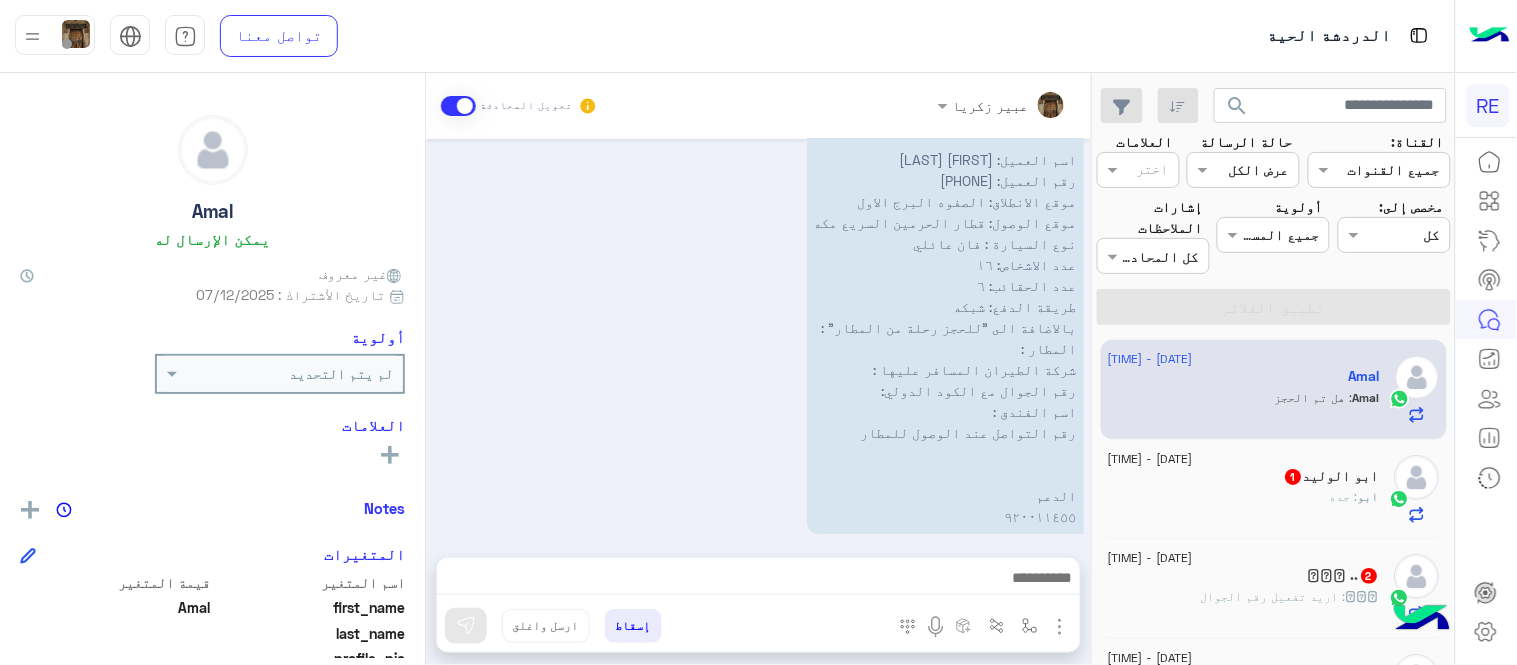 scroll, scrollTop: 1474, scrollLeft: 0, axis: vertical 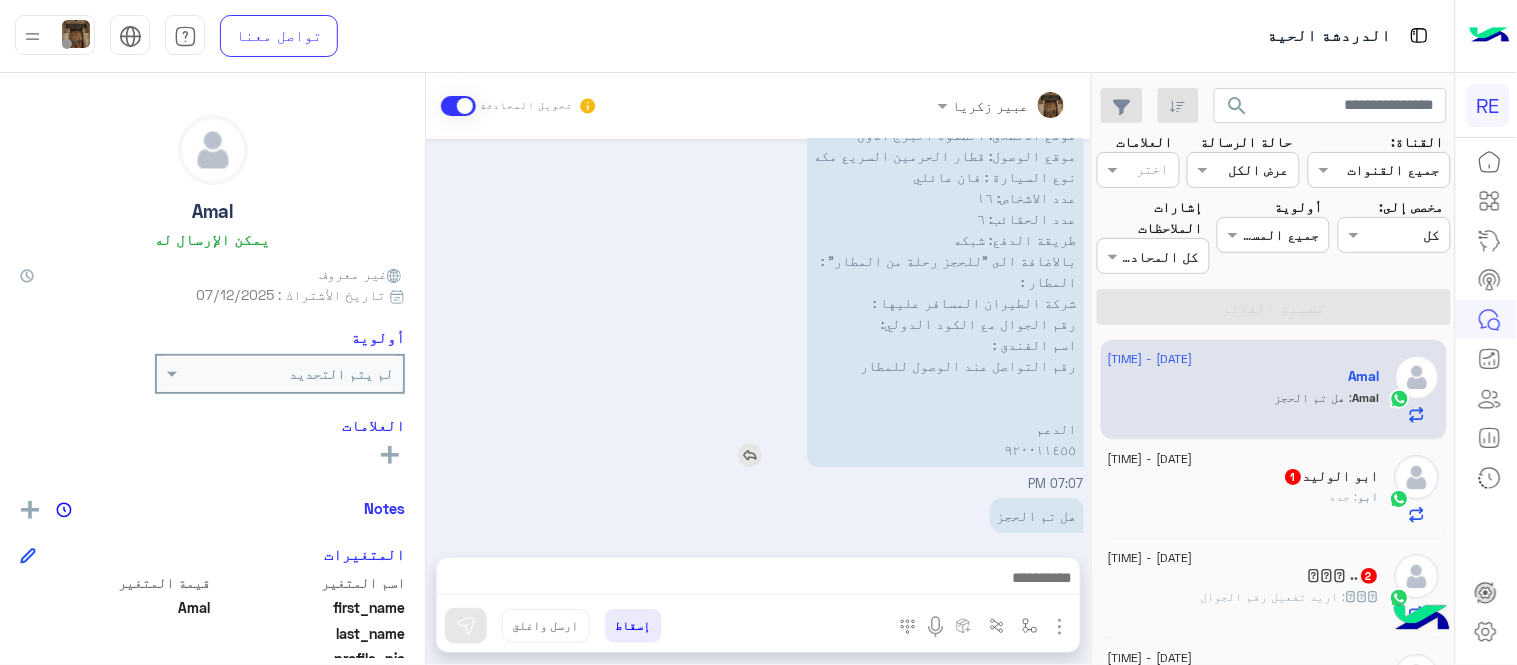 click at bounding box center [750, 455] 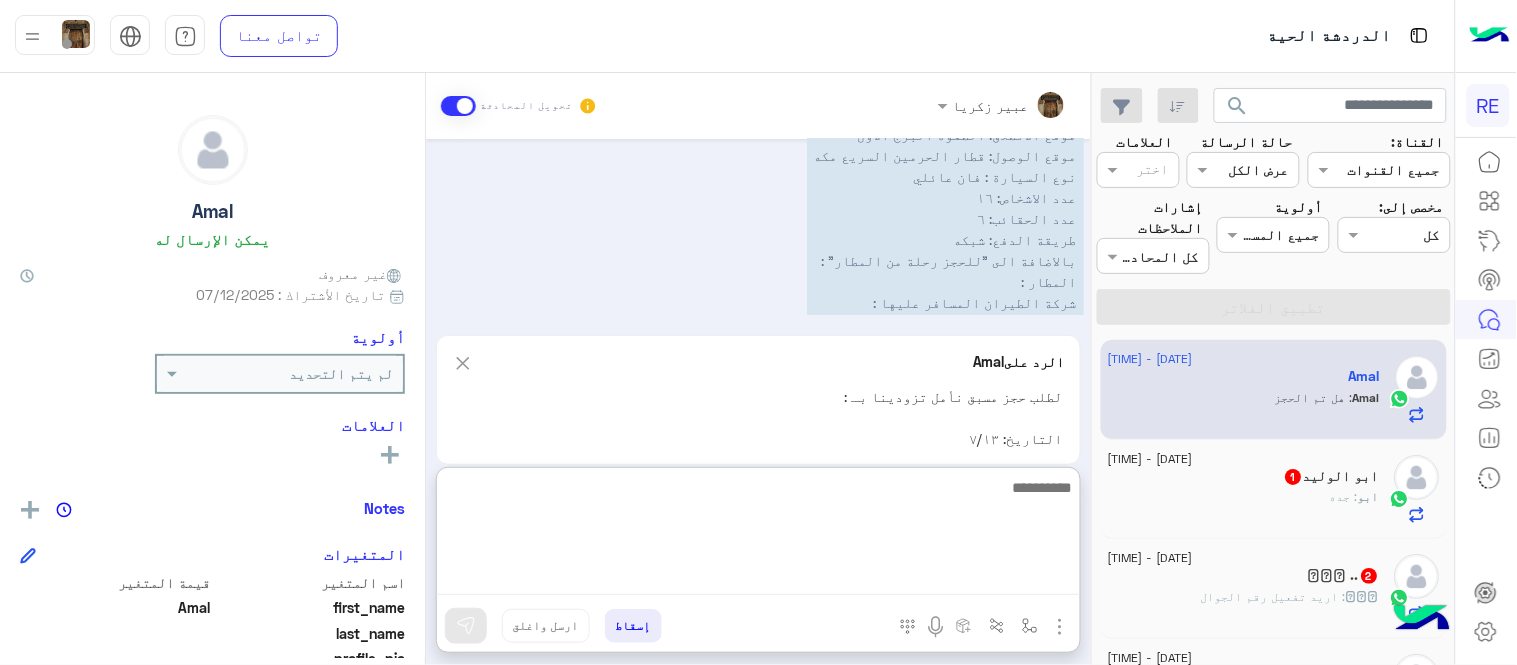 click at bounding box center (758, 535) 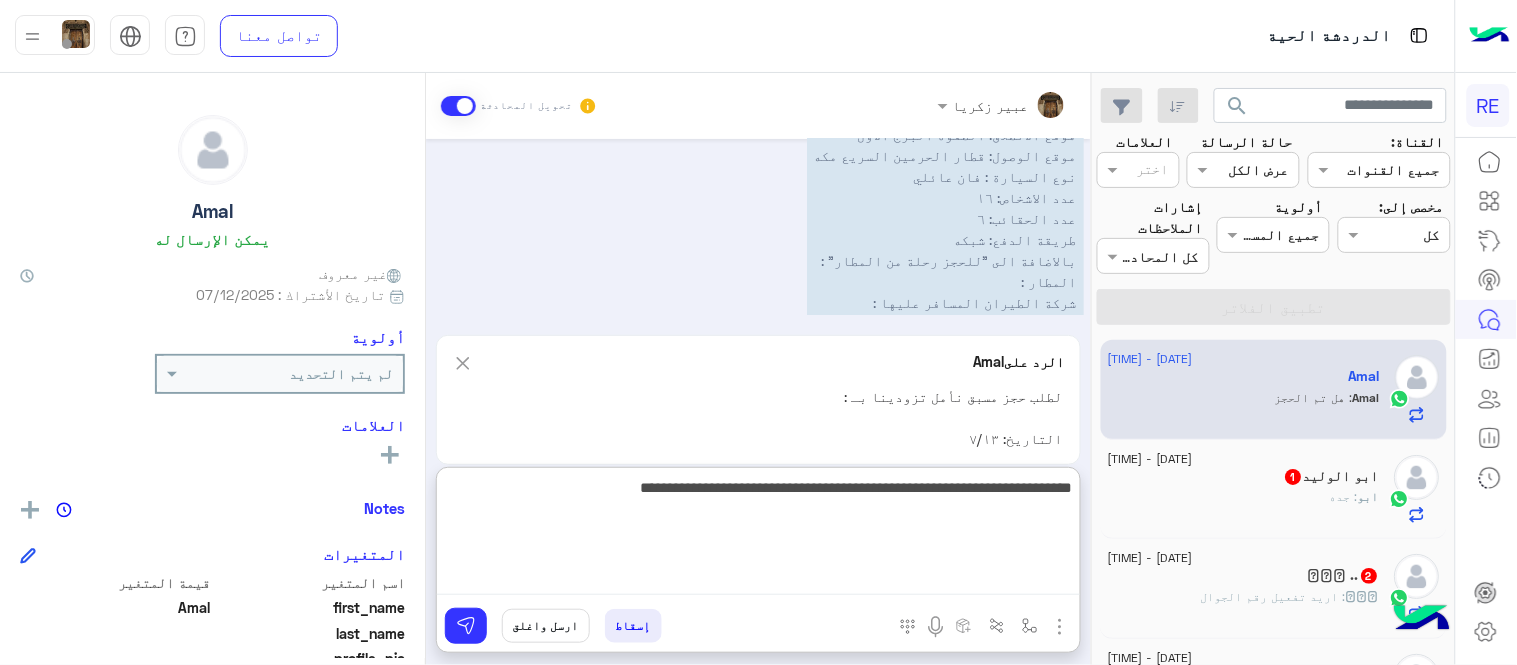 type on "**********" 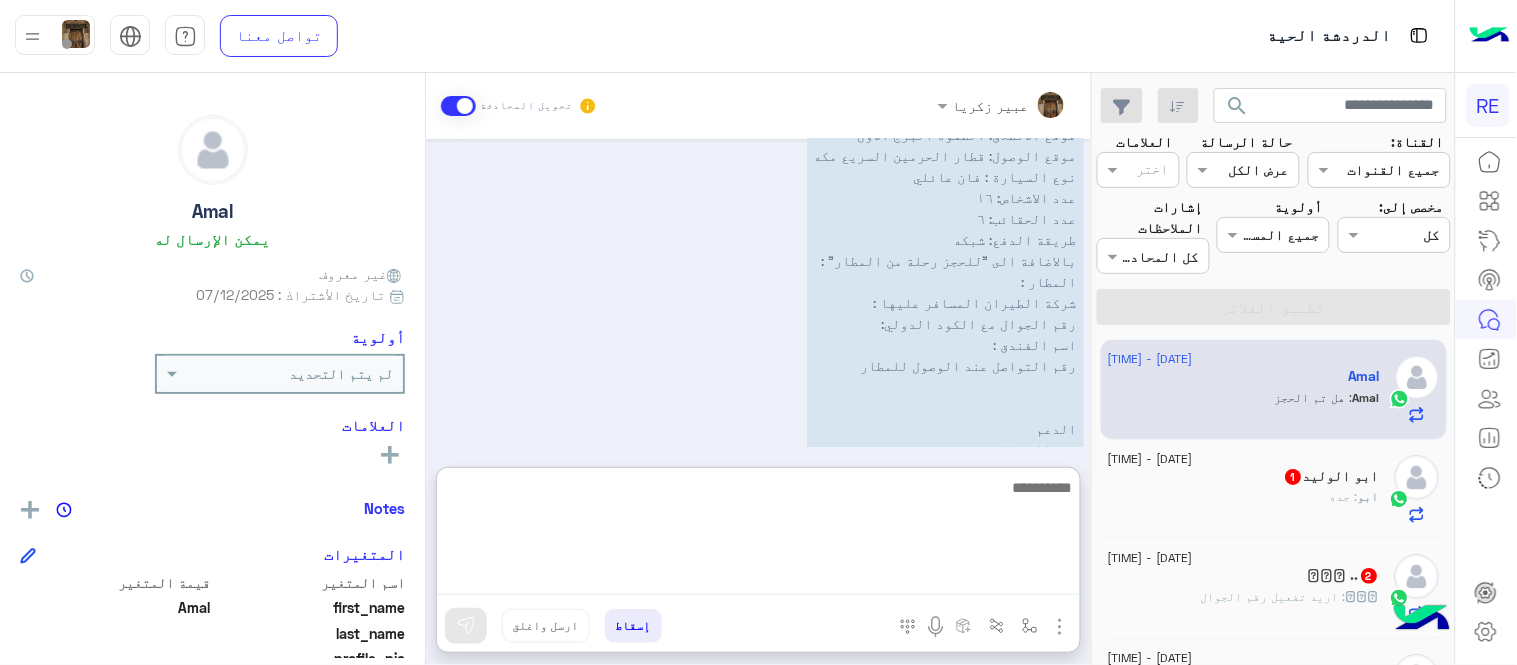 scroll, scrollTop: 1724, scrollLeft: 0, axis: vertical 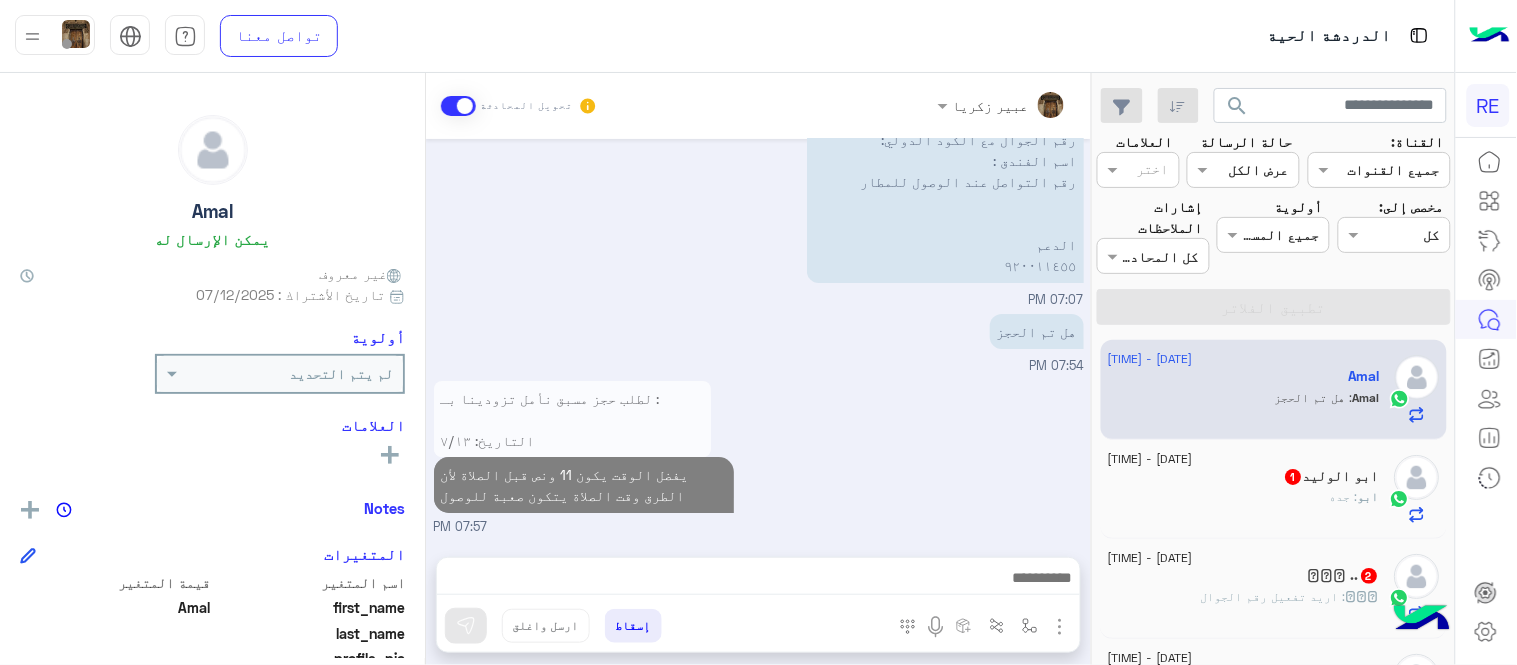 click on "لطلب حجز مسبق نأمل تزودينا بـ : التاريخ: [DATE] الساعة: [TIME] اسم العميل: [FIRST] [LAST] رقم العميل: [PHONE] موقع الانطلاق: الصفوه البرج الاول موقع الوصول: قطار الحرمين السريع مكه نوع السيارة : فان عائلي عدد الاشخاص: ١٦ عدد الحقائب: ٦ طريقة الدفع: شبكه بالاضافة الى "للحجز رحلة من المطار" :  المطار :  شركة الطيران المسافر عليها : رقم الجوال مع الكود الدولي: اسم الفندق :  رقم التواصل عند الوصول للمطار الدعم ٩٢٠٠١١٤٥٥ يفضل الوقت يكون 11 ونص قبل الصلاة لأن الطرق وقت الصلاة يتكون صعبة للوصول   [TIME]" at bounding box center [759, 456] 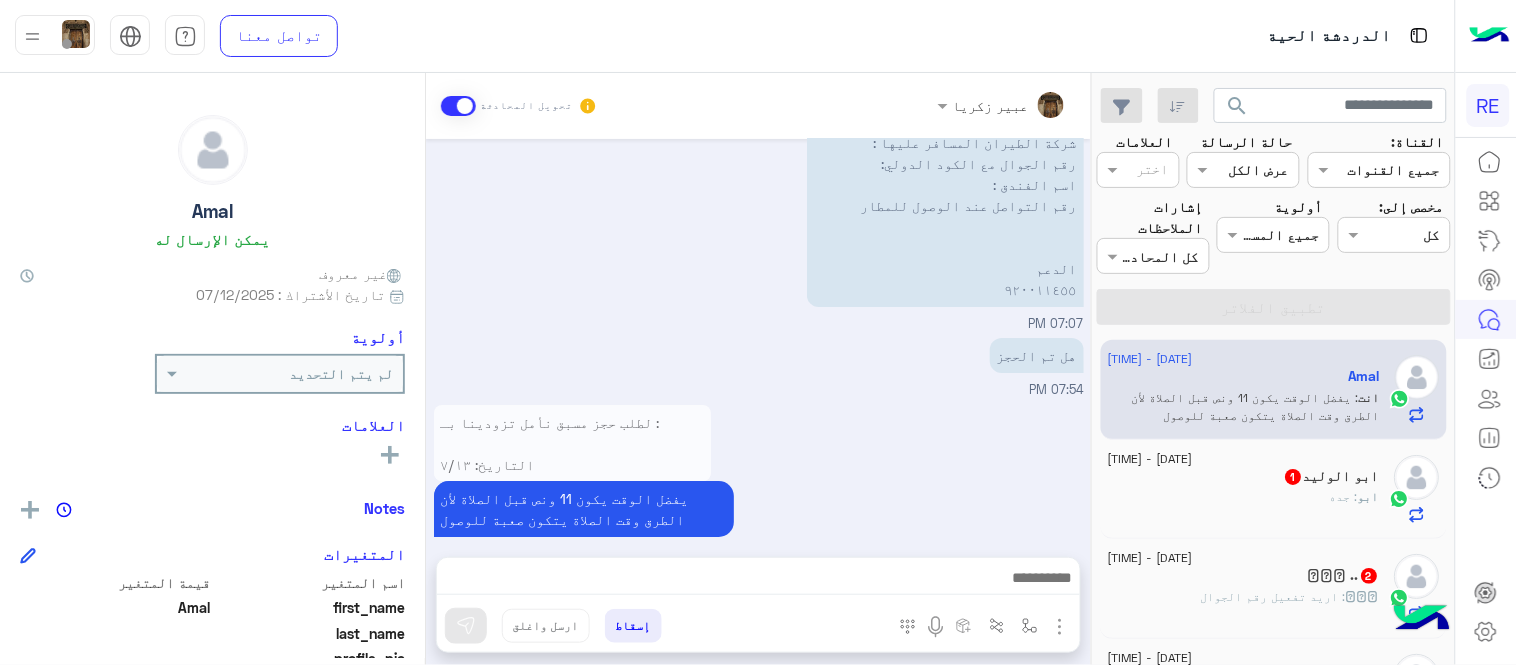 click on "هل تم الحجز   07:54 PM" at bounding box center (759, 366) 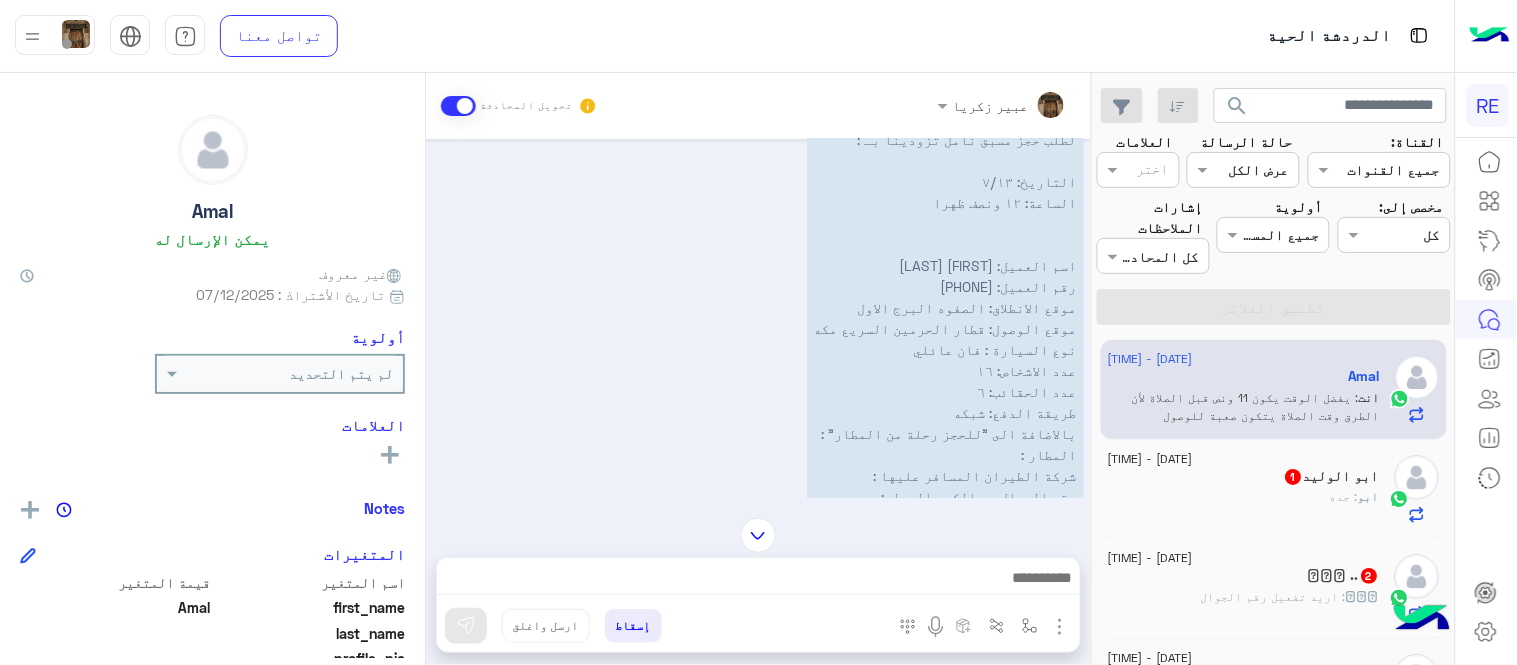 scroll, scrollTop: 1306, scrollLeft: 0, axis: vertical 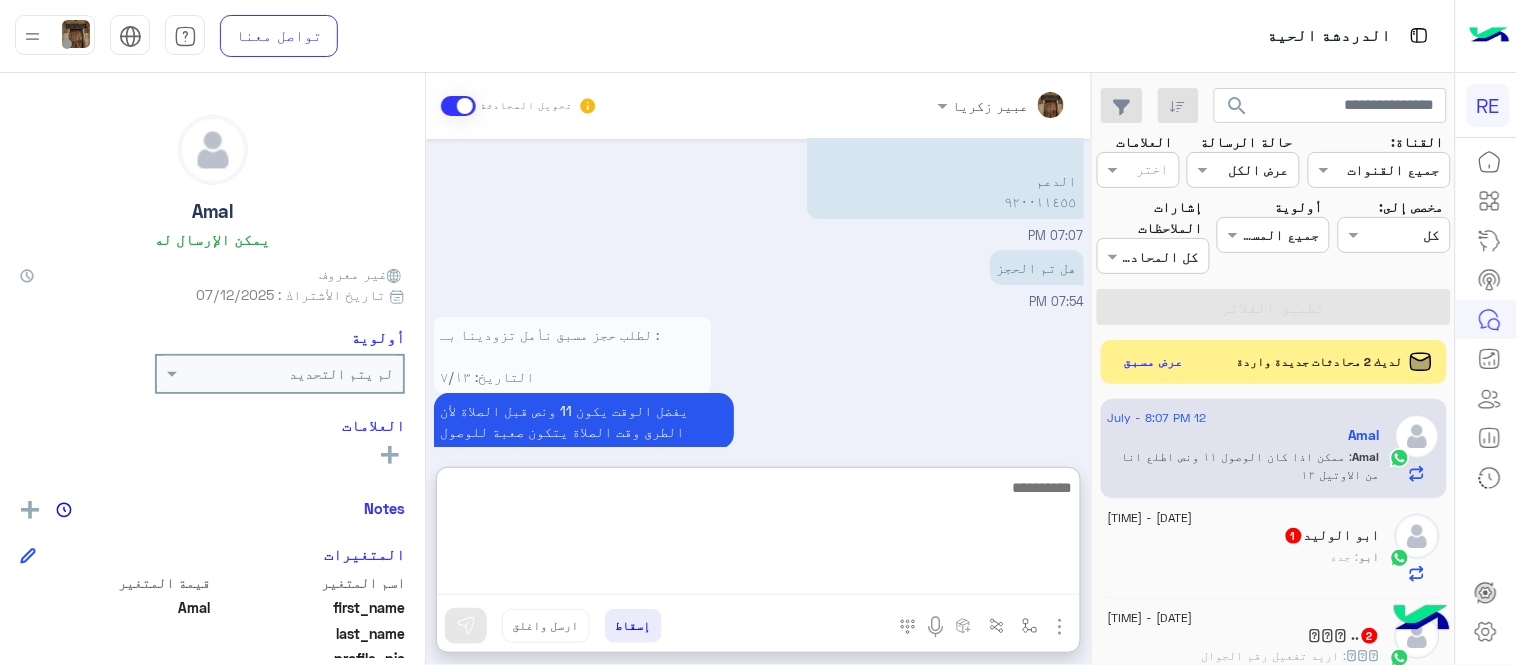 click at bounding box center [758, 535] 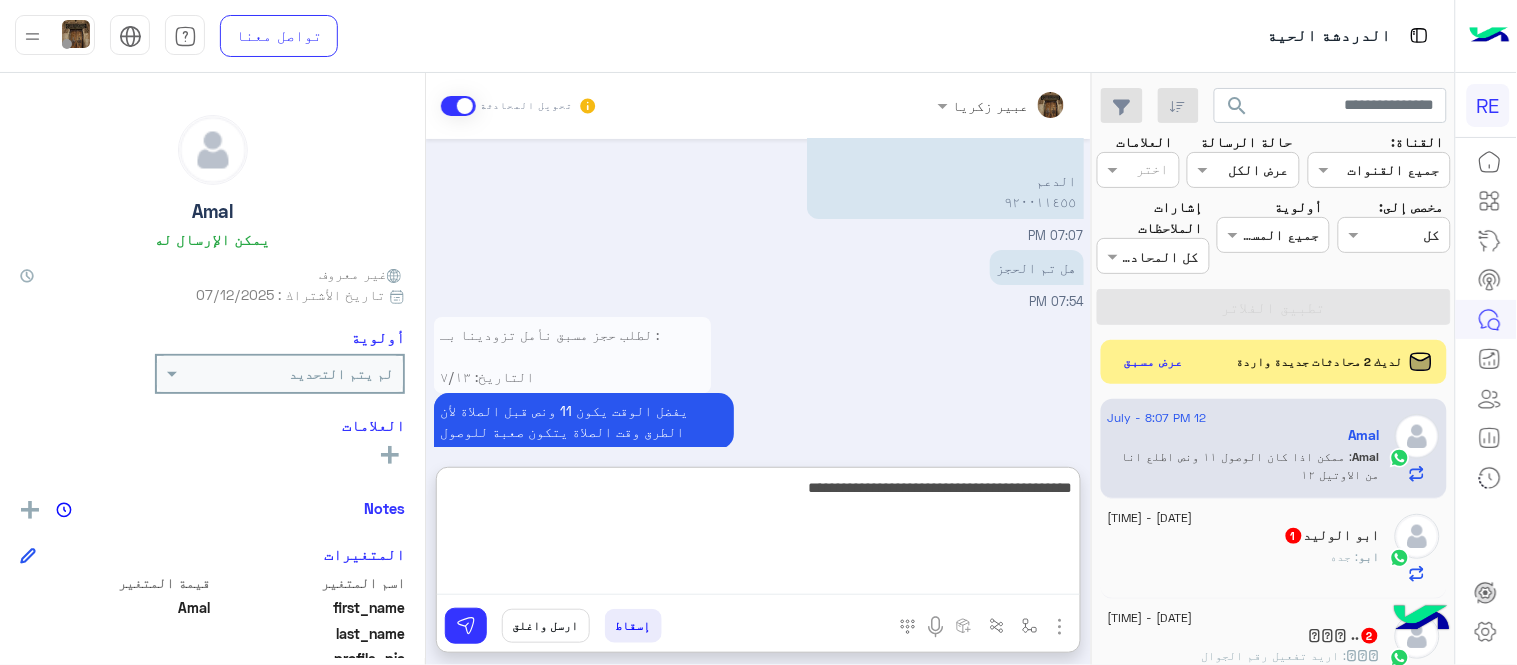 type on "**********" 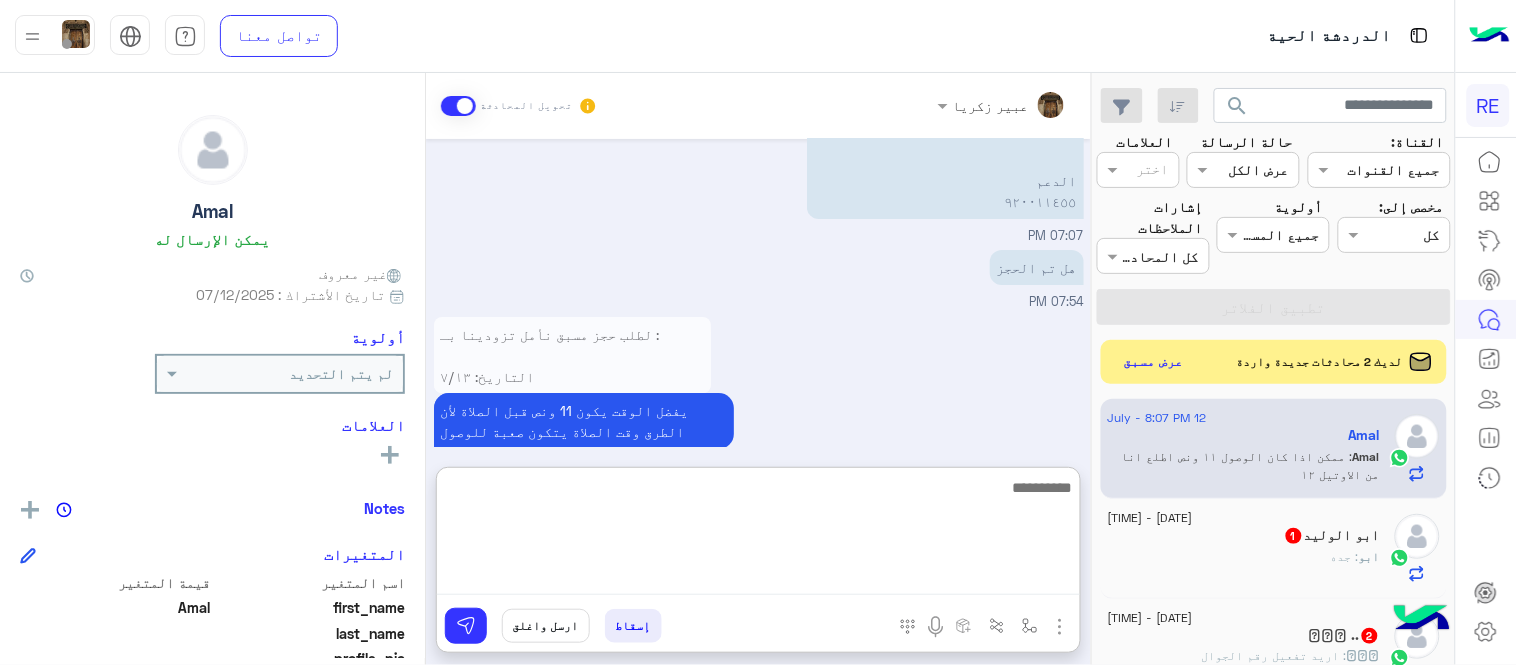 scroll, scrollTop: 1875, scrollLeft: 0, axis: vertical 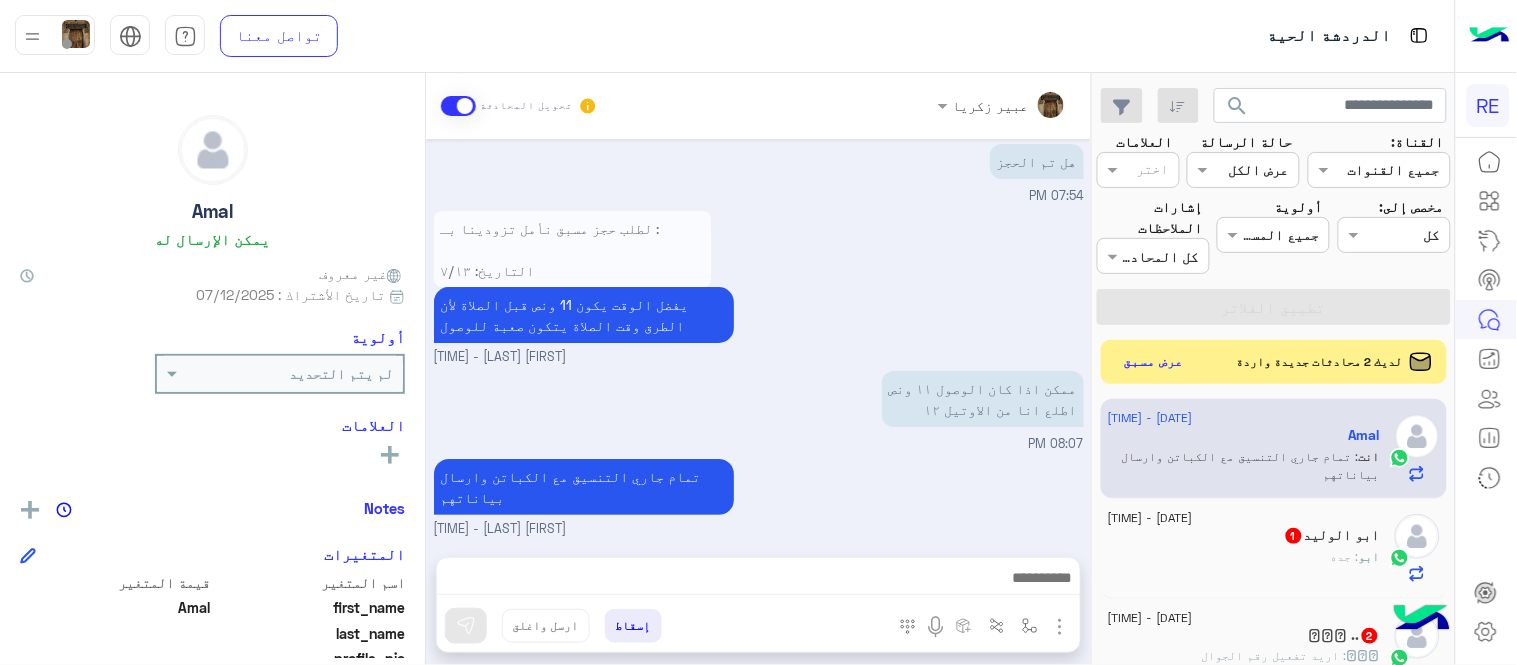 click on "[DATE]  ابغى سياره فان لبكرا   [TIME]  سياره عدد ٨ اشخاص  من فندق الصفوه مكه الى محطه قطار مكه   [TIME]  تمام السعر 103 ريال  [FIRST] [LAST] -  [TIME]  تمام ابغى سيارتين   [TIME]  ٢ فان   [TIME]  عدد الاشخاص للسيارتين ٨ اشخاص السياره الاولى  ٨ للسياره الثانيه   [TIME]  لطلب حجز مسبق نأمل تزودينا بـ : التاريخ:  الساعة:  اسم العميل: رقم العميل:  موقع الانطلاق:  موقع الوصول:  نوع السيارة : عدد الاشخاص: عدد الحقائب: طريقة الدفع:  بالاضافة الى "للحجز رحلة من المطار" :  المطار :  شركة الطيران المسافر عليها : رقم الجوال مع الكود الدولي: اسم الفندق :  رقم التواصل عند الوصول للمطار الدعم ٩٢٠٠١١٤٥٥  لا" at bounding box center [758, 338] 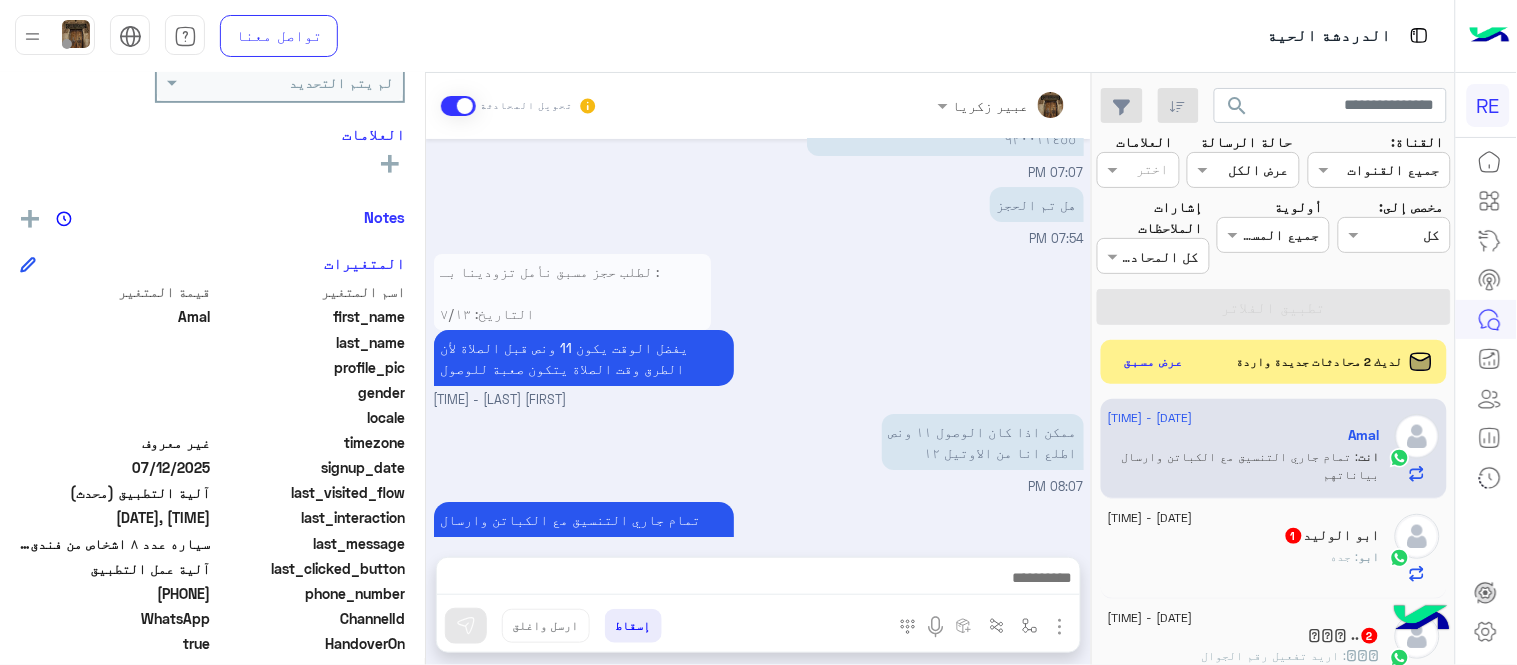 scroll, scrollTop: 294, scrollLeft: 0, axis: vertical 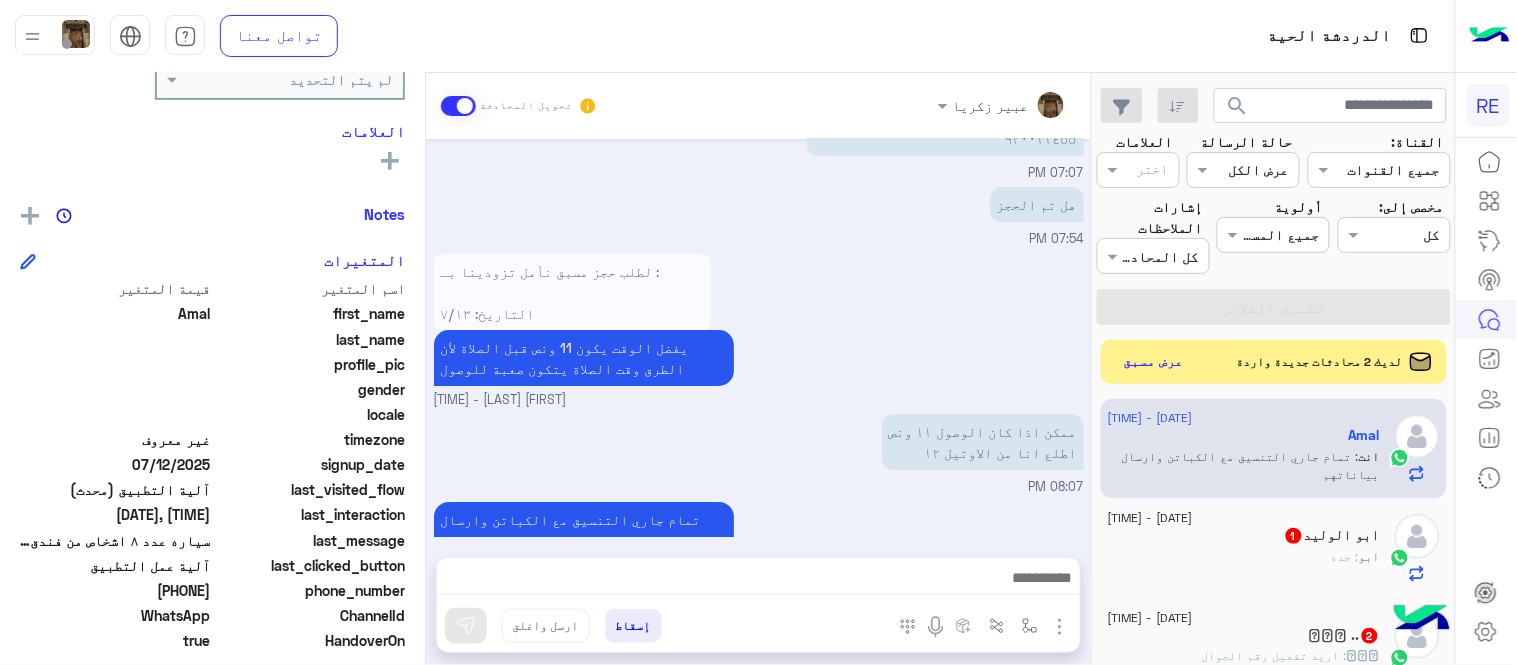 click on "لطلب حجز مسبق نأمل تزودينا بـ : التاريخ: [DATE] الساعة: [TIME] اسم العميل: [FIRST] [LAST] رقم العميل: [PHONE] موقع الانطلاق: الصفوه البرج الاول موقع الوصول: قطار الحرمين السريع مكه نوع السيارة : فان عائلي عدد الاشخاص: ١٦ عدد الحقائب: ٦ طريقة الدفع: شبكه بالاضافة الى "للحجز رحلة من المطار" :  المطار :  شركة الطيران المسافر عليها : رقم الجوال مع الكود الدولي: اسم الفندق :  رقم التواصل عند الوصول للمطار الدعم ٩٢٠٠١١٤٥٥ يفضل الوقت يكون 11 ونص قبل الصلاة لأن الطرق وقت الصلاة يتكون صعبة للوصول  [FIRST] [LAST] -  [TIME]" at bounding box center [759, 329] 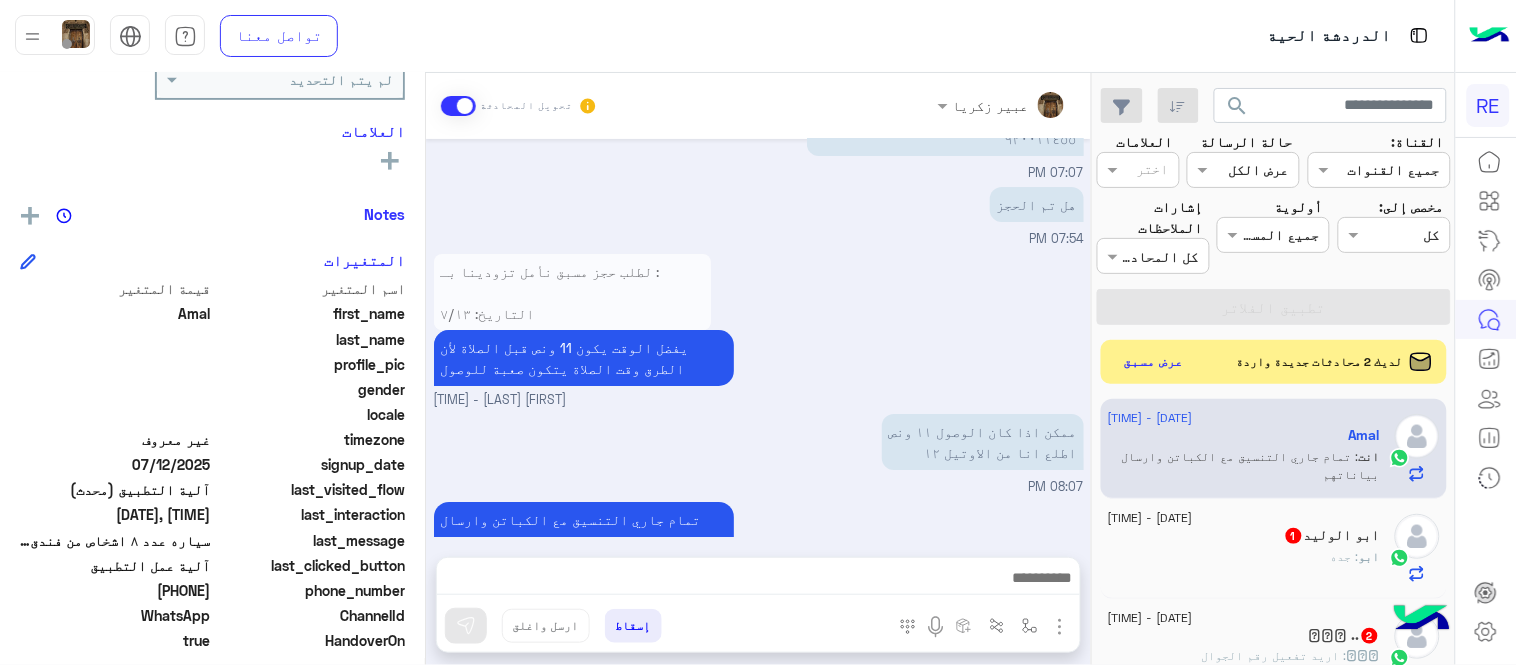click on "لطلب حجز مسبق نأمل تزودينا بـ : التاريخ: [DATE] الساعة: [TIME] اسم العميل: [FIRST] [LAST] رقم العميل: [PHONE] موقع الانطلاق: الصفوه البرج الاول موقع الوصول: قطار الحرمين السريع مكه نوع السيارة : فان عائلي عدد الاشخاص: ١٦ عدد الحقائب: ٦ طريقة الدفع: شبكه بالاضافة الى "للحجز رحلة من المطار" :  المطار :  شركة الطيران المسافر عليها : رقم الجوال مع الكود الدولي: اسم الفندق :  رقم التواصل عند الوصول للمطار الدعم ٩٢٠٠١١٤٥٥ يفضل الوقت يكون 11 ونص قبل الصلاة لأن الطرق وقت الصلاة يتكون صعبة للوصول  [FIRST] [LAST] -  [TIME]" at bounding box center (759, 329) 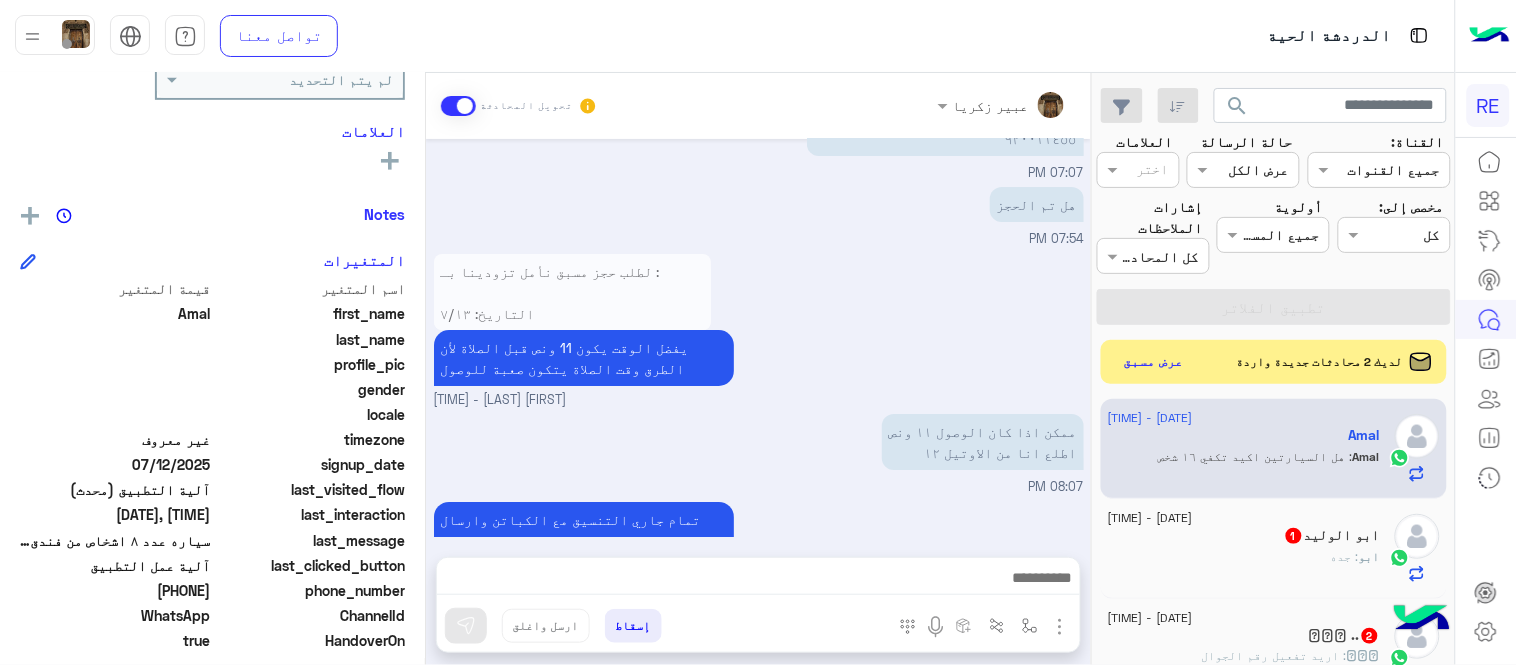 scroll, scrollTop: 1852, scrollLeft: 0, axis: vertical 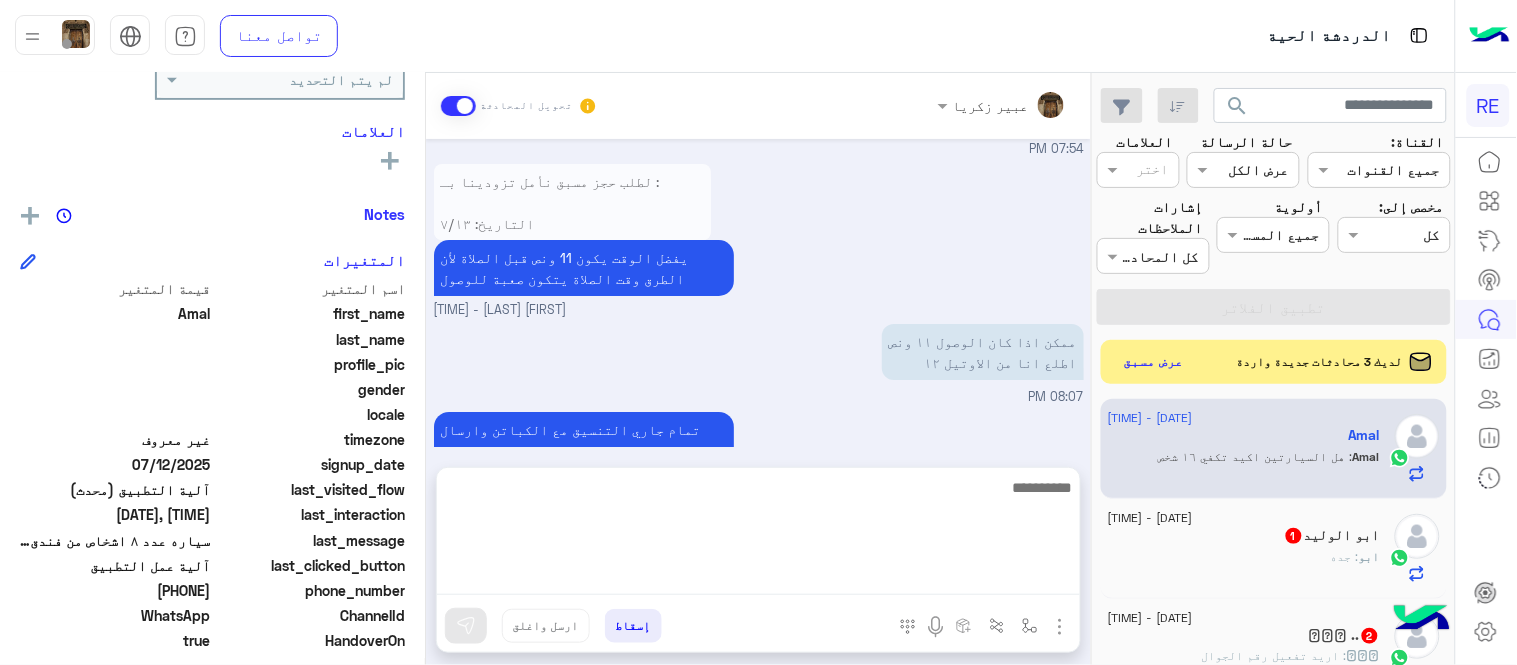 click at bounding box center [758, 535] 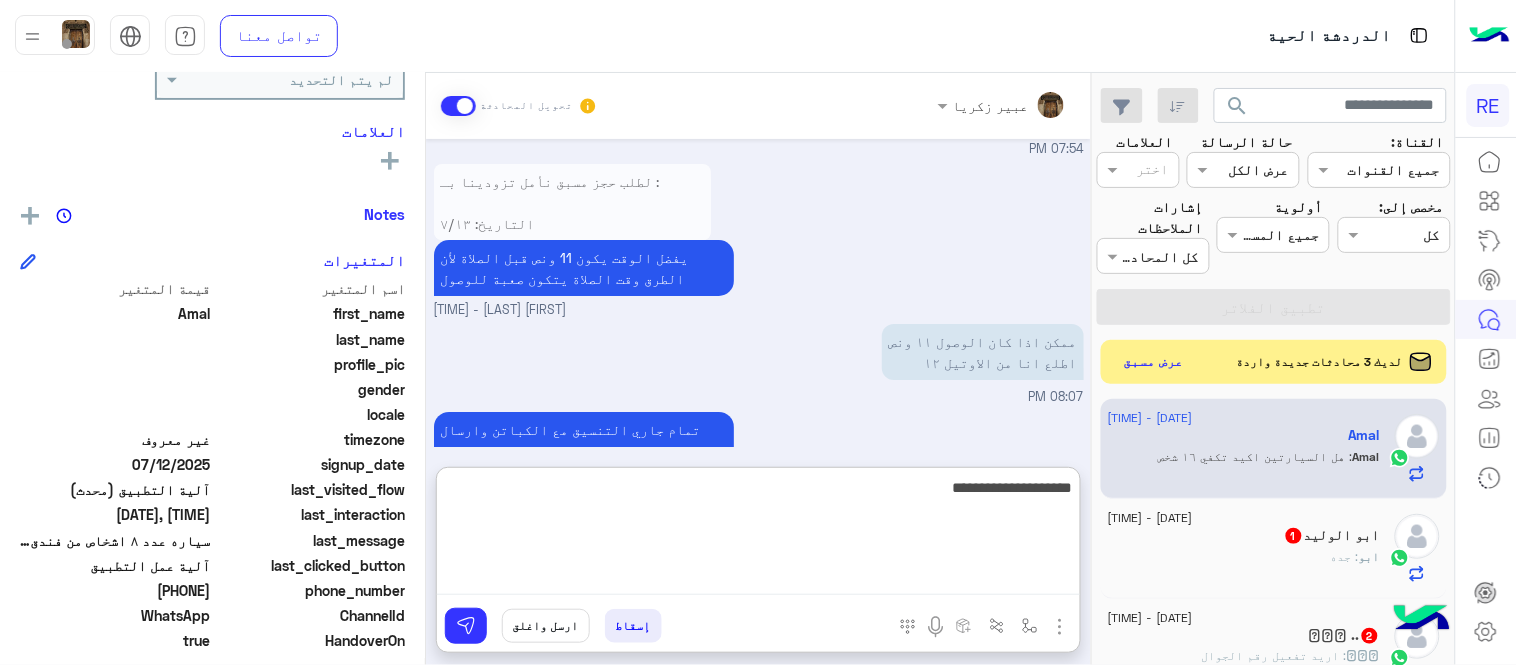 type on "**********" 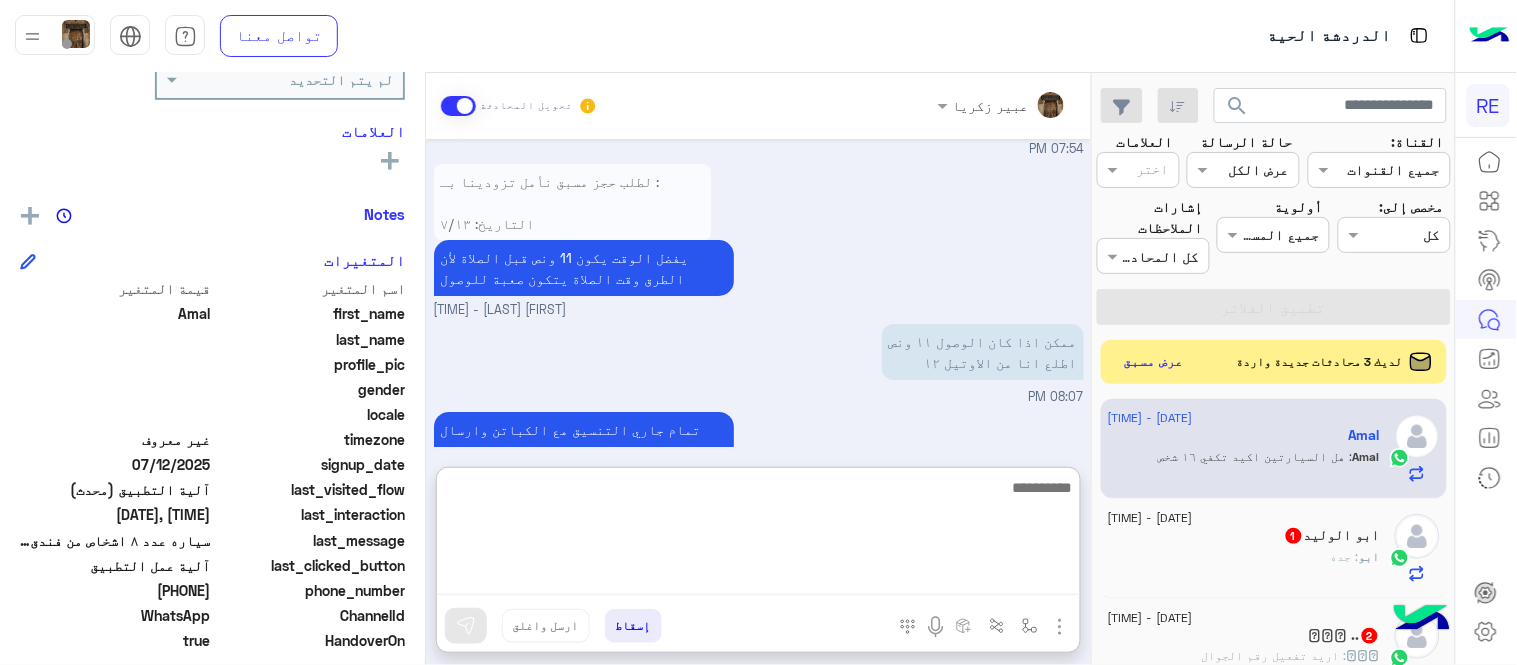 scroll, scrollTop: 2005, scrollLeft: 0, axis: vertical 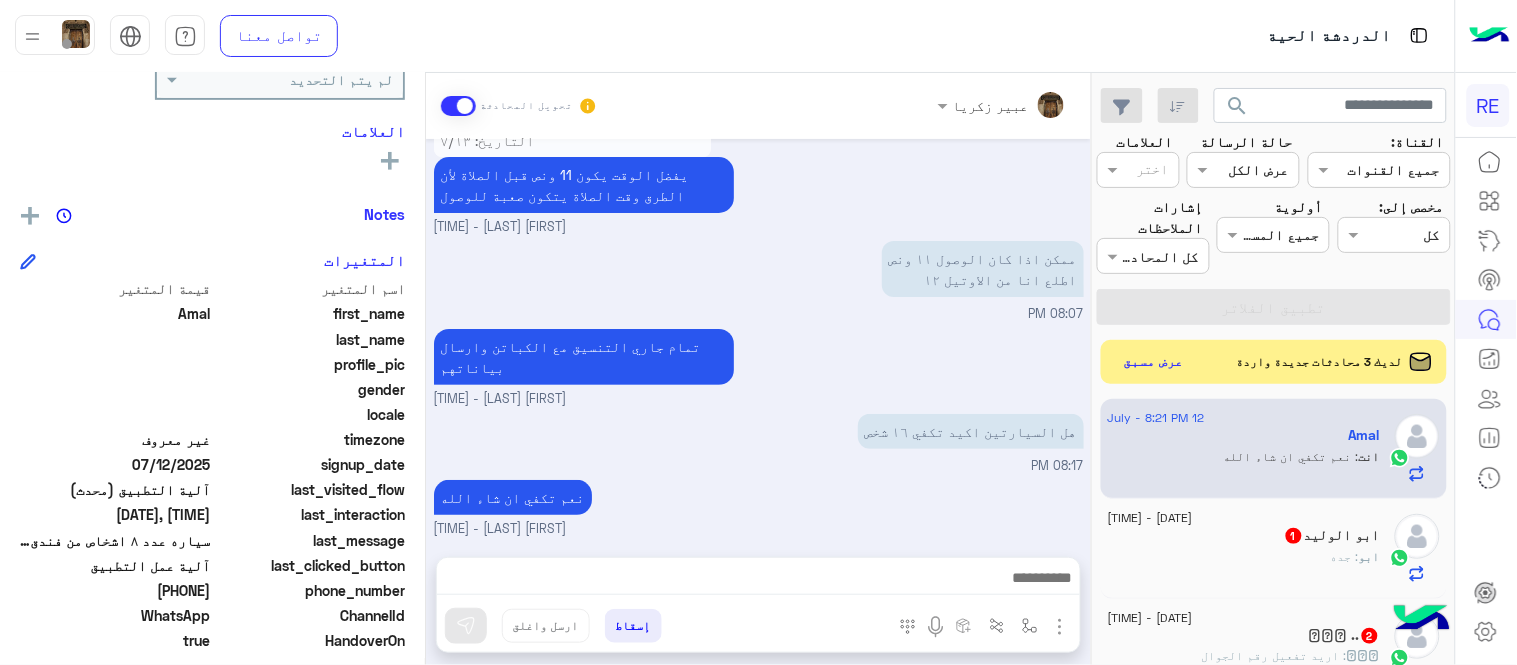 click on "[DATE]  ابغى سياره فان لبكرا   [TIME]  سياره عدد ٨ اشخاص  من فندق الصفوه مكه الى محطه قطار مكه   [TIME]  تمام السعر 103 ريال  [FIRST] [LAST] -  [TIME]  تمام ابغى سيارتين   [TIME]  ٢ فان   [TIME]  عدد الاشخاص للسيارتين ٨ اشخاص السياره الاولى  ٨ للسياره الثانيه   [TIME]  لطلب حجز مسبق نأمل تزودينا بـ : التاريخ:  الساعة:  اسم العميل: رقم العميل:  موقع الانطلاق:  موقع الوصول:  نوع السيارة : عدد الاشخاص: عدد الحقائب: طريقة الدفع:  بالاضافة الى "للحجز رحلة من المطار" :  المطار :  شركة الطيران المسافر عليها : رقم الجوال مع الكود الدولي: اسم الفندق :  رقم التواصل عند الوصول للمطار الدعم ٩٢٠٠١١٤٥٥  لا" at bounding box center [758, 338] 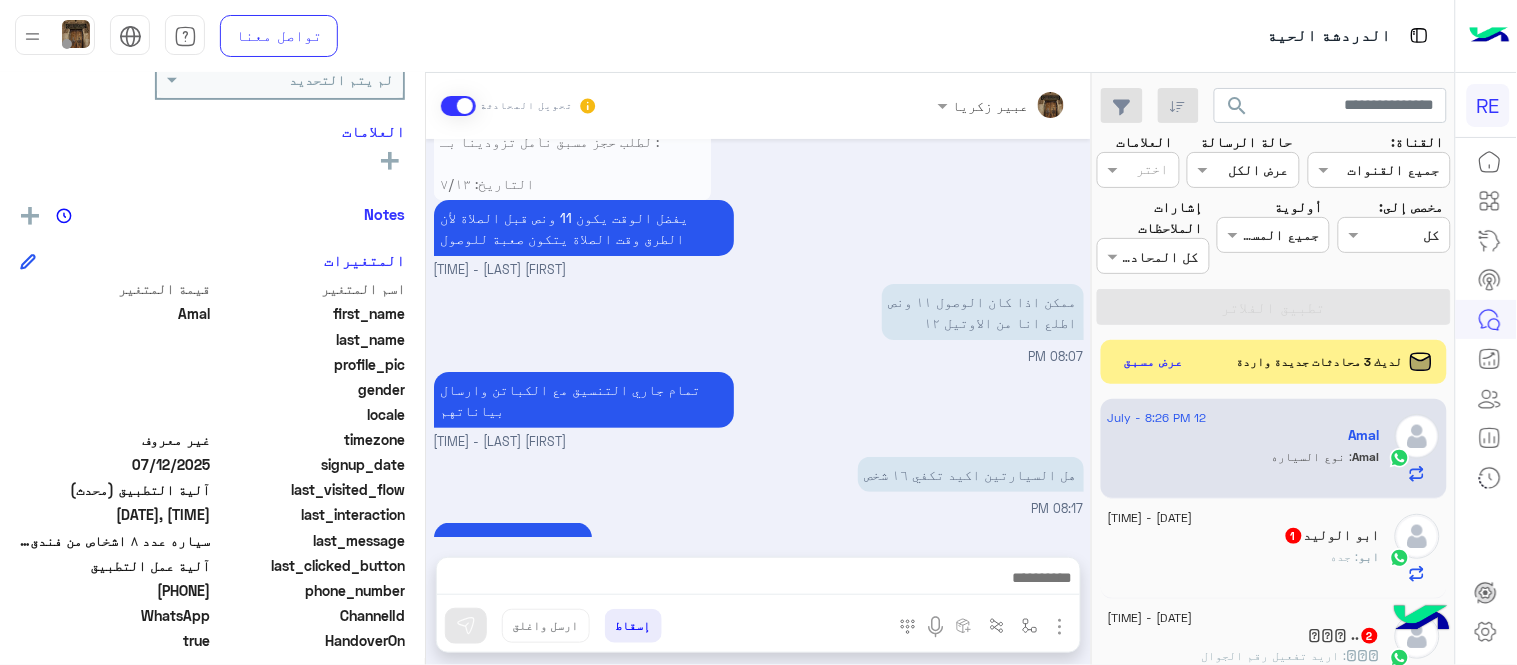 scroll, scrollTop: 1982, scrollLeft: 0, axis: vertical 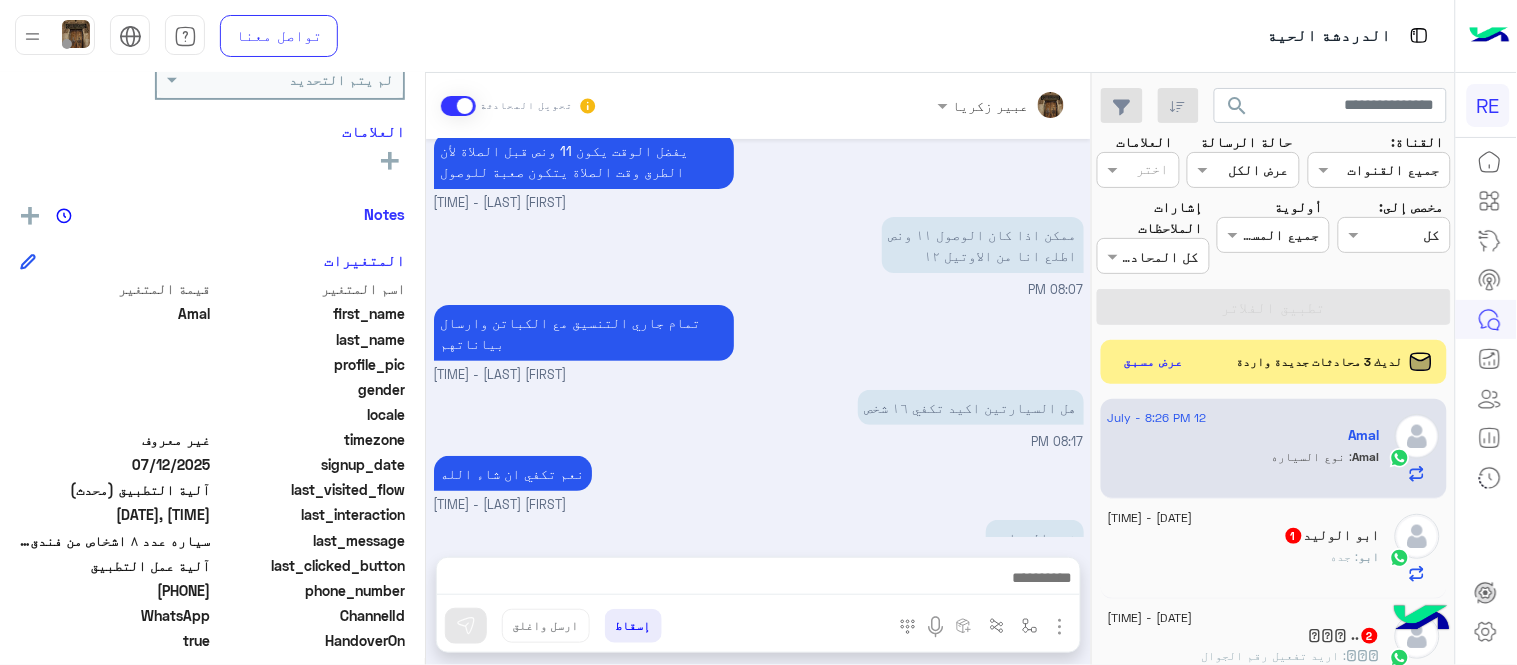 click on "نوع السياره   [TIME]" at bounding box center (759, 548) 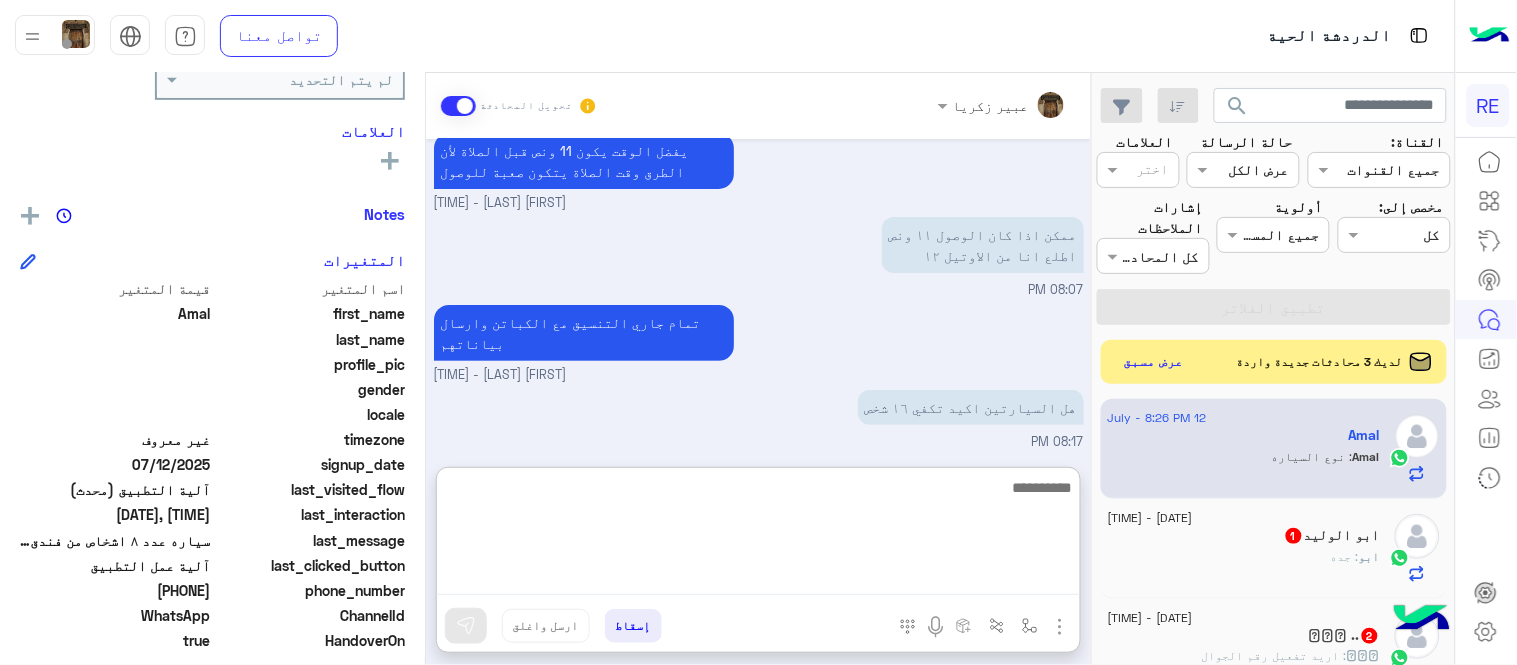 scroll, scrollTop: 2005, scrollLeft: 0, axis: vertical 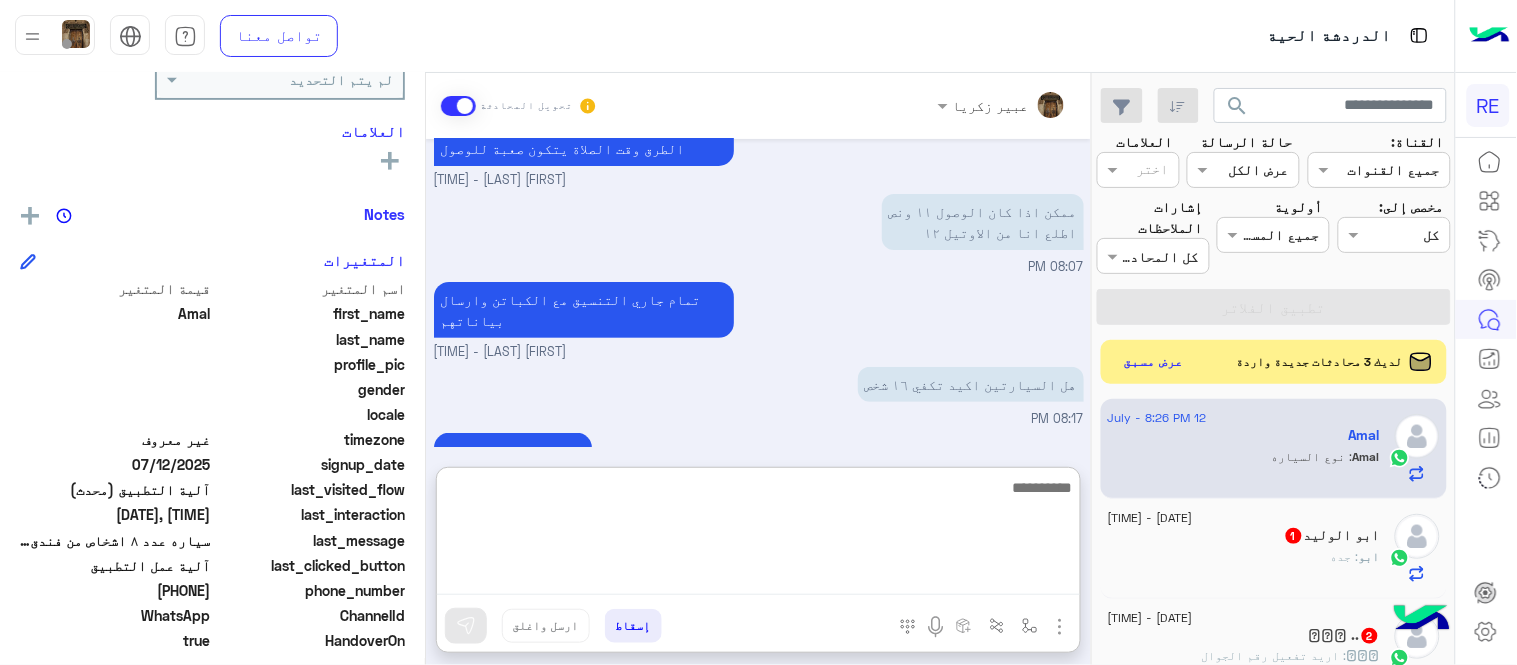 click at bounding box center (758, 535) 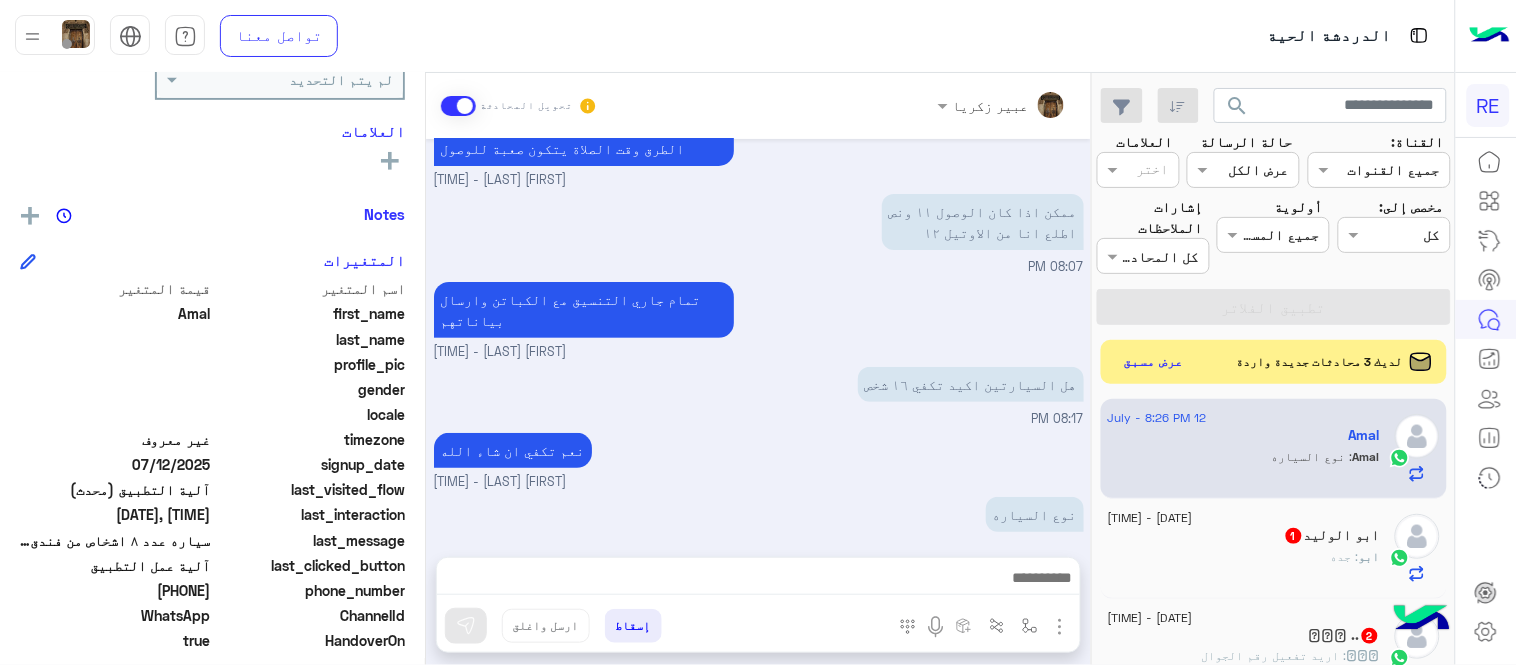 click on "[FIRST] [LAST] تحويل المحادثة     [DATE]  ابغى سياره فان لبكرا   [TIME]  سياره عدد ٨ اشخاص  من فندق الصفوه مكه الى محطه قطار مكه   [TIME]  تمام السعر 103 ريال  [FIRST] [LAST] -  [TIME]  تمام ابغى سيارتين   [TIME]  ٢ فان   [TIME]  عدد الاشخاص للسيارتين ٨ اشخاص السياره الاولى  ٨ للسياره الثانيه   [TIME]  لطلب حجز مسبق نأمل تزودينا بـ : التاريخ:  الساعة:  اسم العميل: رقم العميل:  موقع الانطلاق:  موقع الوصول:  نوع السيارة : عدد الاشخاص: عدد الحقائب: طريقة الدفع:  بالاضافة الى "للحجز رحلة من المطار" :  المطار :  شركة الطيران المسافر عليها : رقم الجوال مع الكود الدولي: اسم الفندق :  الدعم ٩٢٠٠١١٤٥٥  لا  الدعم" at bounding box center [758, 373] 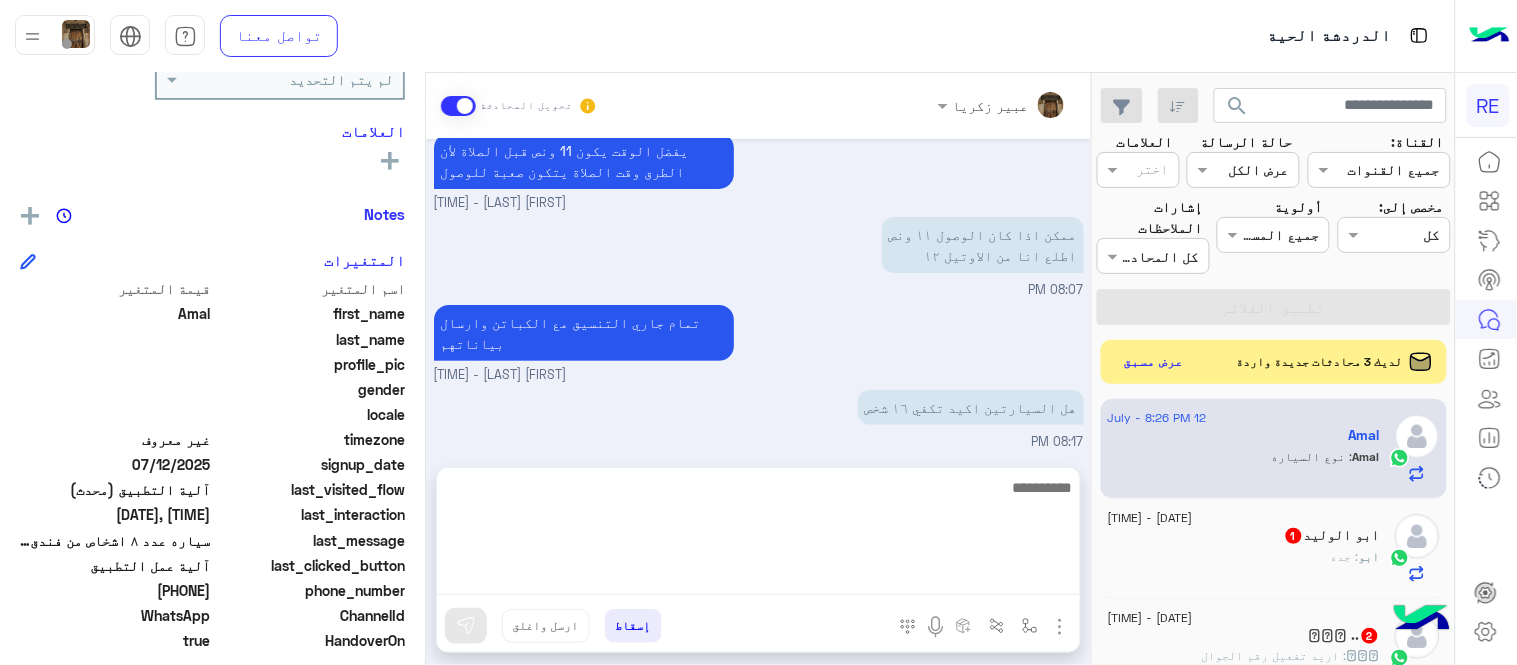 scroll, scrollTop: 2005, scrollLeft: 0, axis: vertical 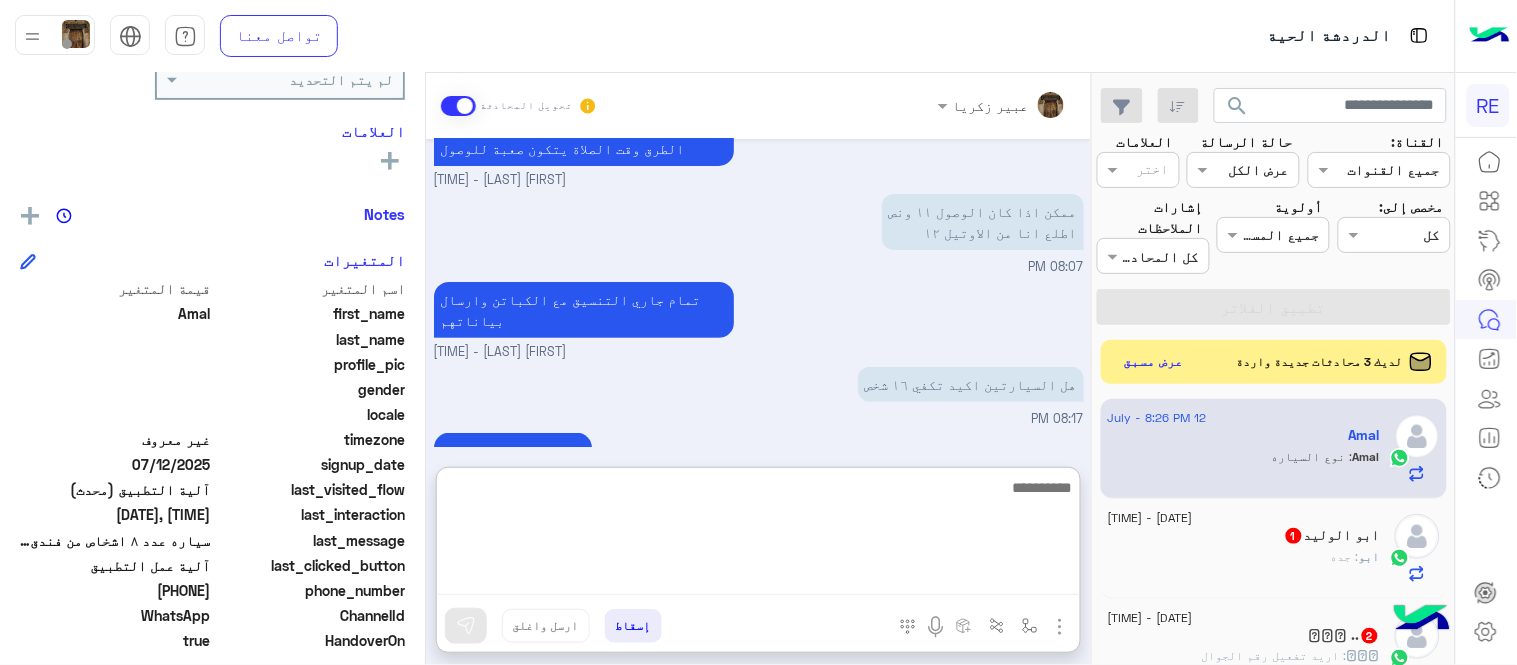 click at bounding box center [758, 535] 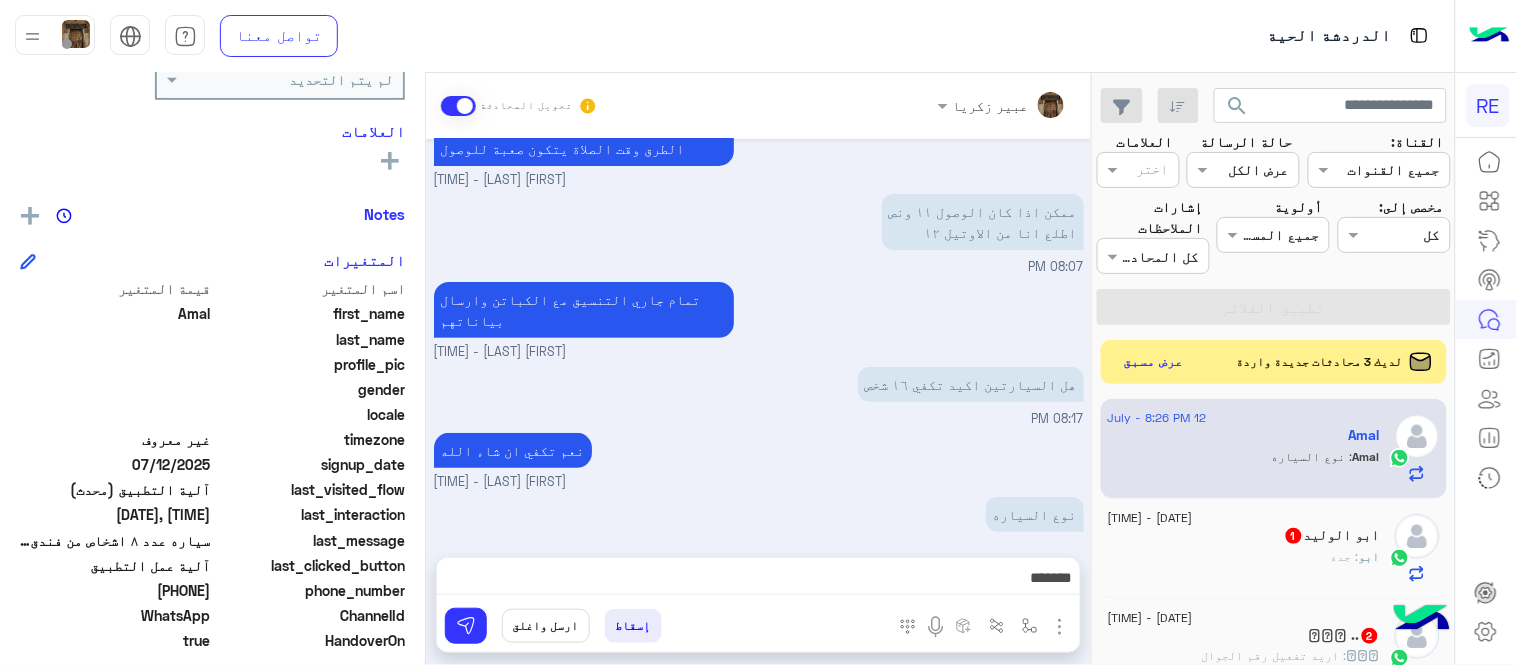 click on "[FIRST] [LAST] تحويل المحادثة     [DATE]  ابغى سياره فان لبكرا   [TIME]  سياره عدد ٨ اشخاص  من فندق الصفوه مكه الى محطه قطار مكه   [TIME]  تمام السعر 103 ريال  [FIRST] [LAST] -  [TIME]  تمام ابغى سيارتين   [TIME]  ٢ فان   [TIME]  عدد الاشخاص للسيارتين ٨ اشخاص السياره الاولى  ٨ للسياره الثانيه   [TIME]  لطلب حجز مسبق نأمل تزودينا بـ : التاريخ:  الساعة:  اسم العميل: رقم العميل:  موقع الانطلاق:  موقع الوصول:  نوع السيارة : عدد الاشخاص: عدد الحقائب: طريقة الدفع:  بالاضافة الى "للحجز رحلة من المطار" :  المطار :  شركة الطيران المسافر عليها : رقم الجوال مع الكود الدولي: اسم الفندق :  الدعم ٩٢٠٠١١٤٥٥  لا  الدعم" at bounding box center (758, 373) 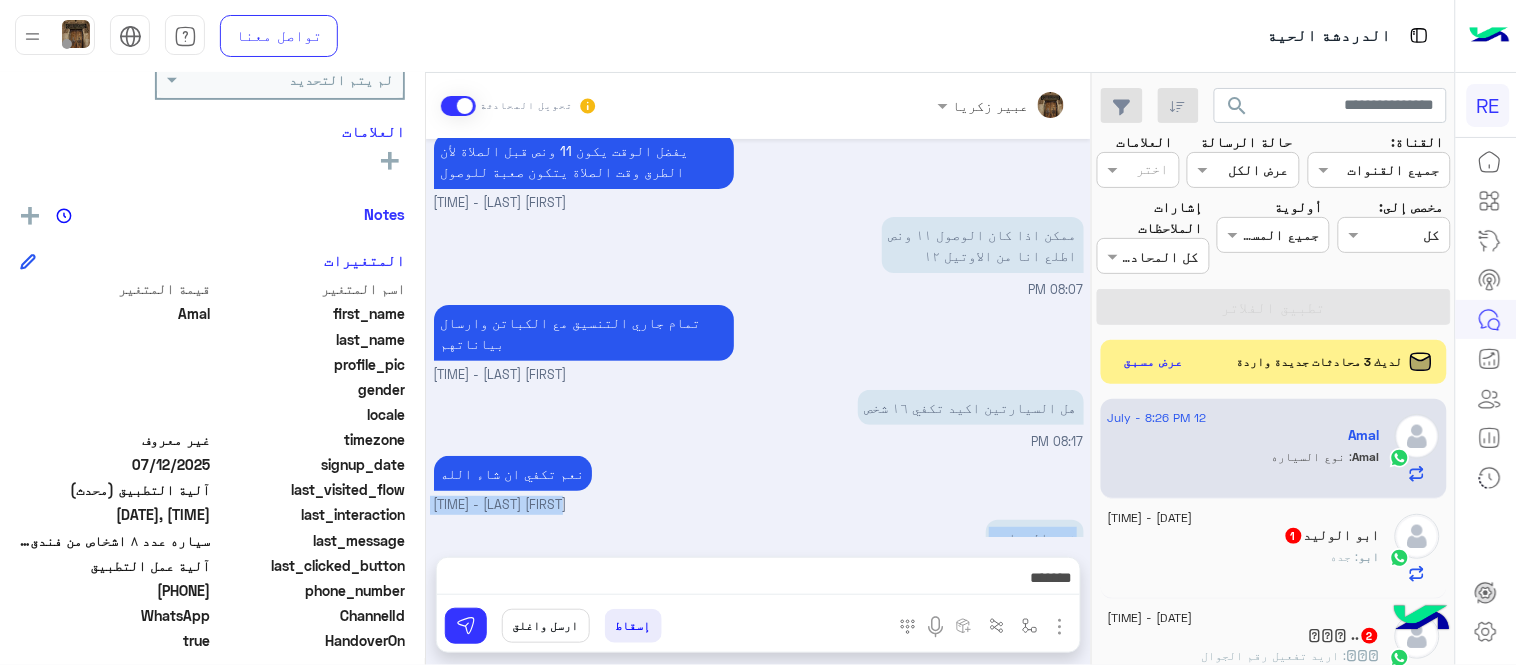 drag, startPoint x: 993, startPoint y: 462, endPoint x: 1014, endPoint y: 575, distance: 114.93476 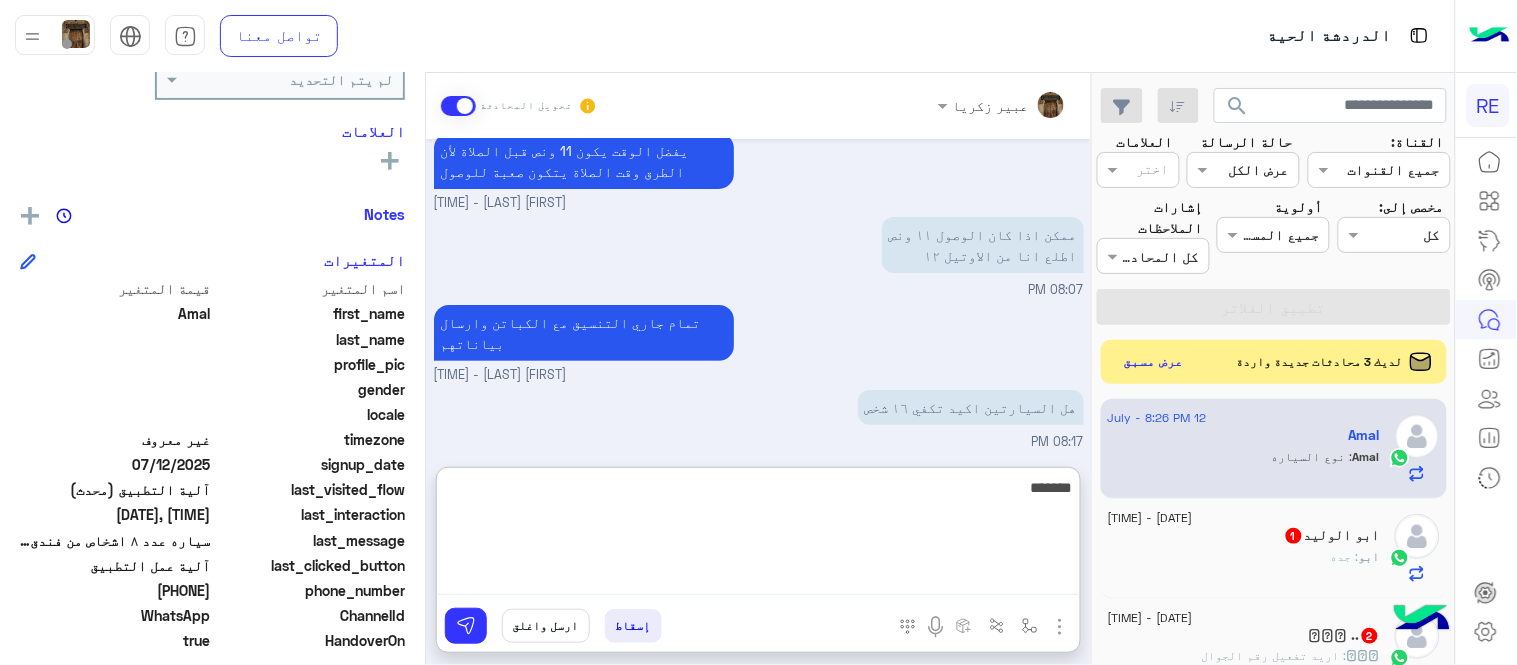 scroll, scrollTop: 2005, scrollLeft: 0, axis: vertical 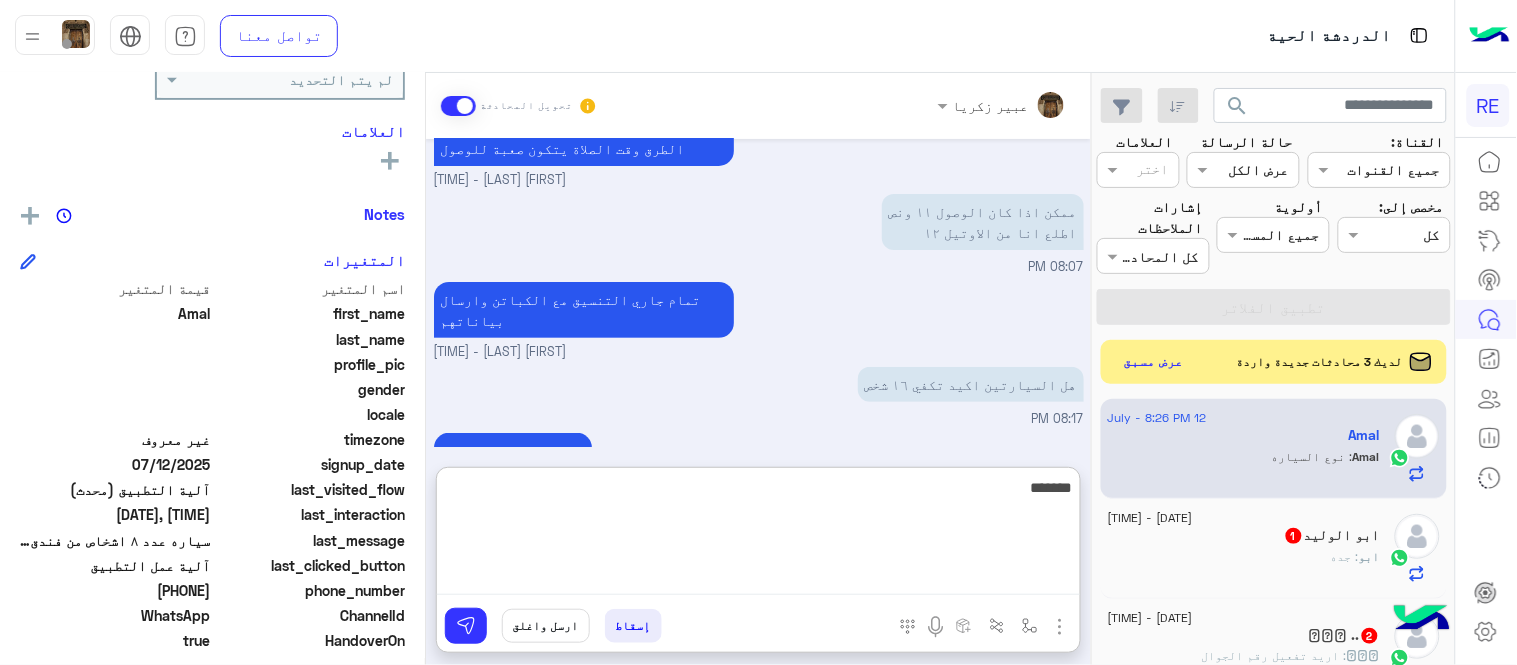 click on "******" at bounding box center [758, 535] 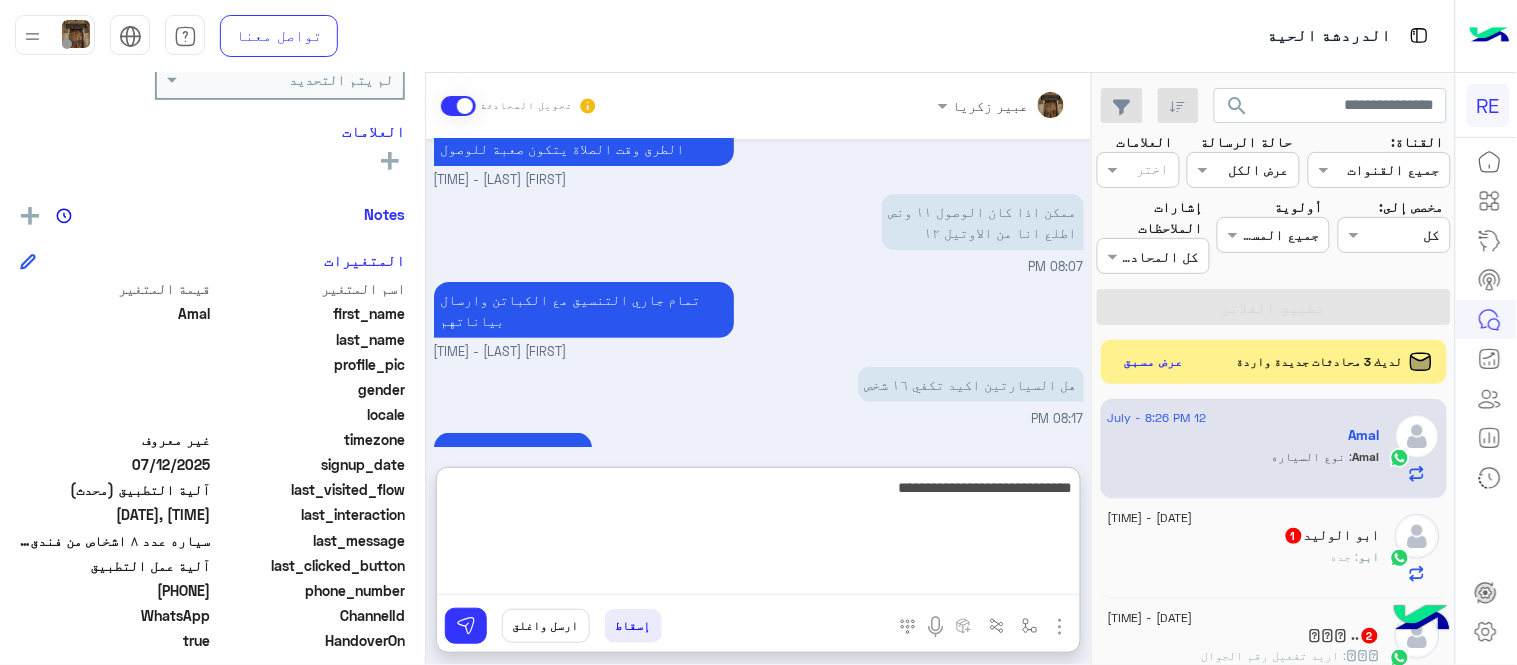 type on "**********" 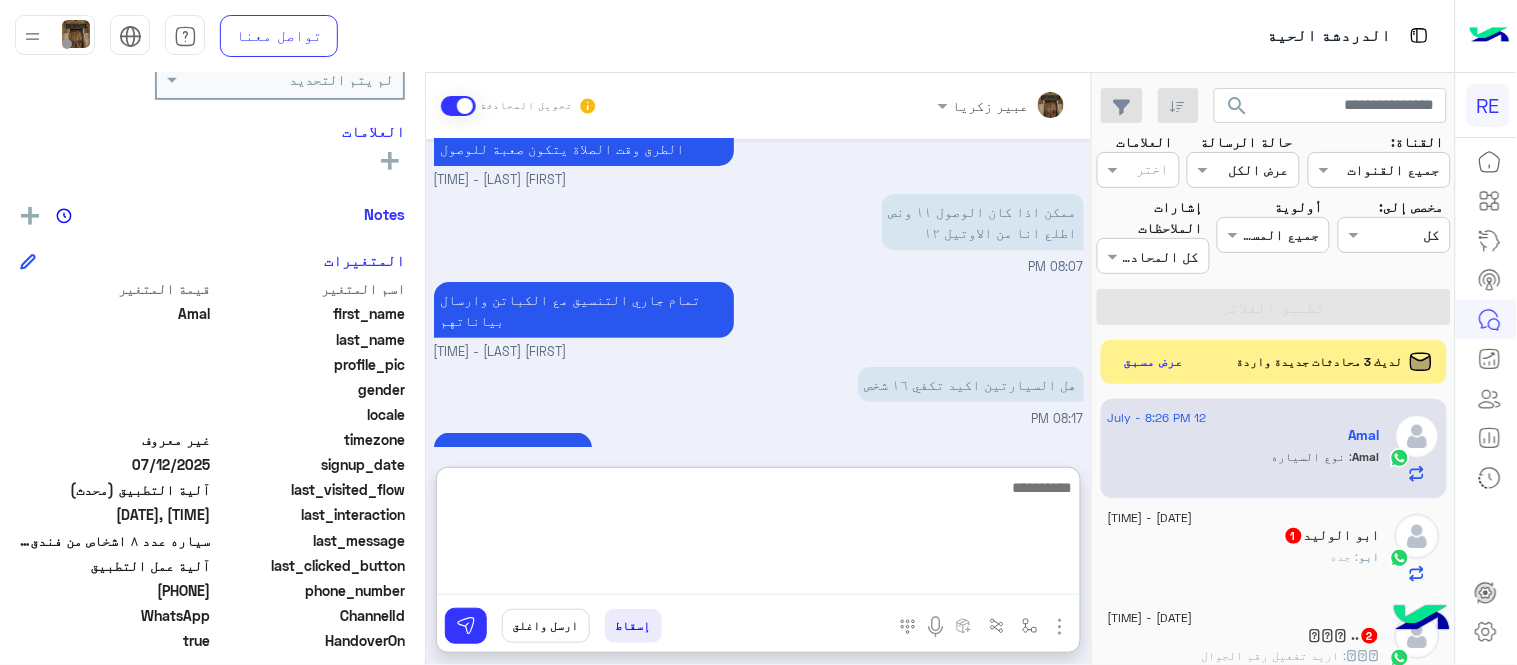 scroll, scrollTop: 2135, scrollLeft: 0, axis: vertical 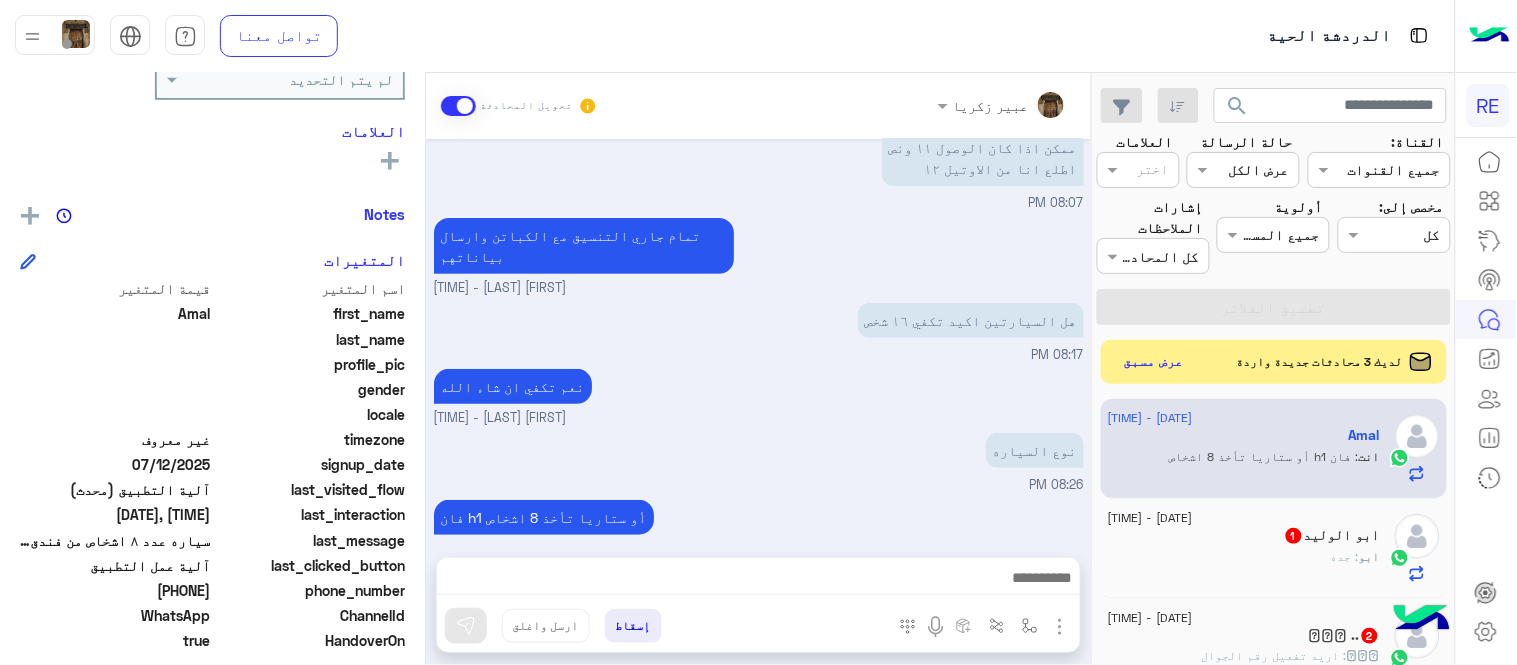 click on "[DATE]  ابغى سياره فان لبكرا   [TIME]  سياره عدد ٨ اشخاص  من فندق الصفوه مكه الى محطه قطار مكه   [TIME]  تمام السعر 103 ريال  [FIRST] [LAST] -  [TIME]  تمام ابغى سيارتين   [TIME]  ٢ فان   [TIME]  عدد الاشخاص للسيارتين ٨ اشخاص السياره الاولى  ٨ للسياره الثانيه   [TIME]  لطلب حجز مسبق نأمل تزودينا بـ : التاريخ:  الساعة:  اسم العميل: رقم العميل:  موقع الانطلاق:  موقع الوصول:  نوع السيارة : عدد الاشخاص: عدد الحقائب: طريقة الدفع:  بالاضافة الى "للحجز رحلة من المطار" :  المطار :  شركة الطيران المسافر عليها : رقم الجوال مع الكود الدولي: اسم الفندق :  رقم التواصل عند الوصول للمطار الدعم ٩٢٠٠١١٤٥٥  لا" at bounding box center (758, 338) 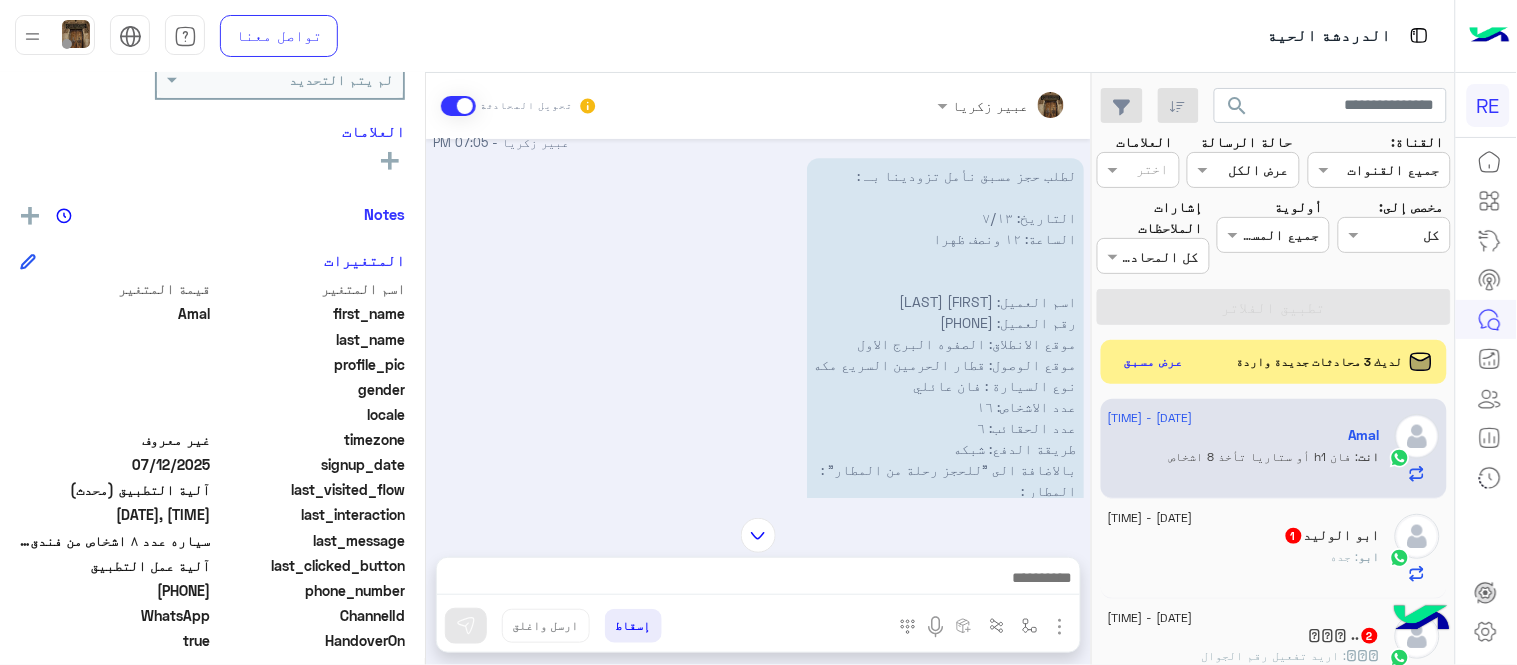 scroll, scrollTop: 1288, scrollLeft: 0, axis: vertical 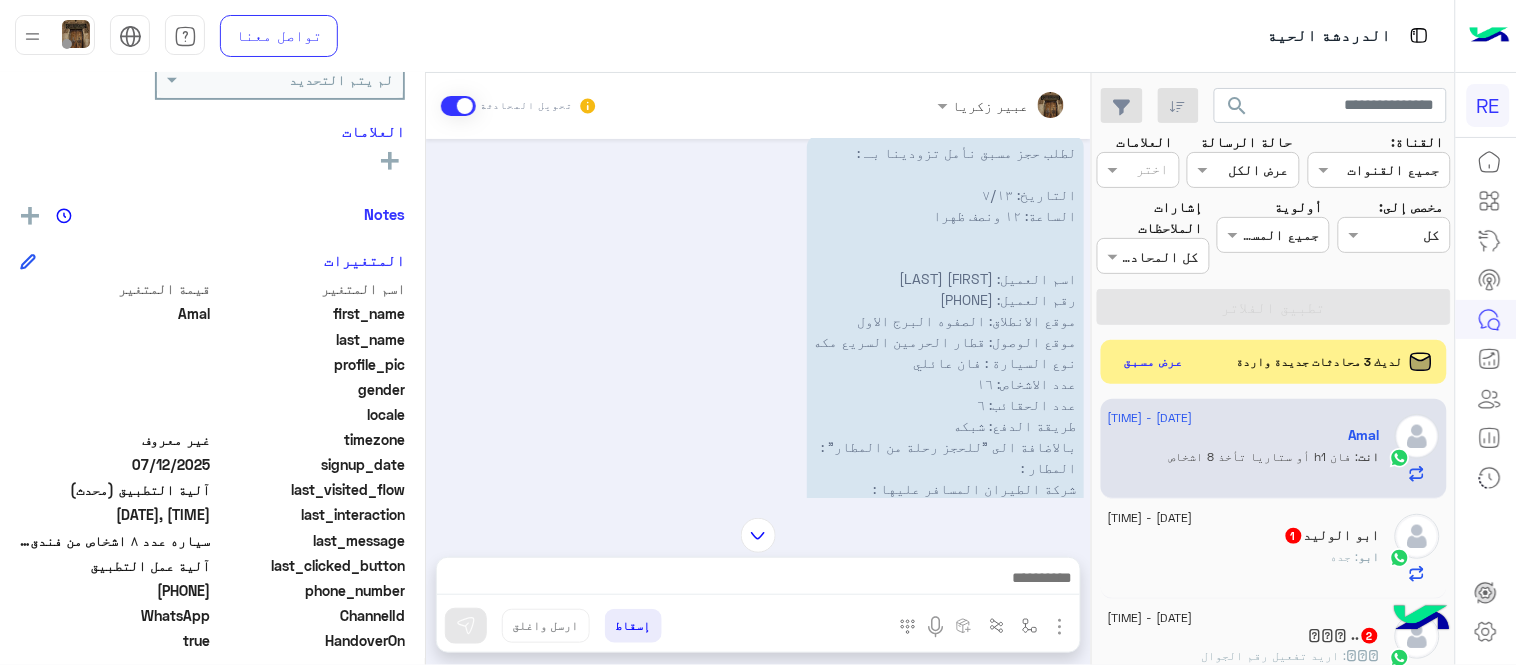 click on "لطلب حجز مسبق نأمل تزودينا بـ : التاريخ: [DATE] الساعة: ١٢ ونصف ظهرا اسم العميل: [FIRST] [LAST] رقم العميل: [PHONE] موقع الانطلاق: الصفوه البرج الاول موقع الوصول: قطار الحرمين السريع مكه نوع السيارة : فان عائلي عدد الاشخاص: ١٦ عدد الحقائب: ٦ طريقة الدفع: شبكه بالاضافة الى "للحجز رحلة من المطار" :  المطار :  شركة الطيران المسافر عليها : رقم الجوال مع الكود الدولي: اسم الفندق :  رقم التواصل عند الوصول للمطار الدعم ٩٢٠٠١١٤٥٥" at bounding box center [945, 394] 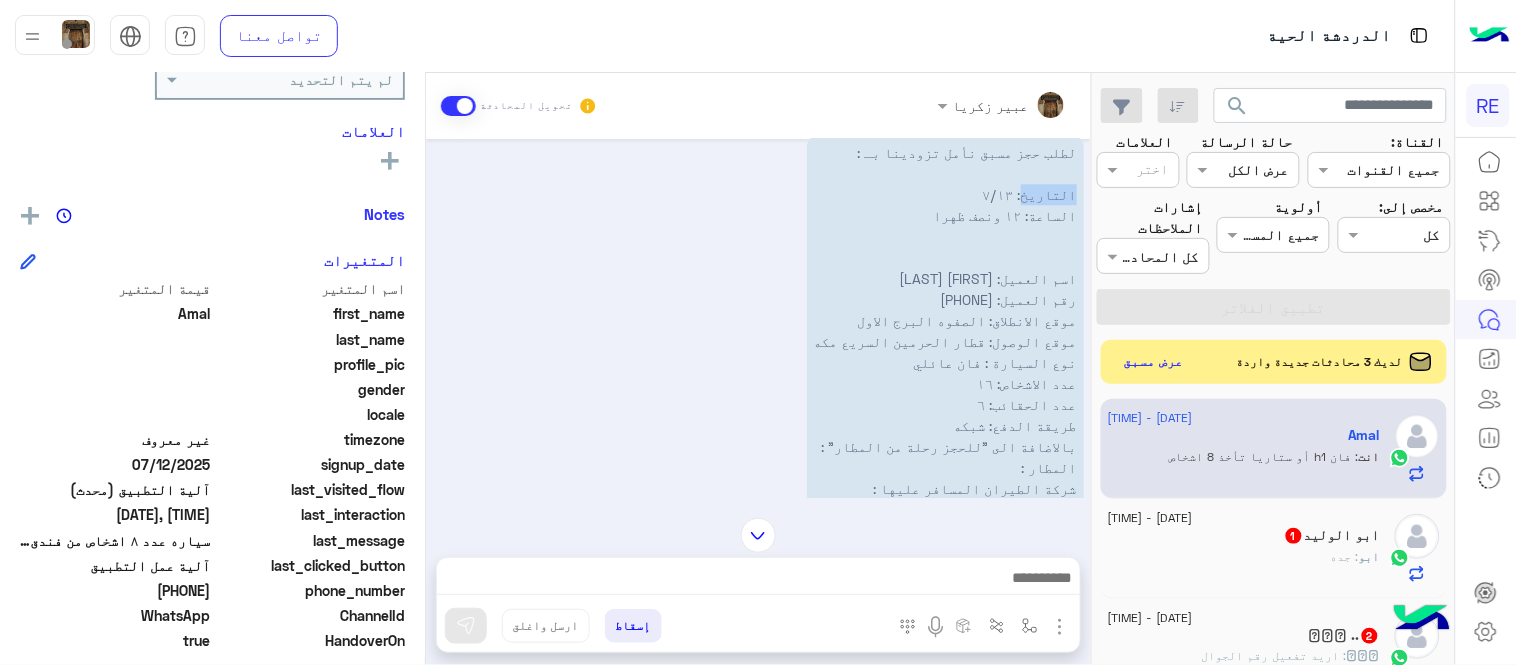 click on "لطلب حجز مسبق نأمل تزودينا بـ : التاريخ: [DATE] الساعة: ١٢ ونصف ظهرا اسم العميل: [FIRST] [LAST] رقم العميل: [PHONE] موقع الانطلاق: الصفوه البرج الاول موقع الوصول: قطار الحرمين السريع مكه نوع السيارة : فان عائلي عدد الاشخاص: ١٦ عدد الحقائب: ٦ طريقة الدفع: شبكه بالاضافة الى "للحجز رحلة من المطار" :  المطار :  شركة الطيران المسافر عليها : رقم الجوال مع الكود الدولي: اسم الفندق :  رقم التواصل عند الوصول للمطار الدعم ٩٢٠٠١١٤٥٥" at bounding box center (945, 394) 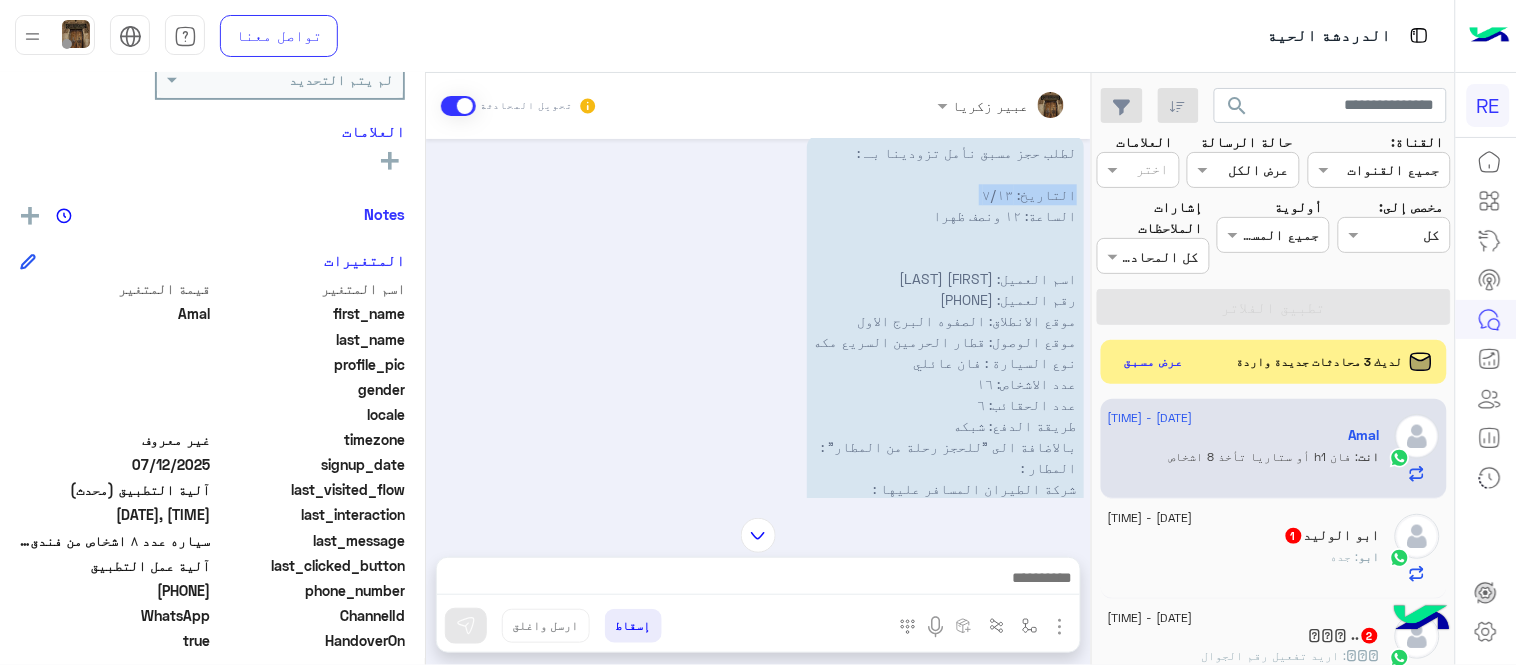 click on "لطلب حجز مسبق نأمل تزودينا بـ : التاريخ: [DATE] الساعة: ١٢ ونصف ظهرا اسم العميل: [FIRST] [LAST] رقم العميل: [PHONE] موقع الانطلاق: الصفوه البرج الاول موقع الوصول: قطار الحرمين السريع مكه نوع السيارة : فان عائلي عدد الاشخاص: ١٦ عدد الحقائب: ٦ طريقة الدفع: شبكه بالاضافة الى "للحجز رحلة من المطار" :  المطار :  شركة الطيران المسافر عليها : رقم الجوال مع الكود الدولي: اسم الفندق :  رقم التواصل عند الوصول للمطار الدعم ٩٢٠٠١١٤٥٥" at bounding box center (945, 394) 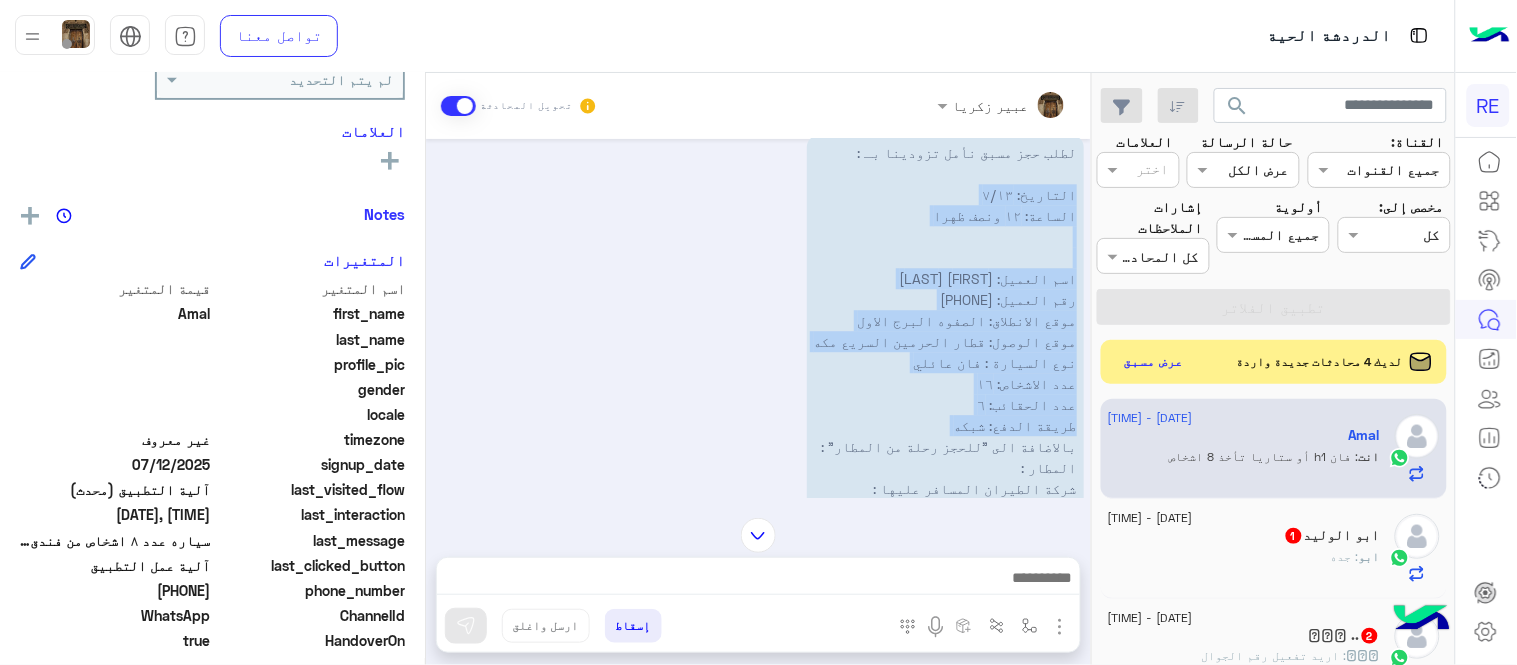 drag, startPoint x: 1070, startPoint y: 167, endPoint x: 998, endPoint y: 410, distance: 253.4423 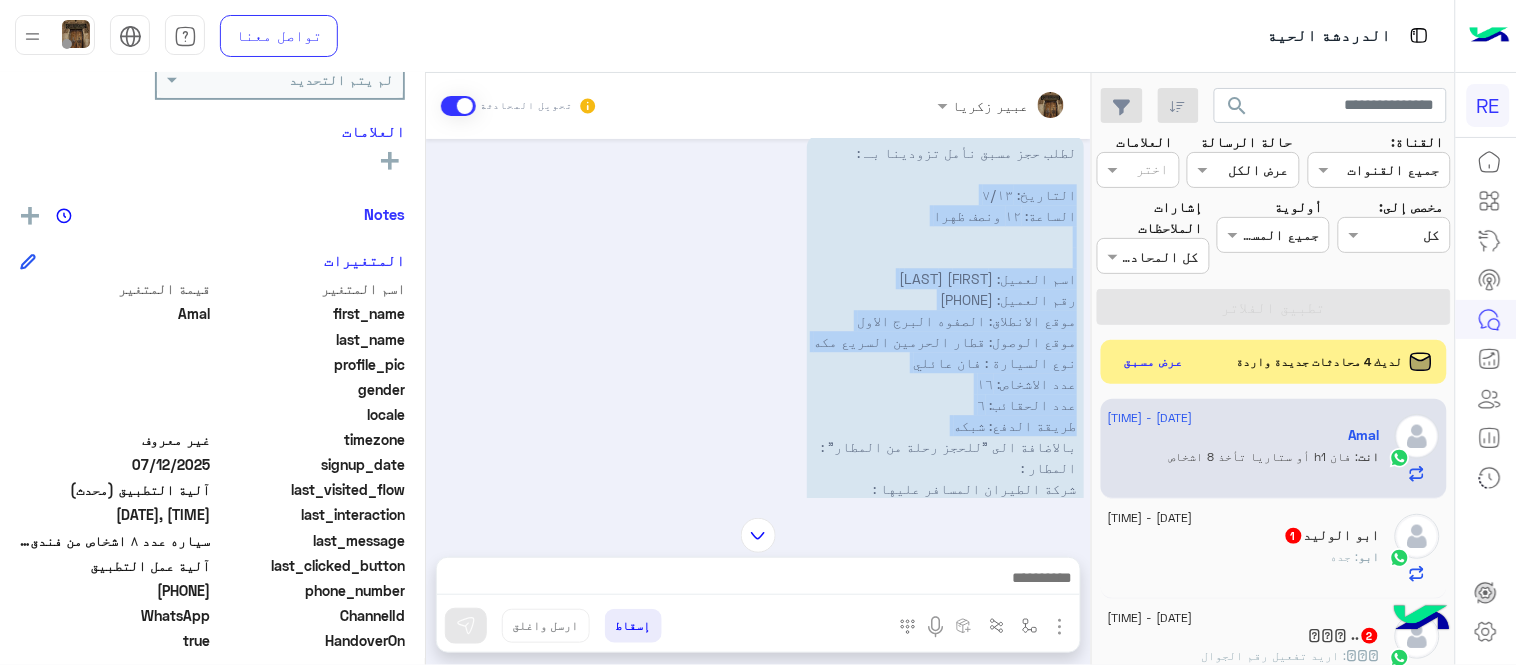 copy on "التاريخ: [DATE] الساعة: [TIME] اسم العميل: [FIRST] [LAST] رقم العميل: [PHONE] موقع الانطلاق: الصفوه البرج الاول موقع الوصول: قطار الحرمين السريع مكه نوع السيارة : فان عائلي عدد الاشخاص: ١٦ عدد الحقائب: ٦ طريقة الدفع: شبكه" 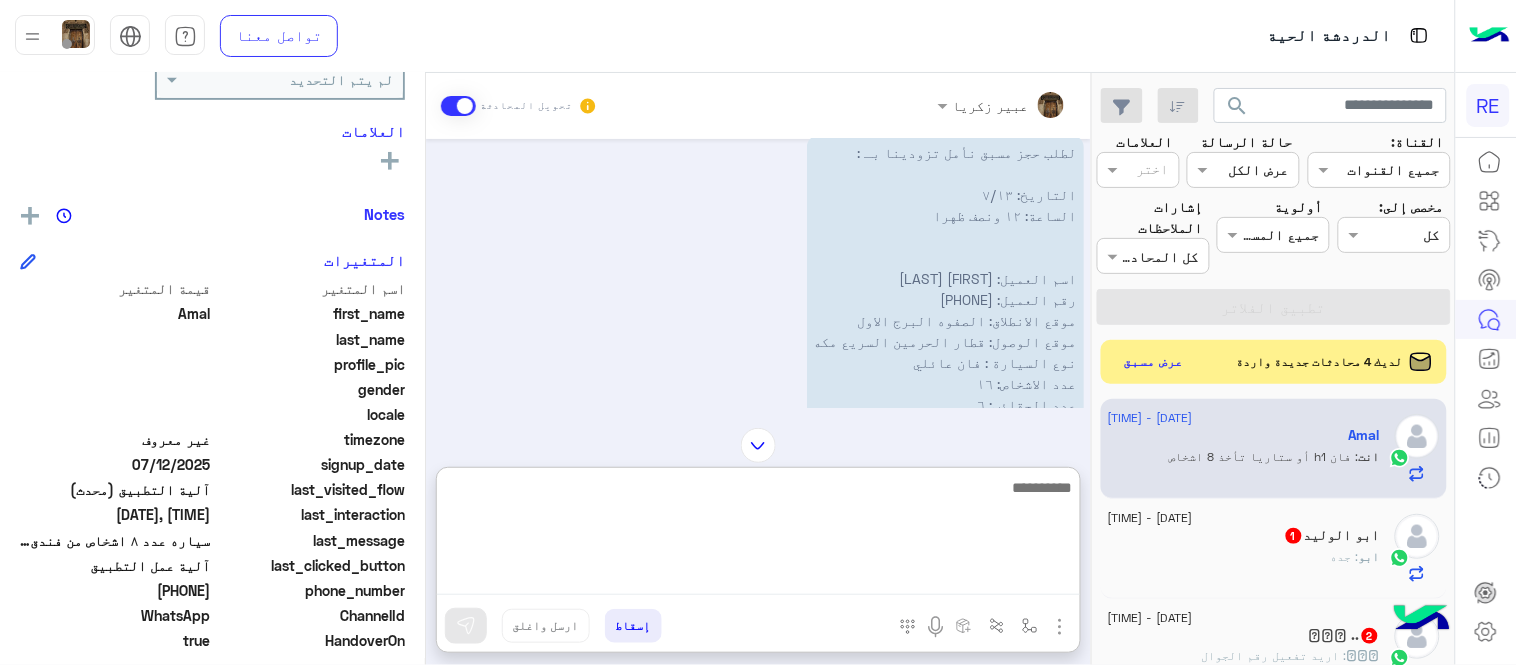 click at bounding box center (758, 535) 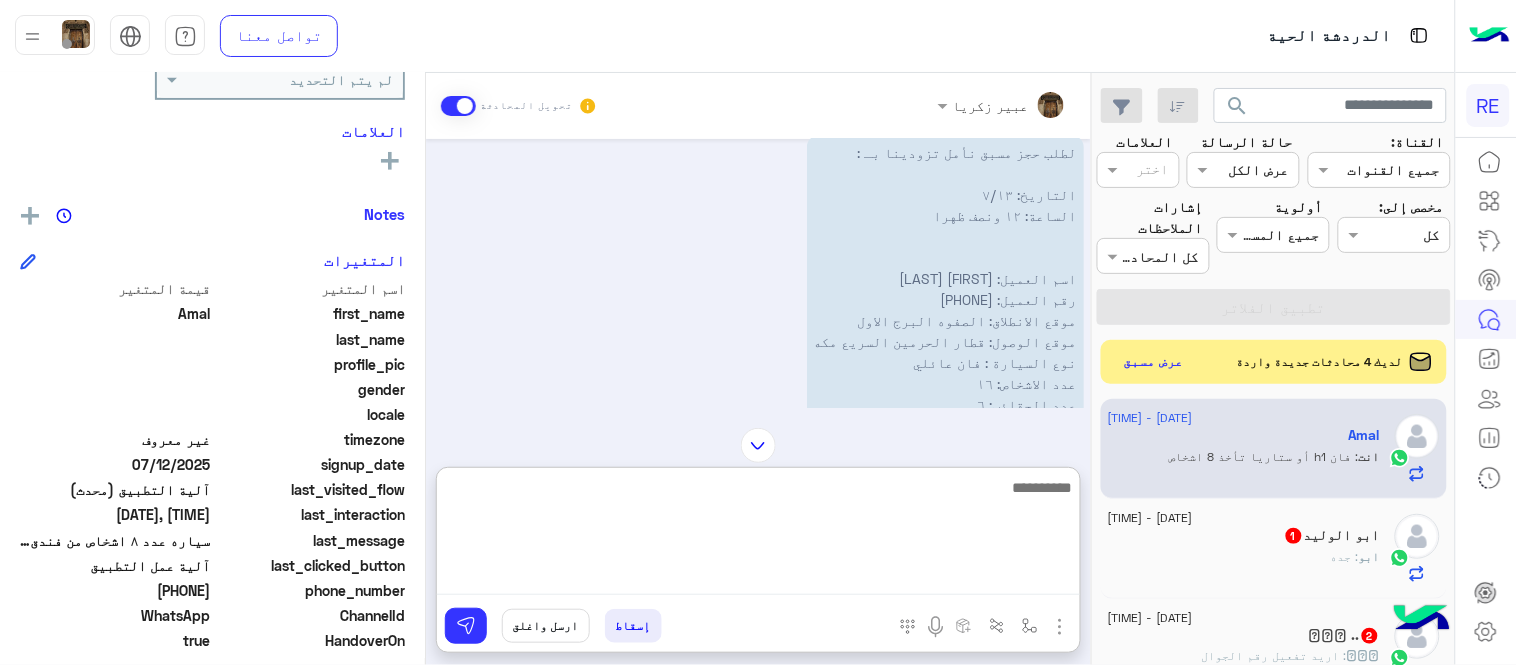 scroll, scrollTop: 0, scrollLeft: 0, axis: both 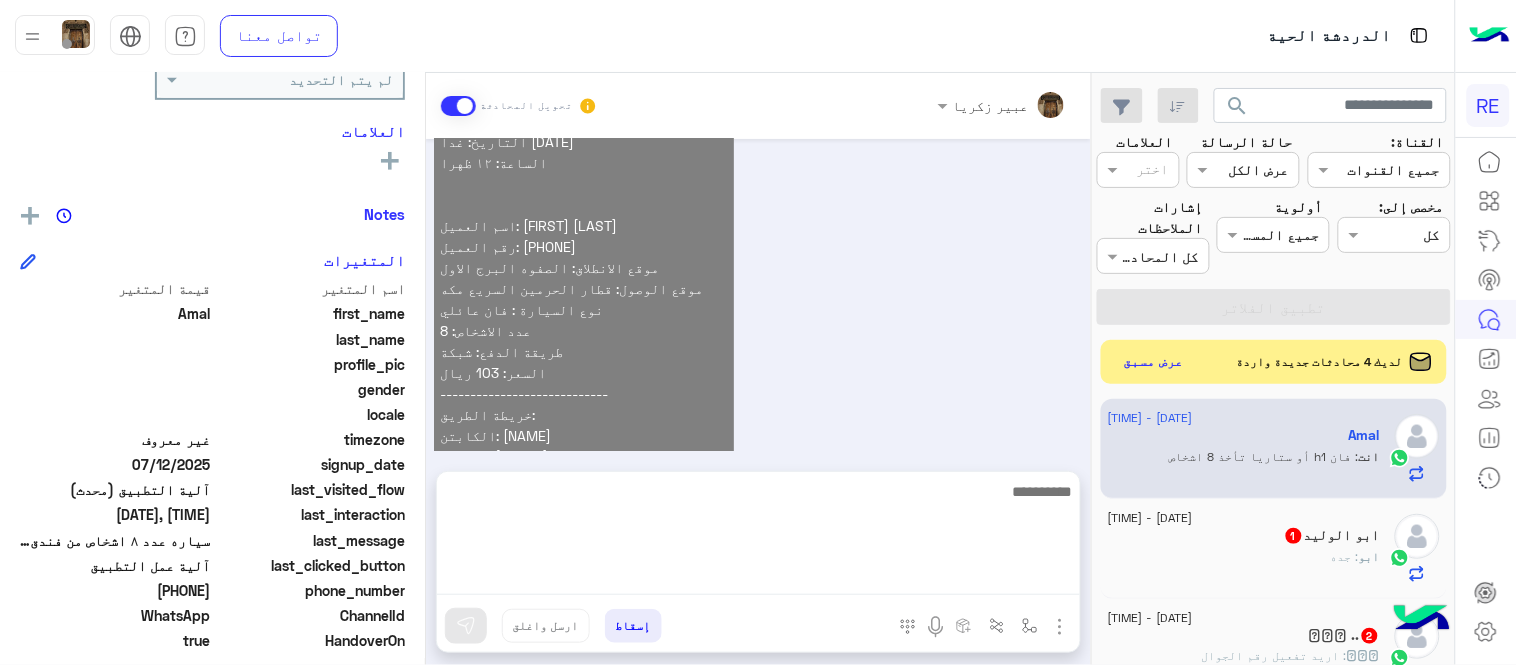 click on "عزيزي العميل نود إعلامك أنه تم تأكيد طلب الحجز المسبق وإليك بيانات الرحلة والكابتن الخاص بكم: التاريخ: غدا [DATE] الساعة: ١٢ ظهرا اسم العميل: [NAME] رقم العميل: [PHONE] موقع الانطلاق: الصفوه البرج الاول موقع الوصول: قطار الحرمين السريع مكه نوع السيارة : فان عائلي عدد الاشخاص: 8 طريقة الدفع: شبكة السعر: 103 ريال  ---------------------------- خريطة الطريق: الكابتن: [NAME]	 الجوال: [PHONE] السيارة: ستاريا  رقم اللوحة: 8,9,1,8,ه,ر,ر نتمنى لكم رحلة موفقة شكرًا لثقتكم في رحلة 🩵   [TIME]" at bounding box center [759, 319] 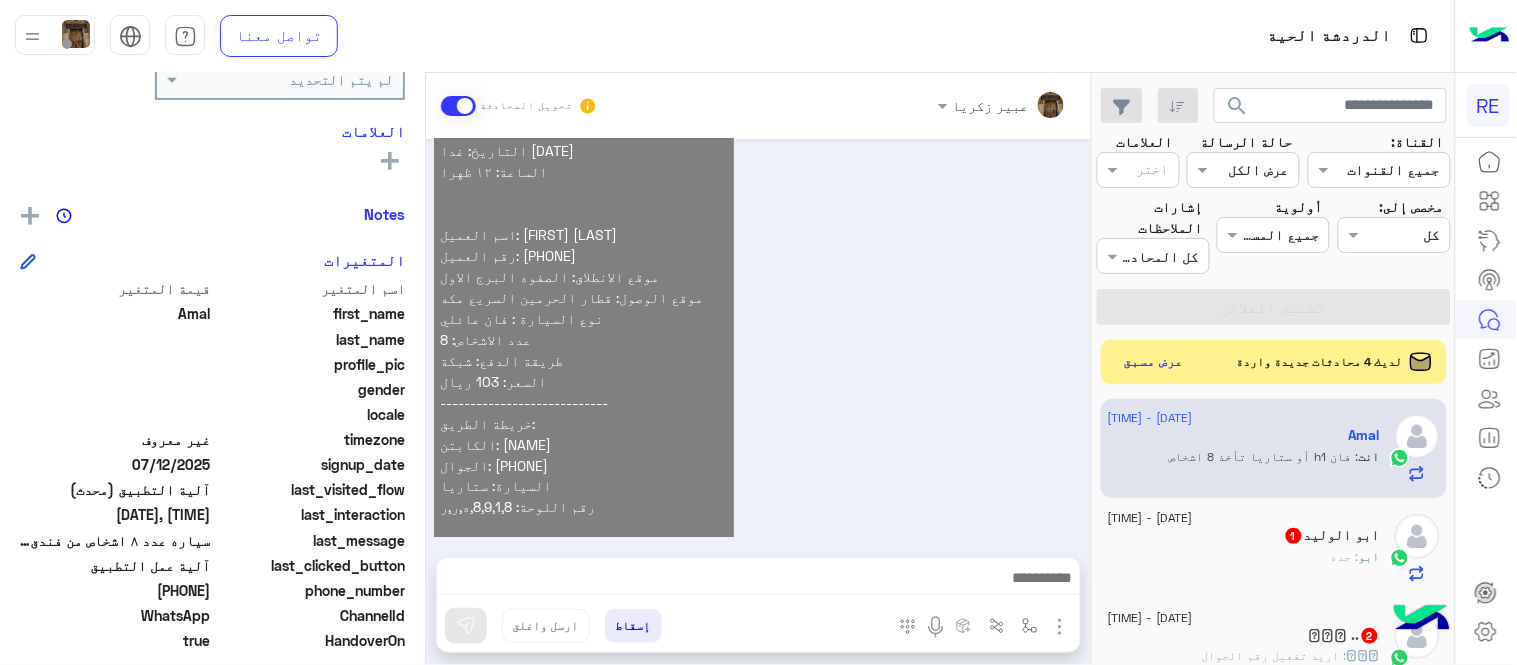 scroll, scrollTop: 2592, scrollLeft: 0, axis: vertical 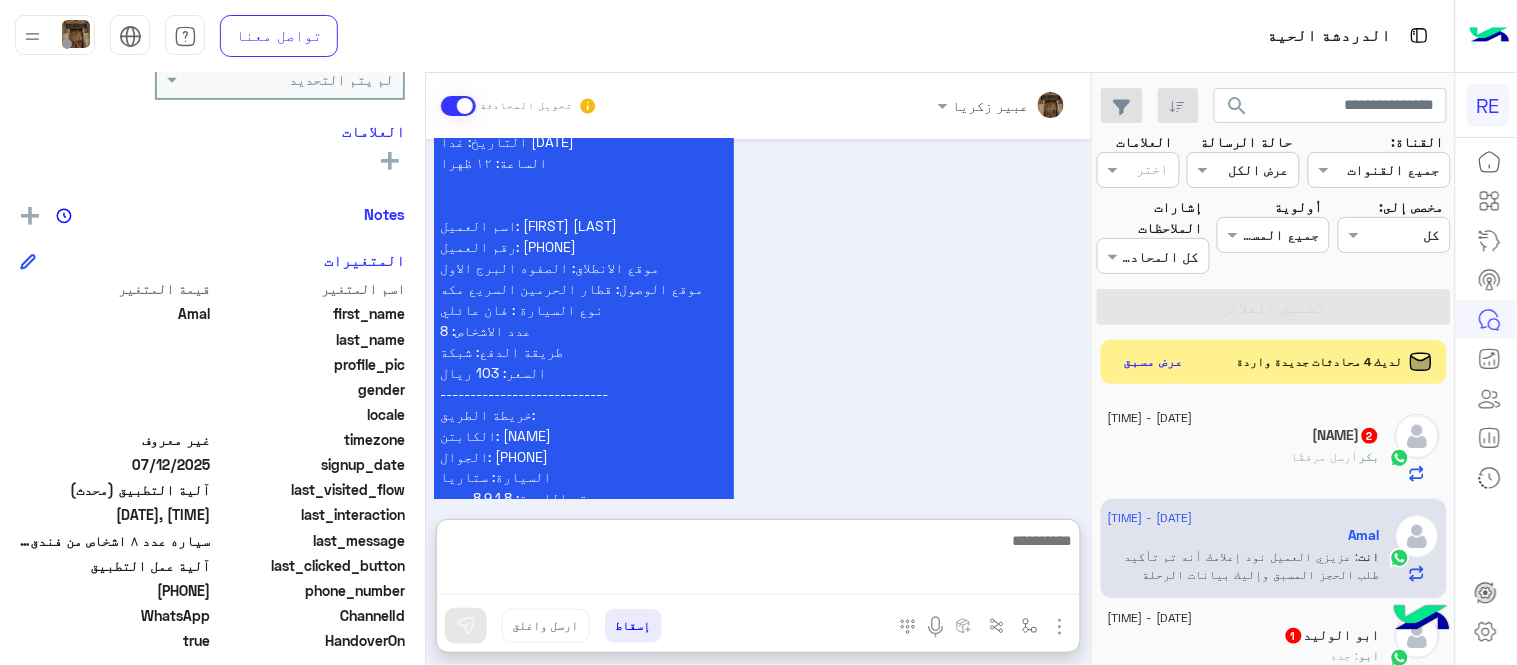 click at bounding box center [758, 561] 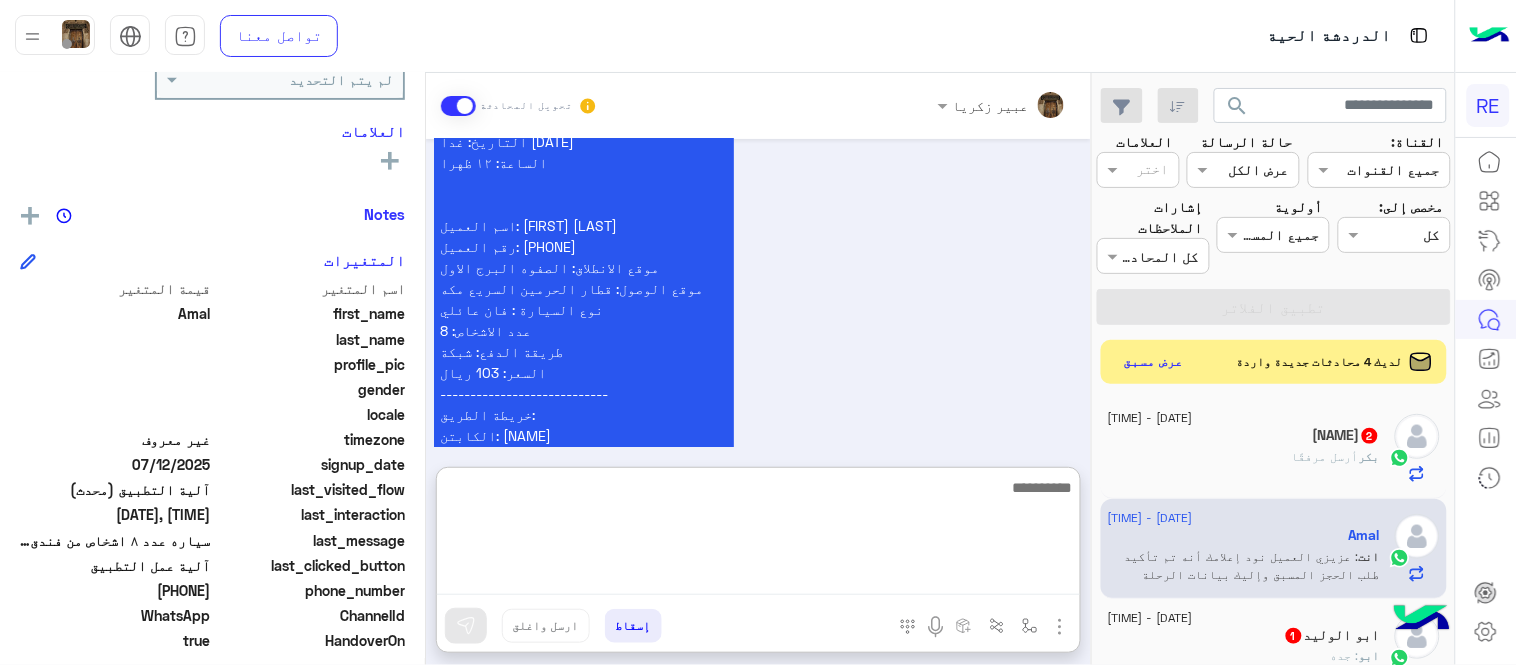 paste on "**********" 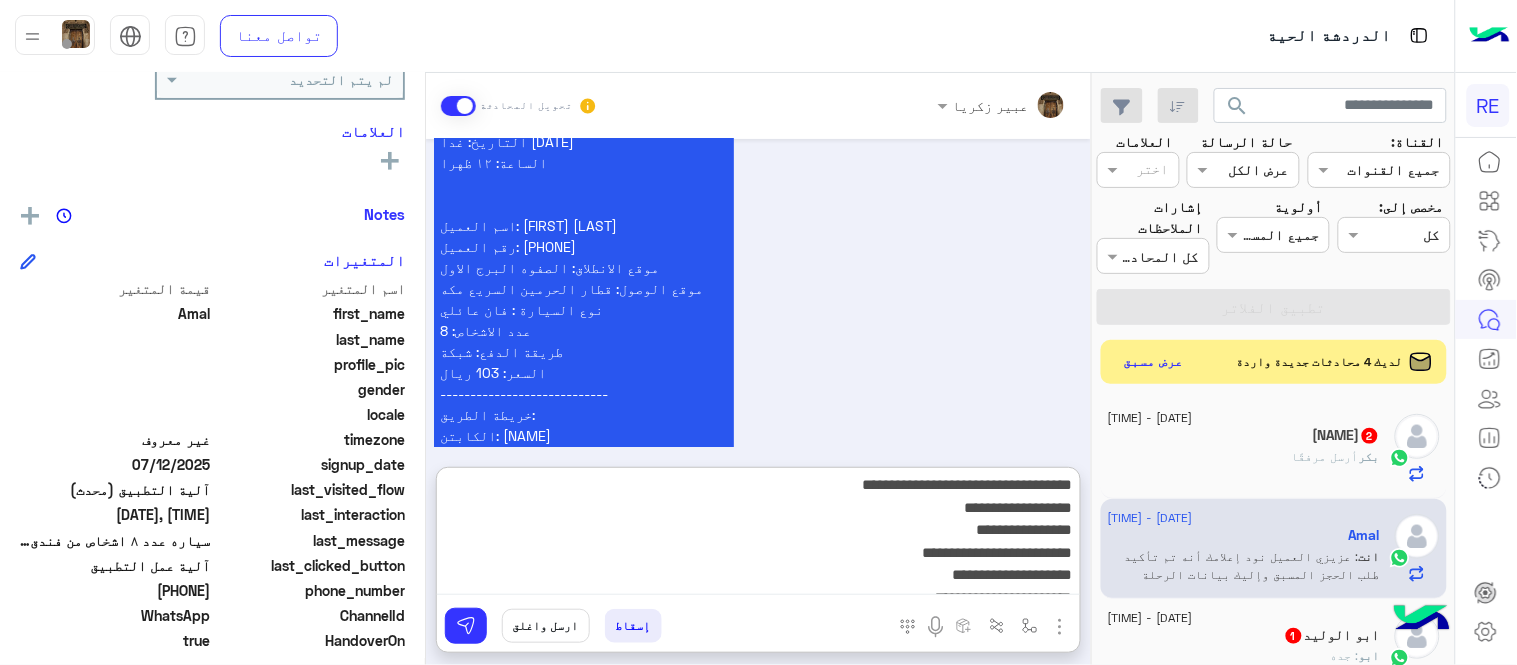 scroll, scrollTop: 341, scrollLeft: 0, axis: vertical 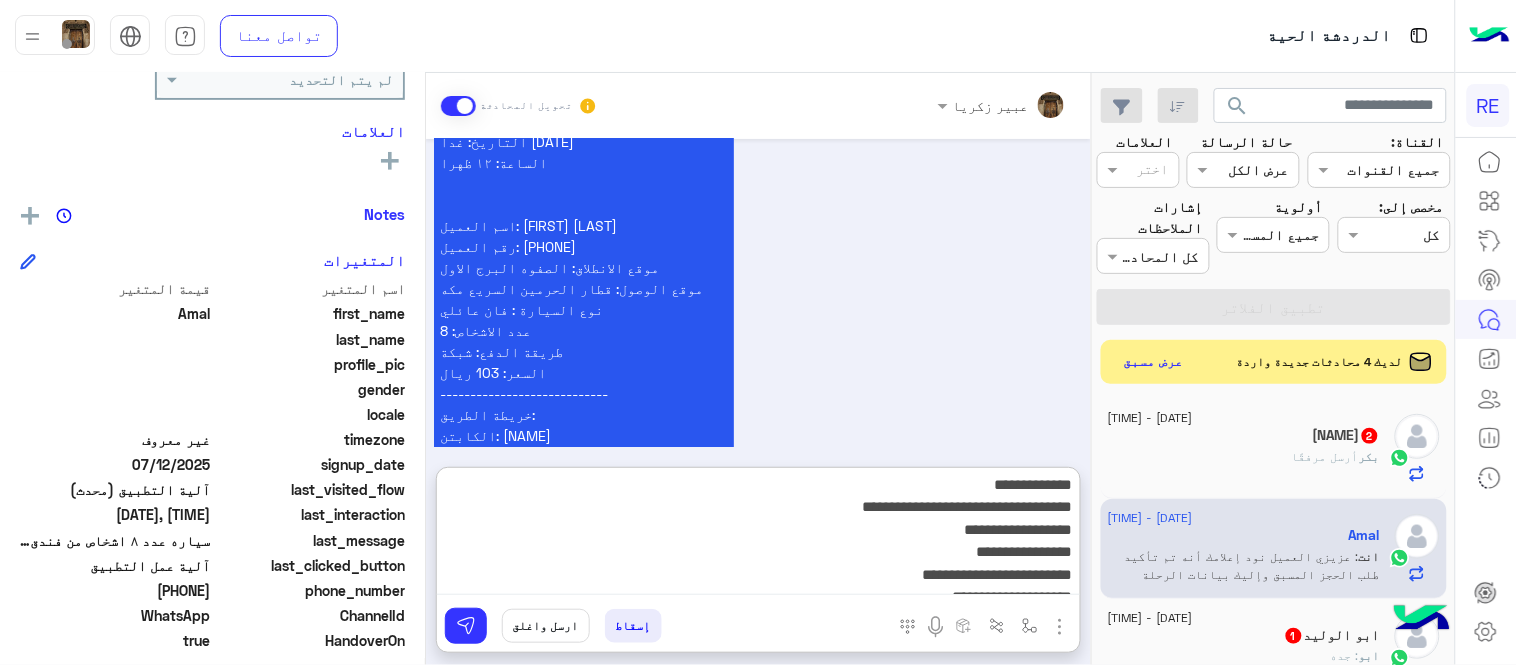 type 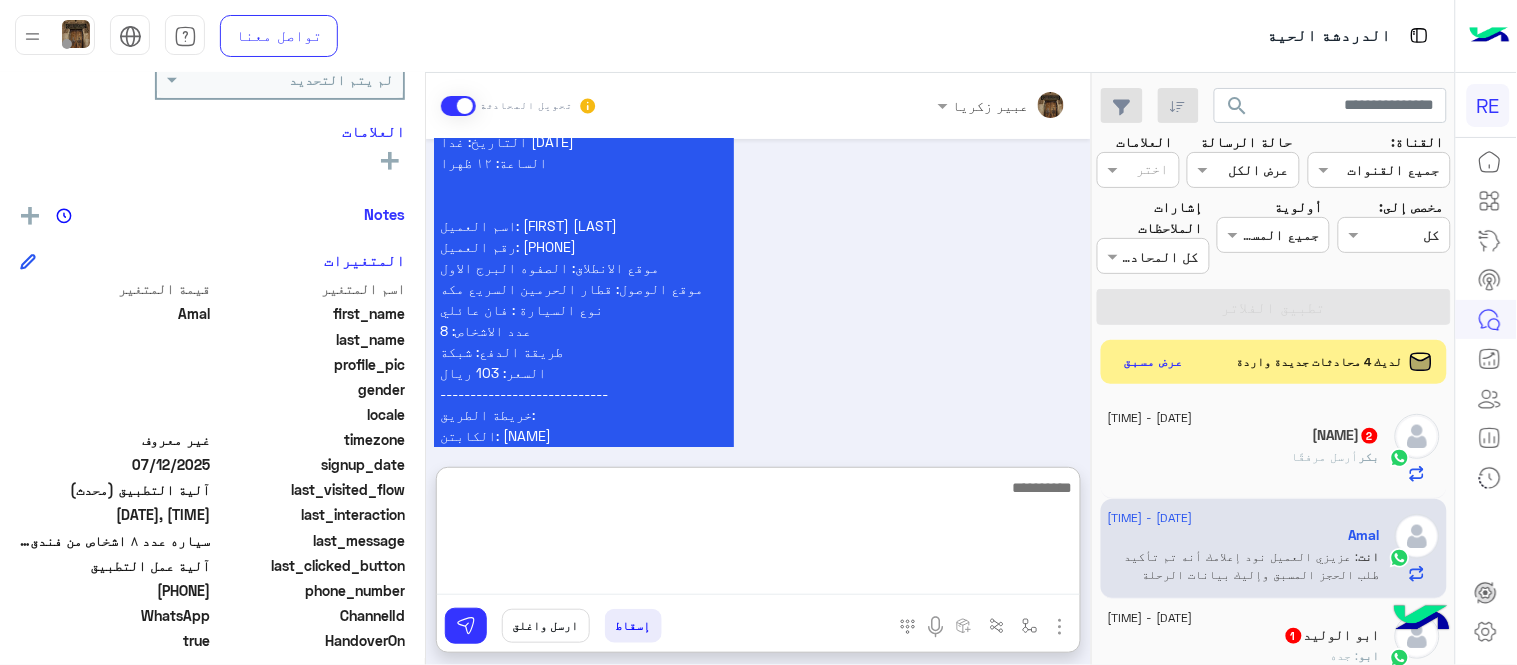 scroll, scrollTop: 0, scrollLeft: 0, axis: both 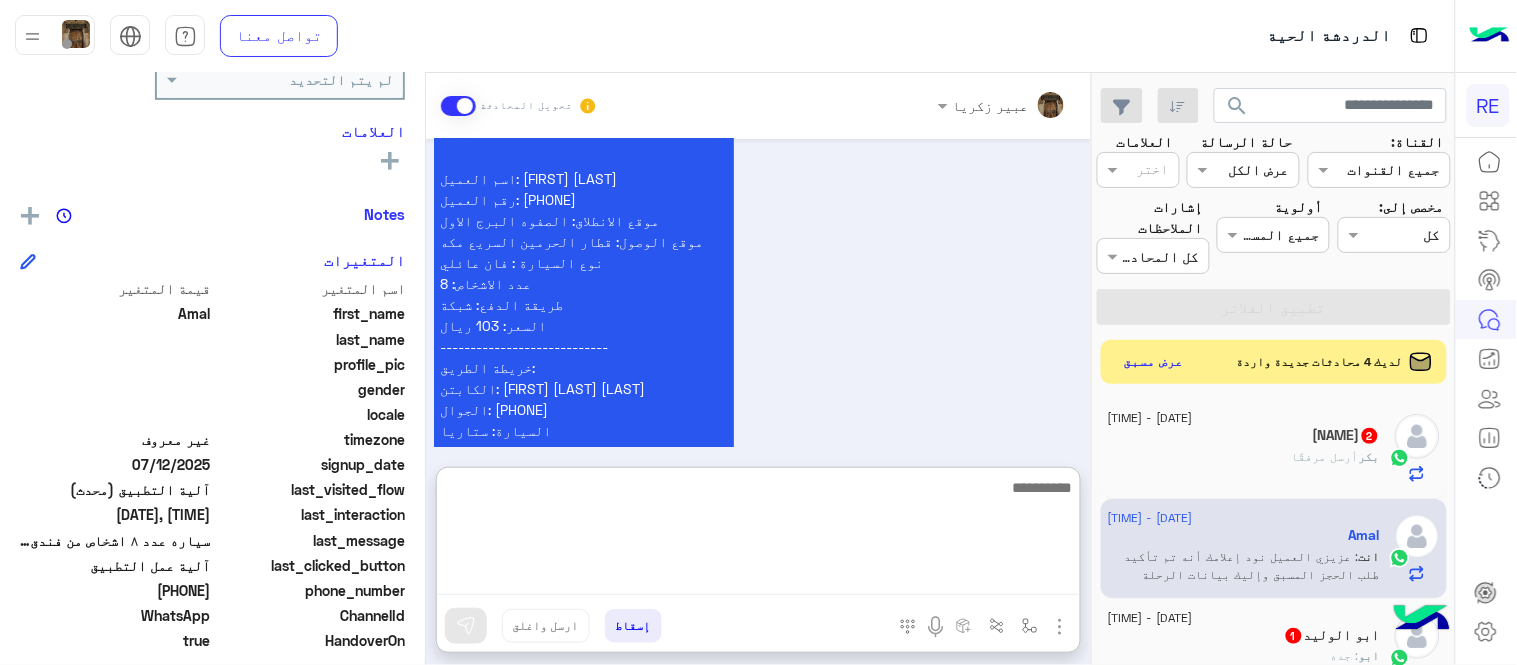 click on "عزيزي العميل نود إعلامك أنه تم تأكيد طلب الحجز المسبق وإليك بيانات الرحلة والكابتن الخاص بكم: التاريخ: غدا [DATE] الساعة: ١٢ ظهرا اسم العميل: [NAME] رقم العميل: [PHONE] موقع الانطلاق: الصفوه البرج الاول موقع الوصول: قطار الحرمين السريع مكه نوع السيارة : فان عائلي عدد الاشخاص: 8 طريقة الدفع: شبكة السعر: 103 ريال  ---------------------------- خريطة الطريق: الكابتن: [NAME]	 الجوال: [PHONE] السيارة: ستاريا  رقم اللوحة: 3,2,1,9,ط,ع,ر نتمنى لكم رحلة موفقة شكرًا لثقتكم في رحلة 🩵  عبير زكريا -  [TIME]" at bounding box center (759, 261) 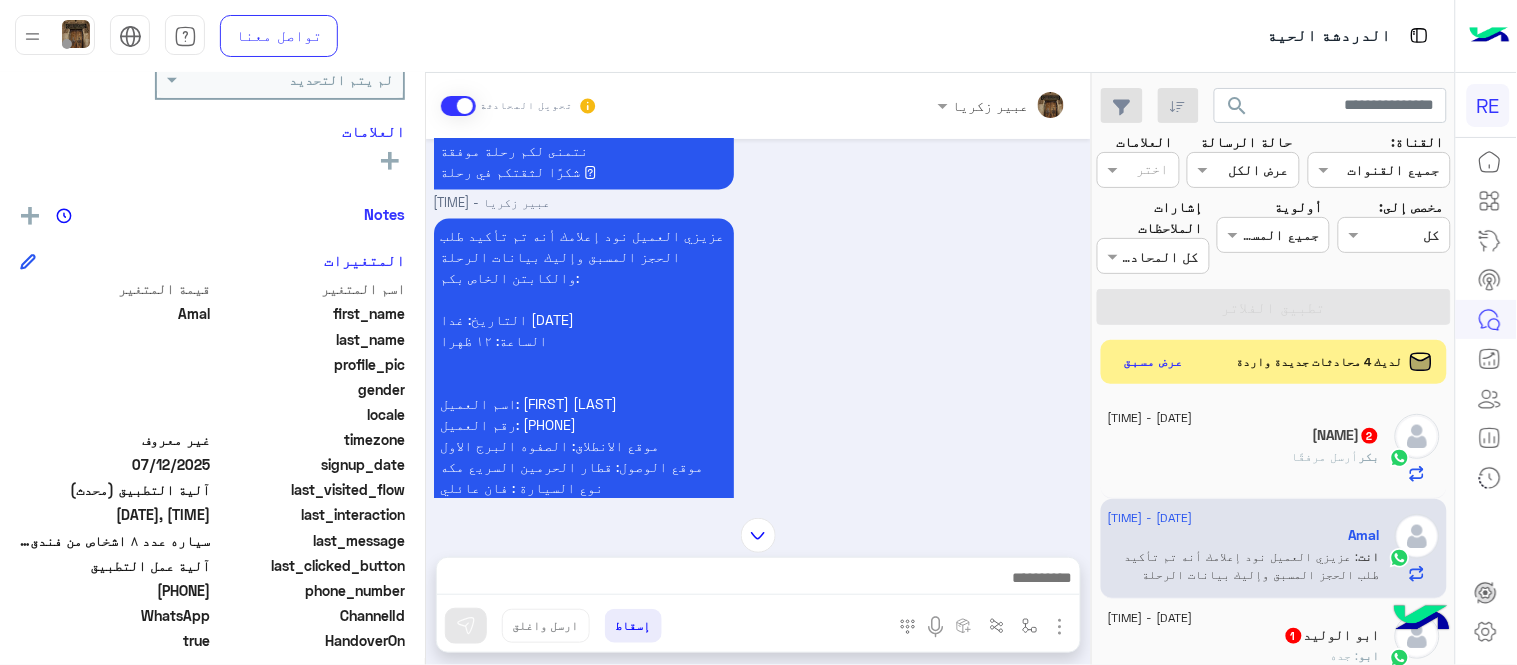 scroll, scrollTop: 3117, scrollLeft: 0, axis: vertical 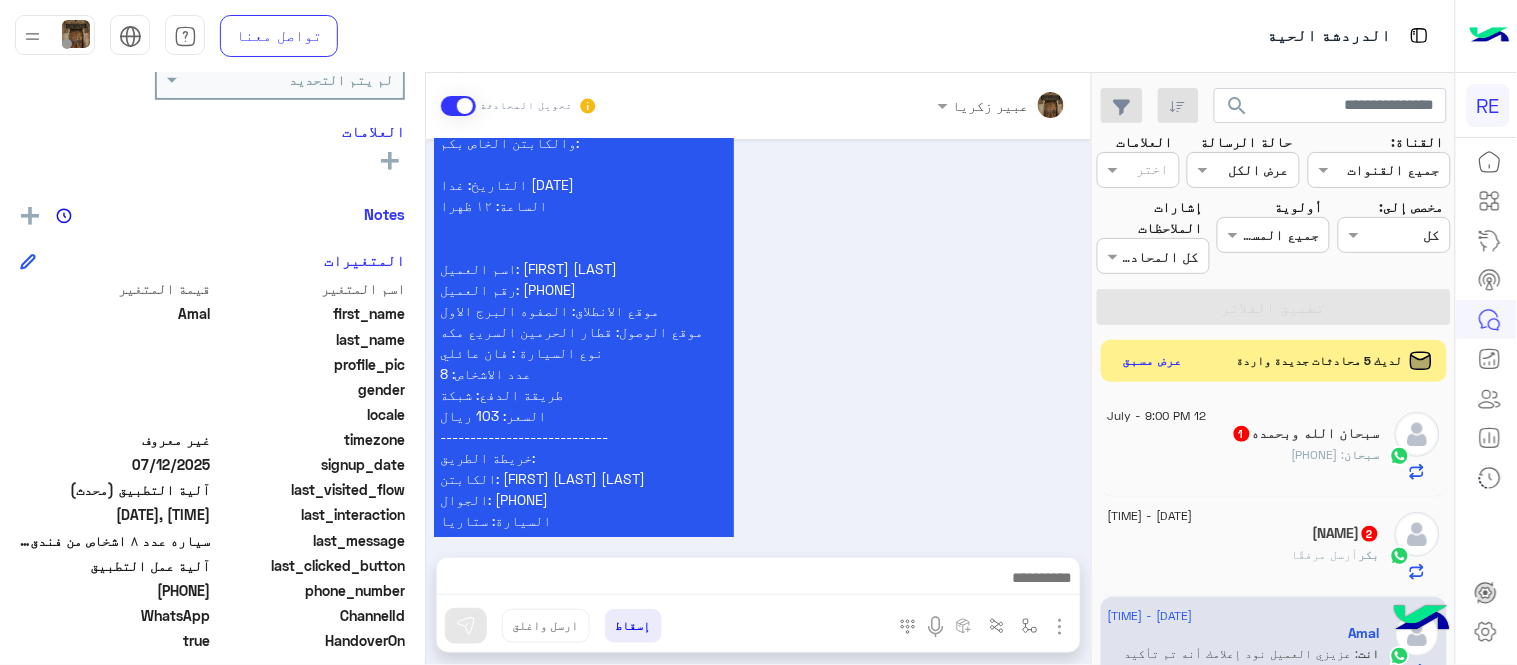 click on "عرض مسبق" 